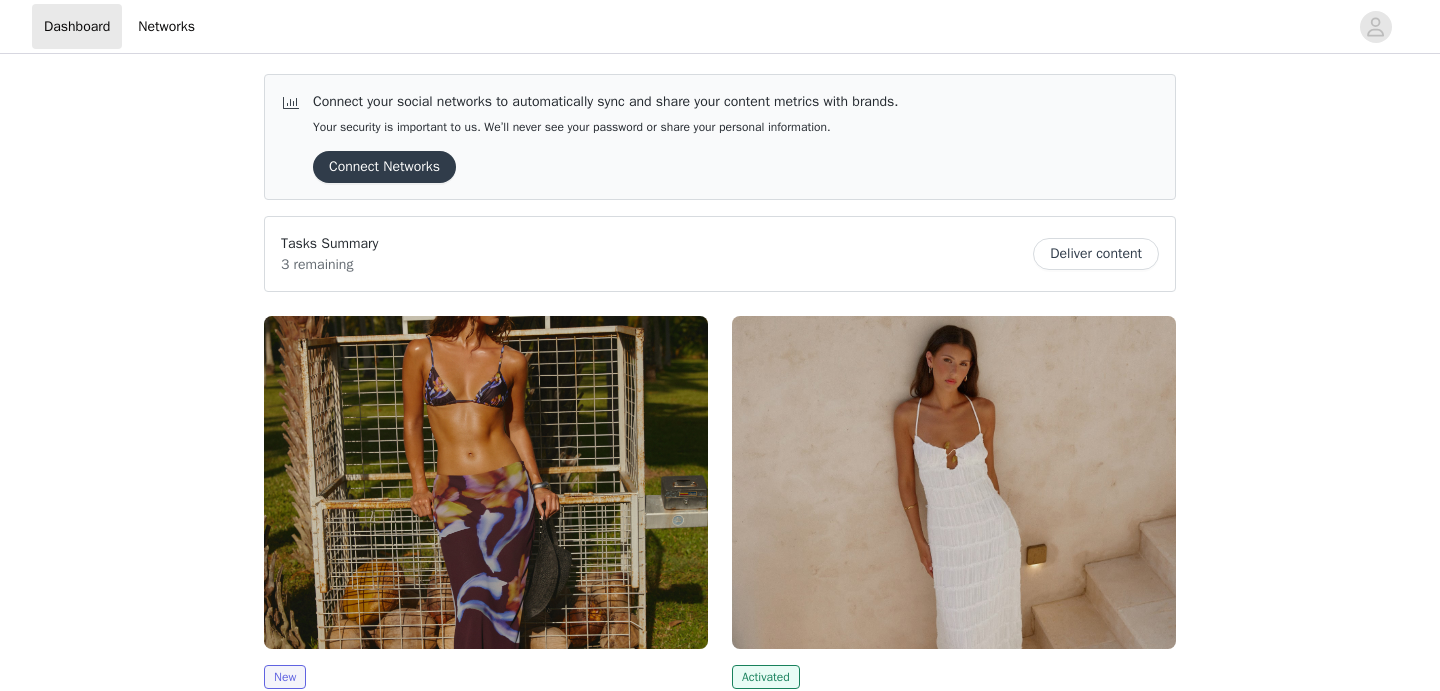 scroll, scrollTop: 0, scrollLeft: 0, axis: both 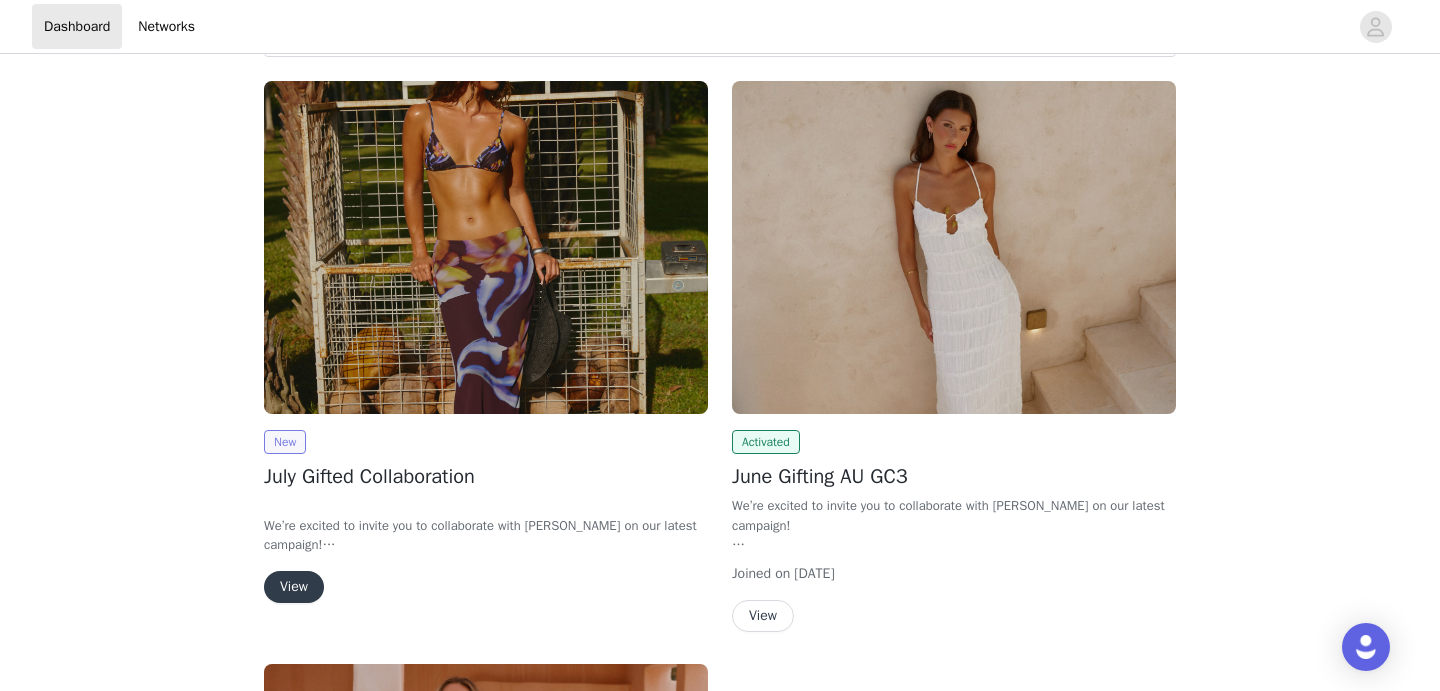 click on "New" at bounding box center (285, 442) 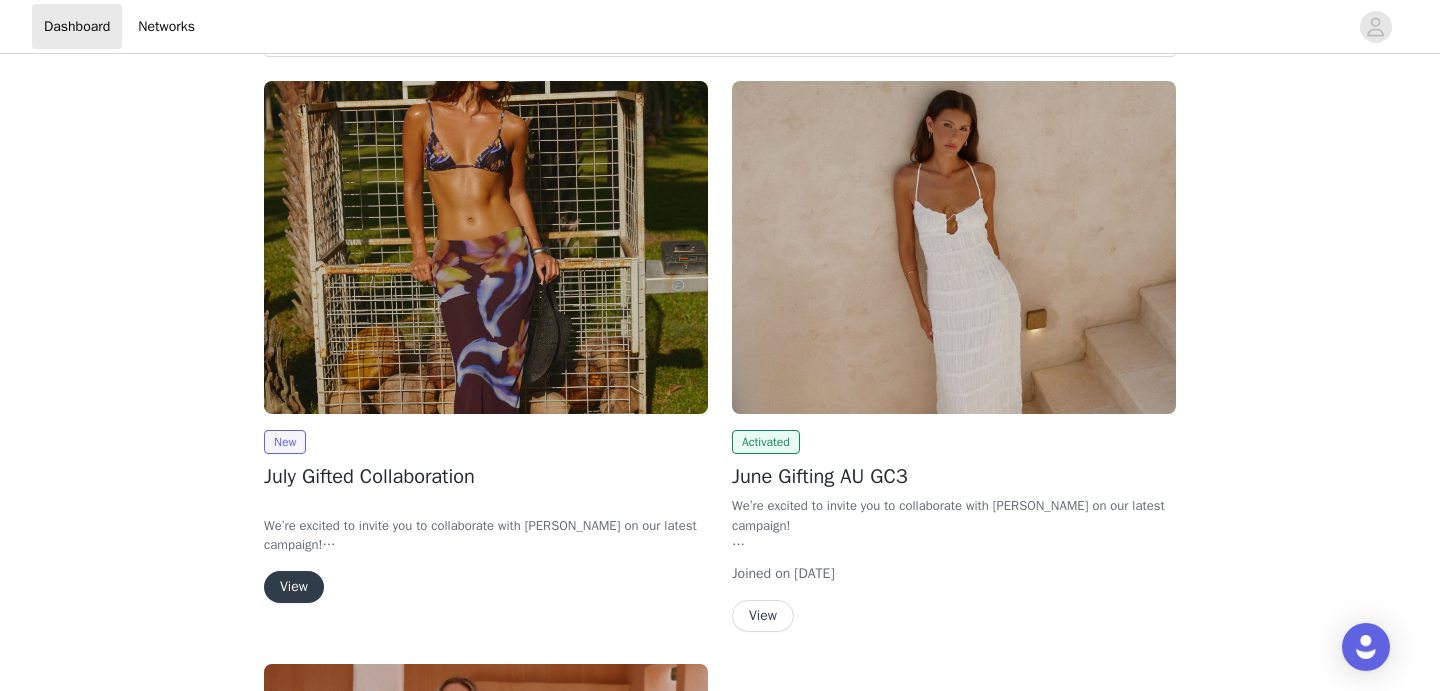 click on "View" at bounding box center (294, 587) 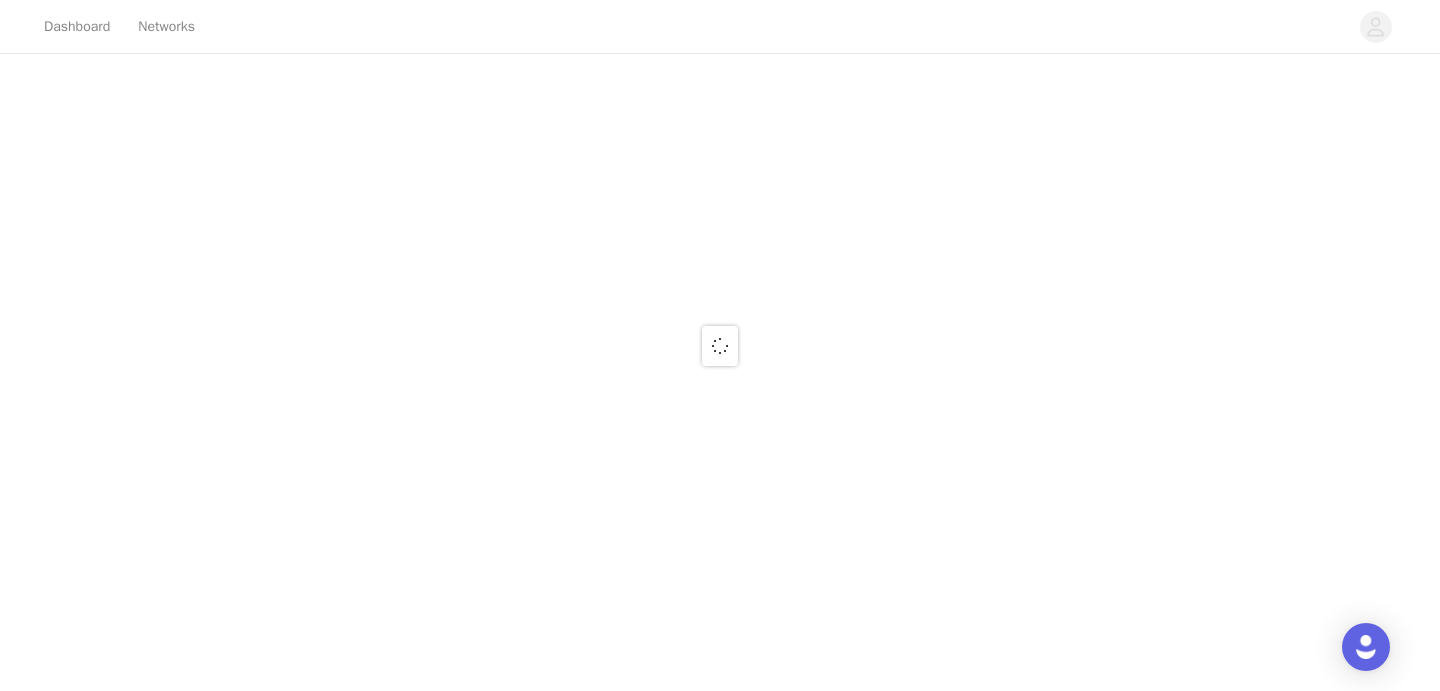 scroll, scrollTop: 0, scrollLeft: 0, axis: both 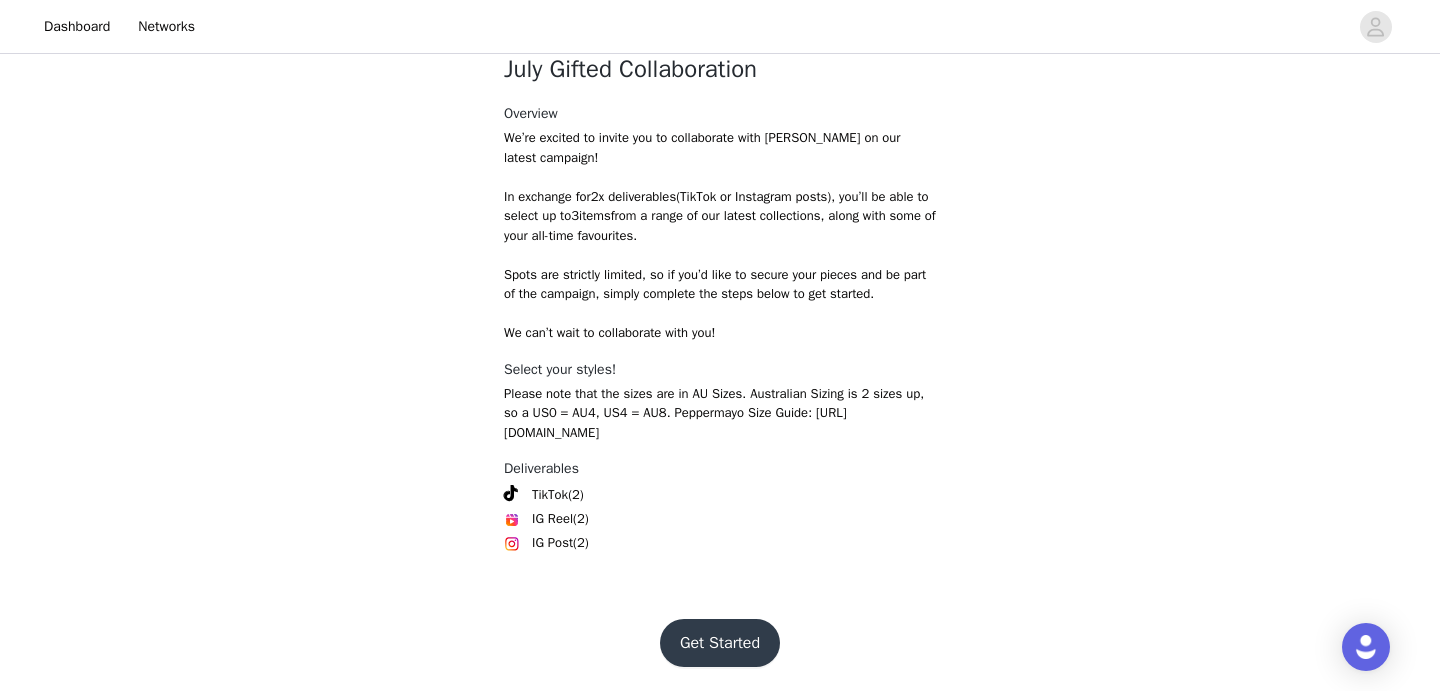 click on "Get Started" at bounding box center [720, 643] 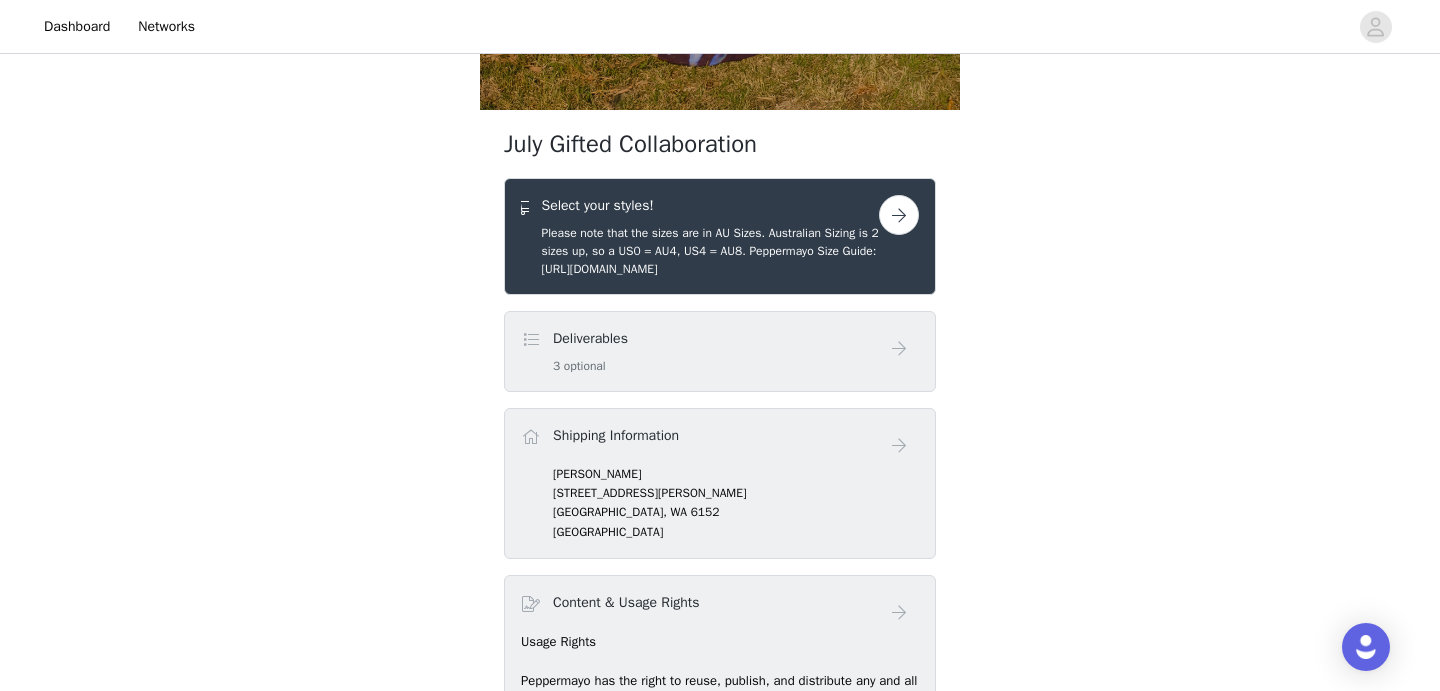 scroll, scrollTop: 664, scrollLeft: 0, axis: vertical 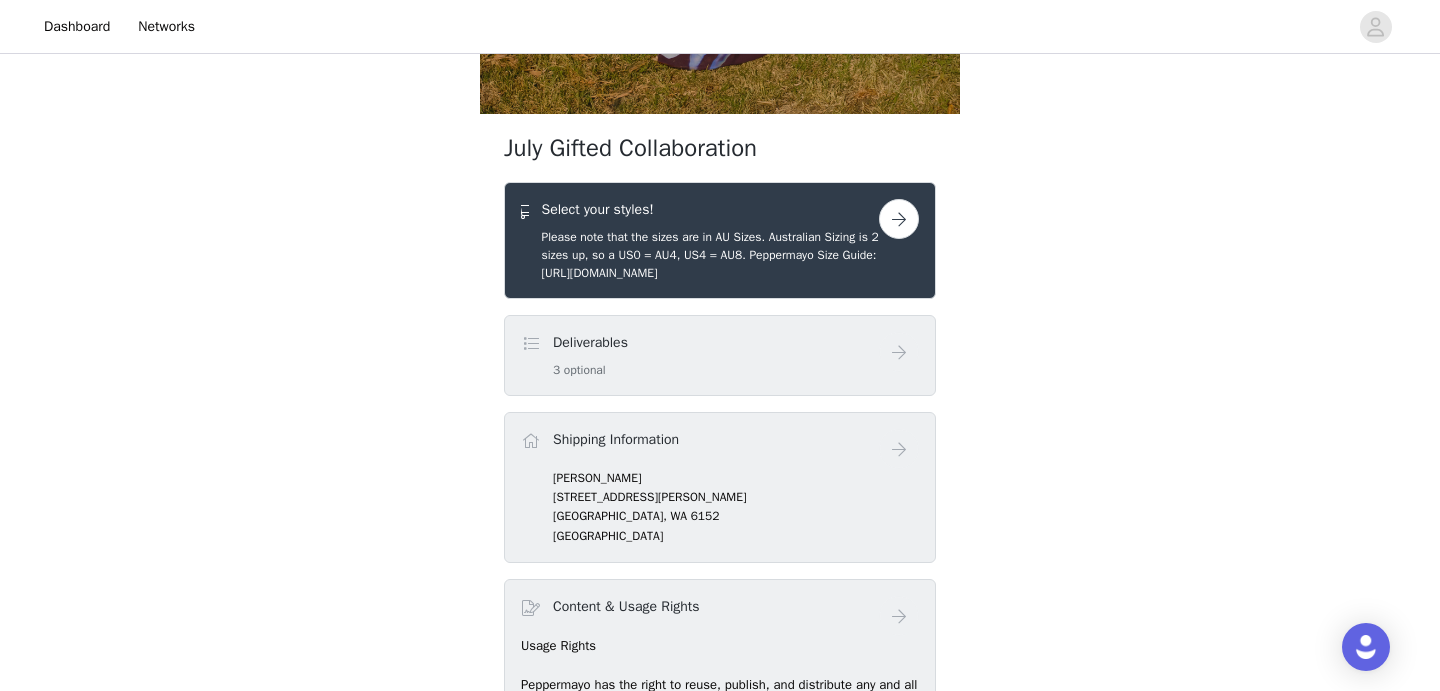 click at bounding box center [899, 219] 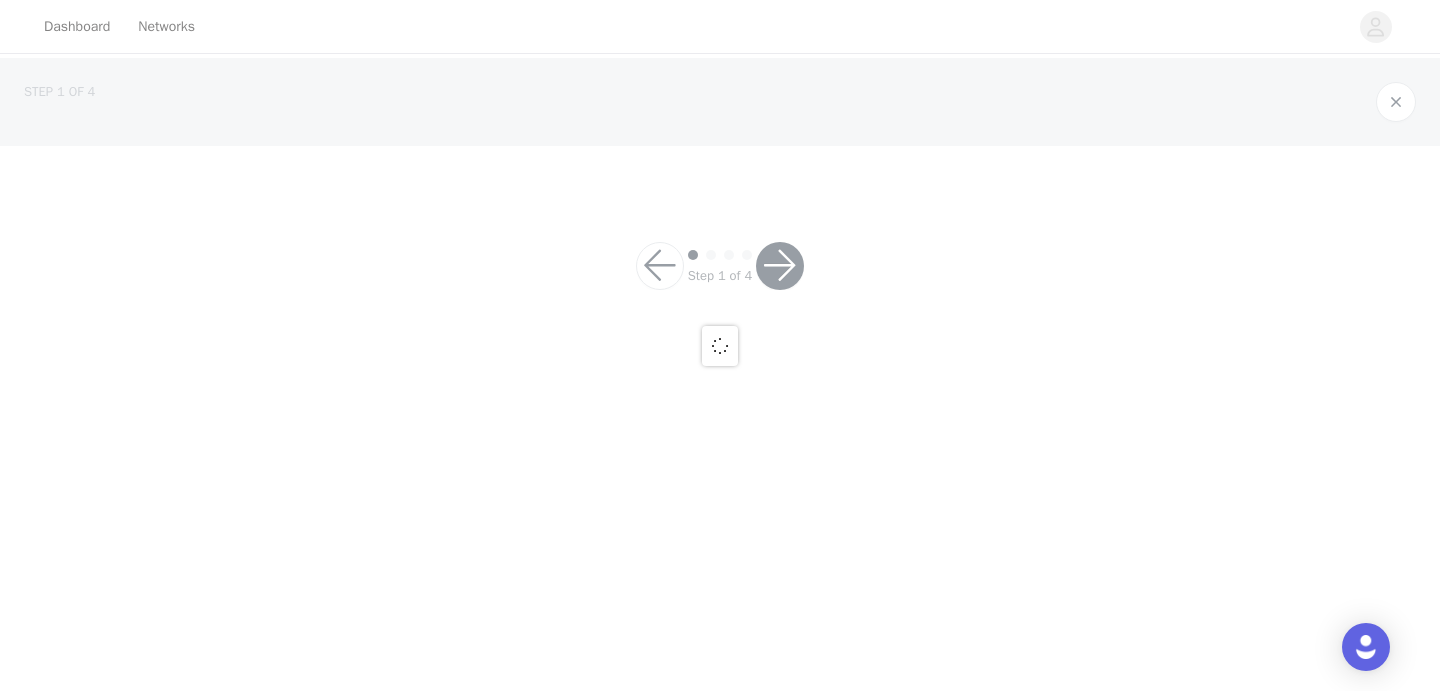 scroll, scrollTop: 0, scrollLeft: 0, axis: both 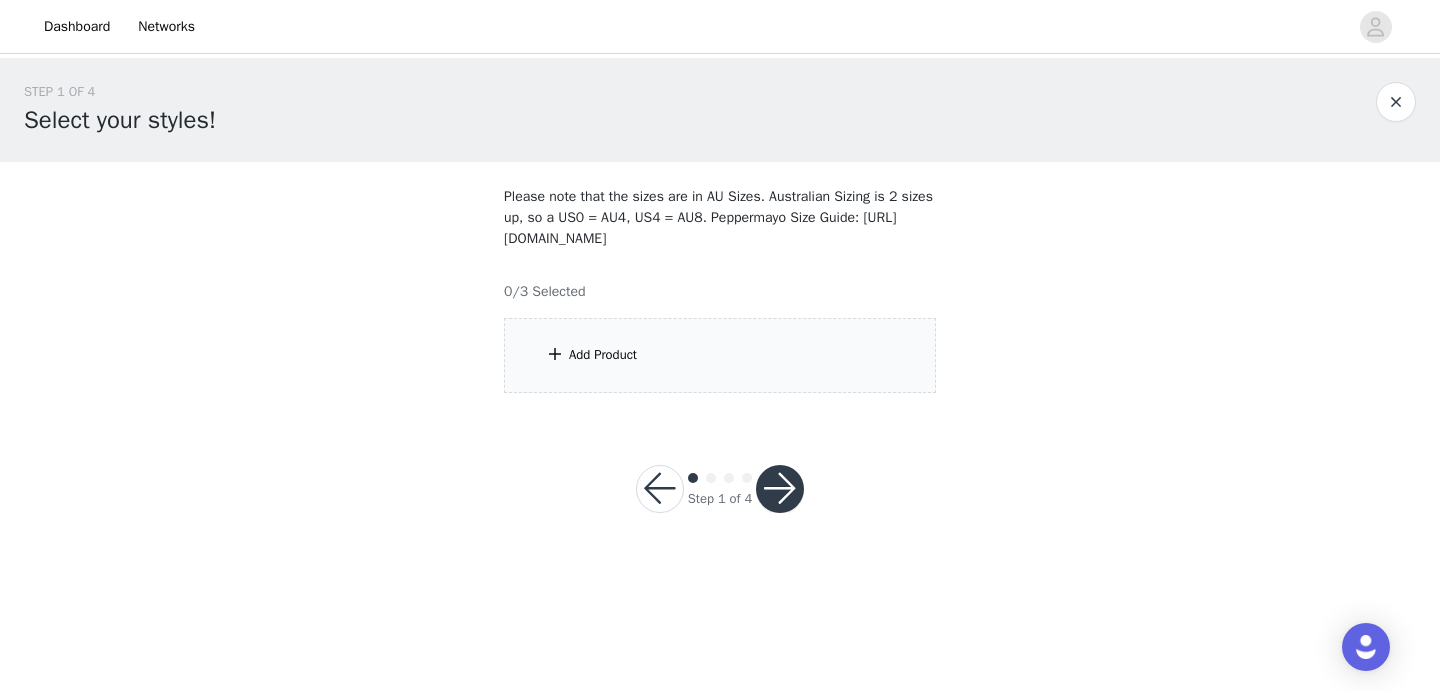 click on "Add Product" at bounding box center [603, 355] 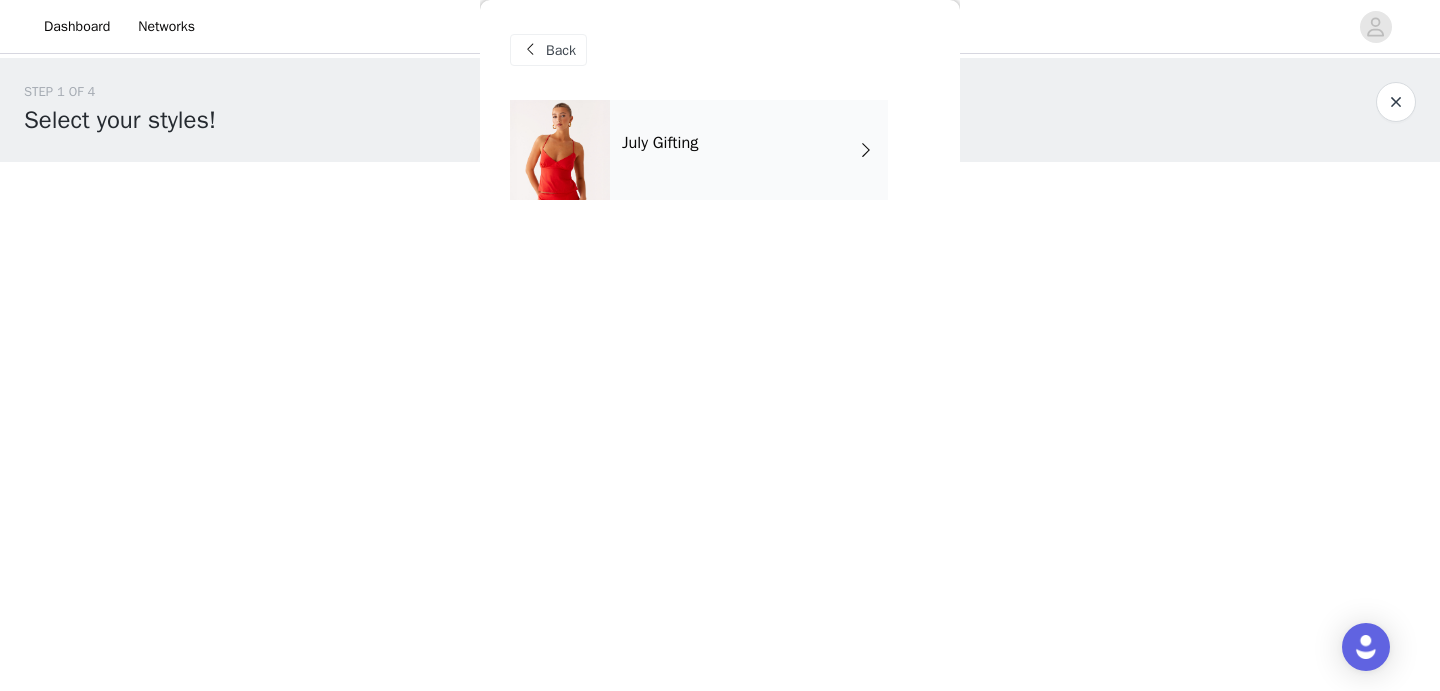 click on "July Gifting" at bounding box center [749, 150] 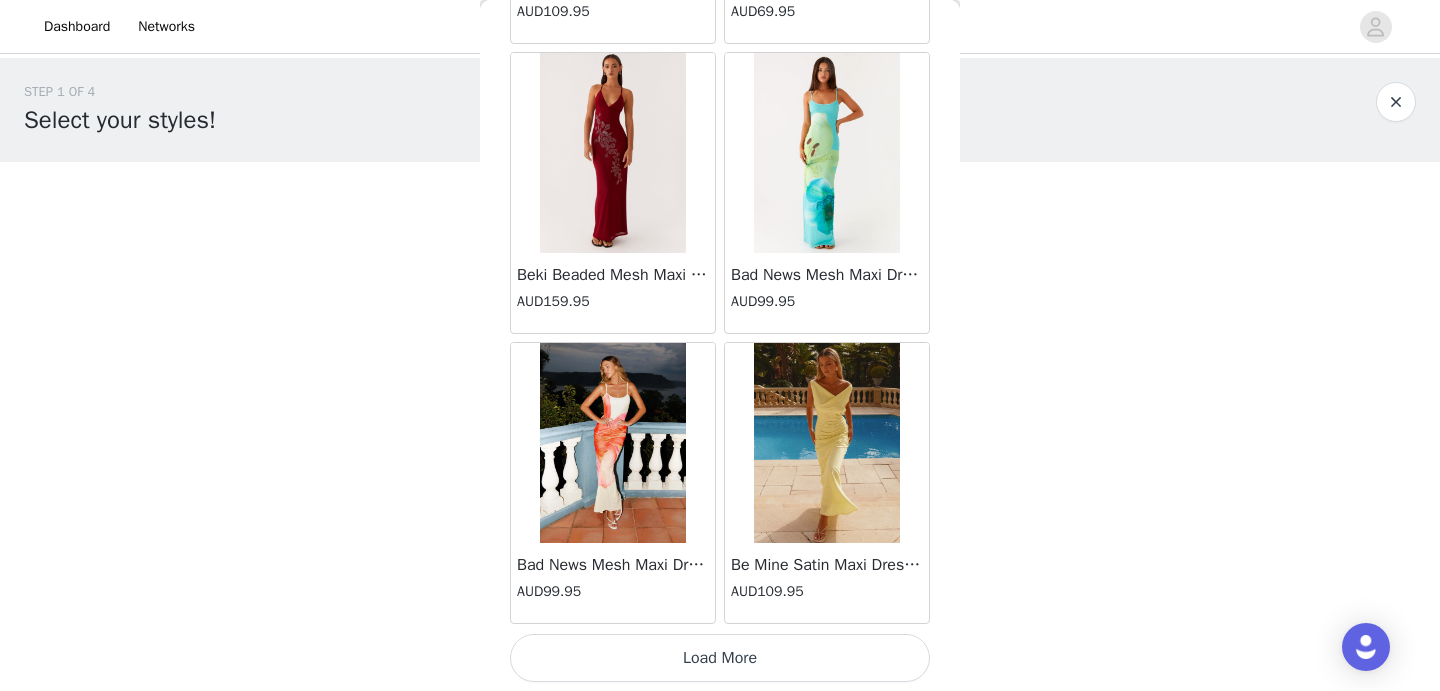scroll, scrollTop: 2369, scrollLeft: 0, axis: vertical 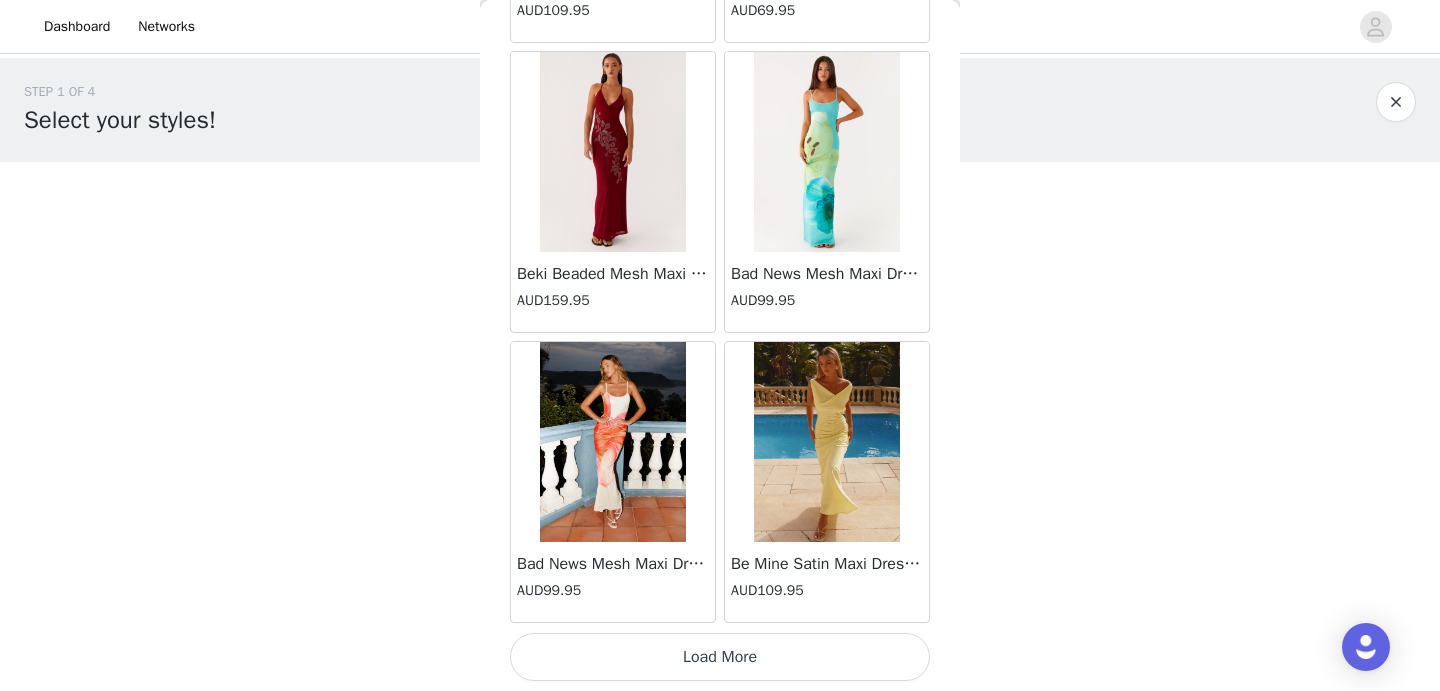 click on "Load More" at bounding box center (720, 657) 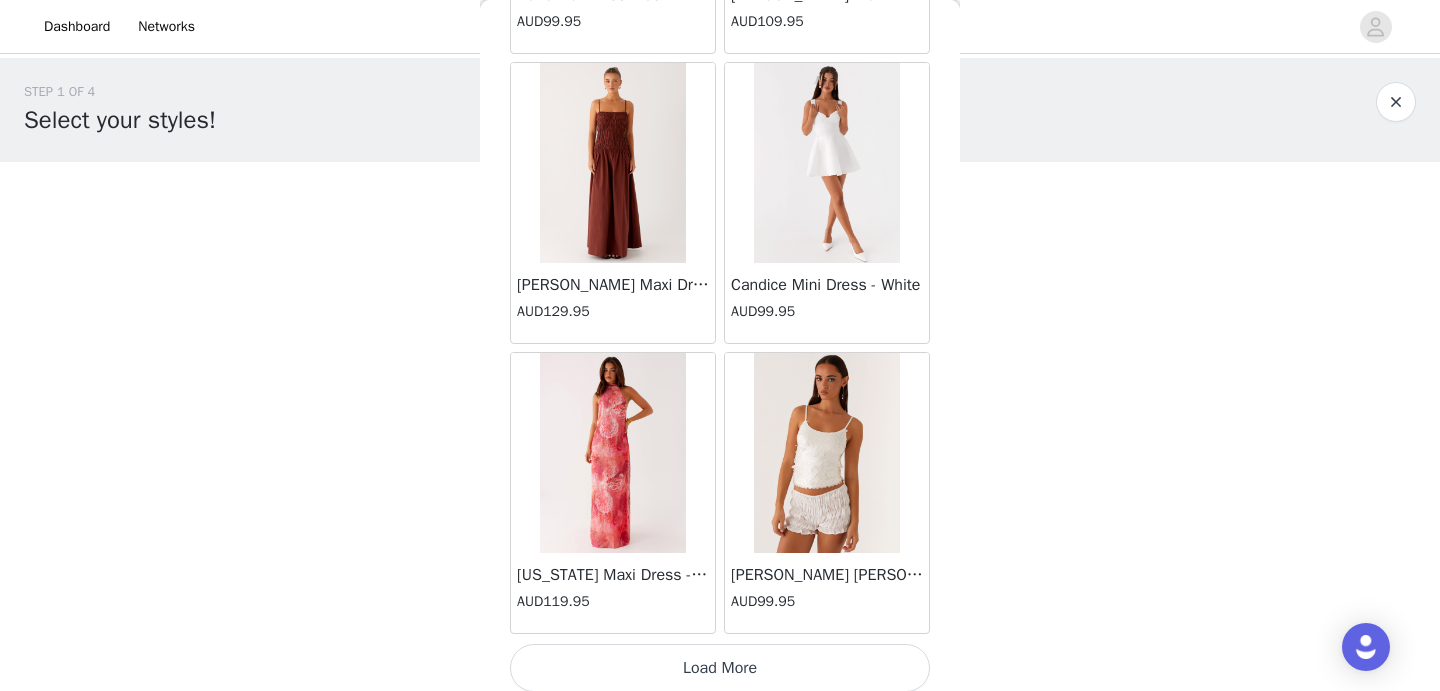 scroll, scrollTop: 5269, scrollLeft: 0, axis: vertical 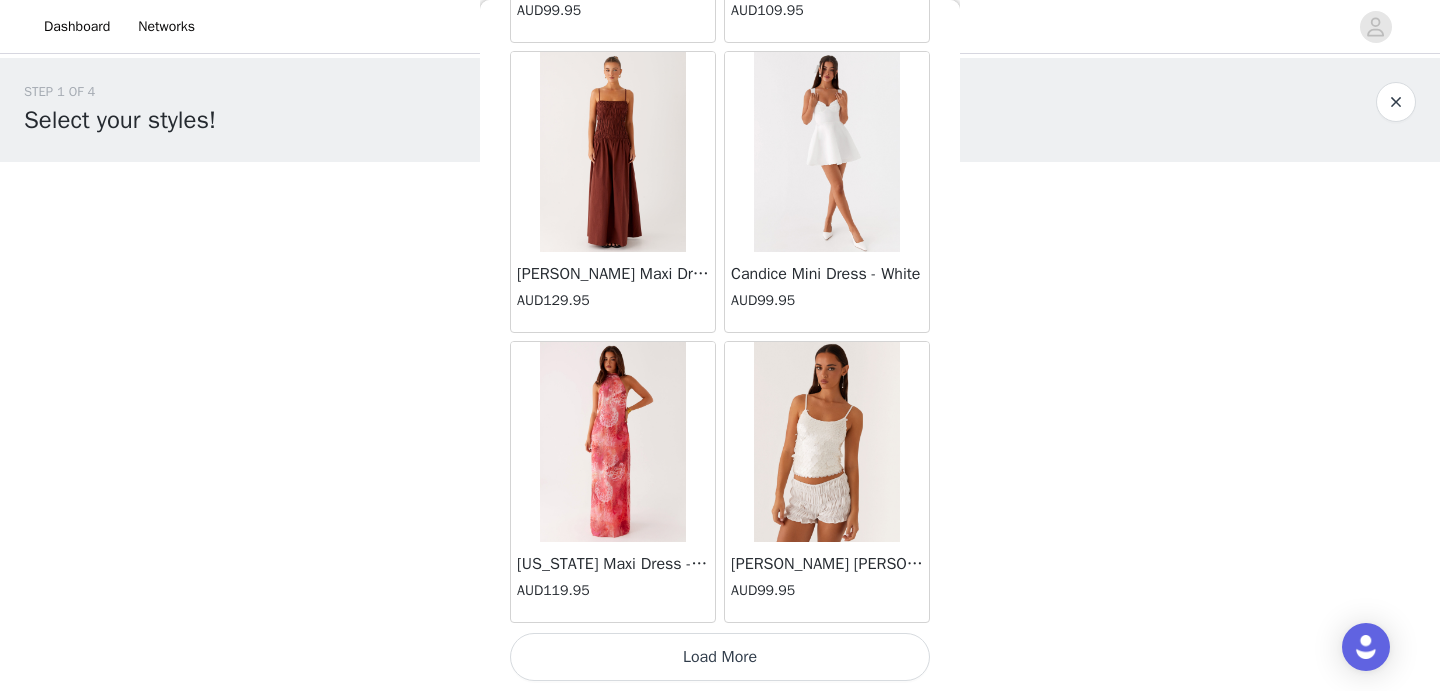 click on "Load More" at bounding box center (720, 657) 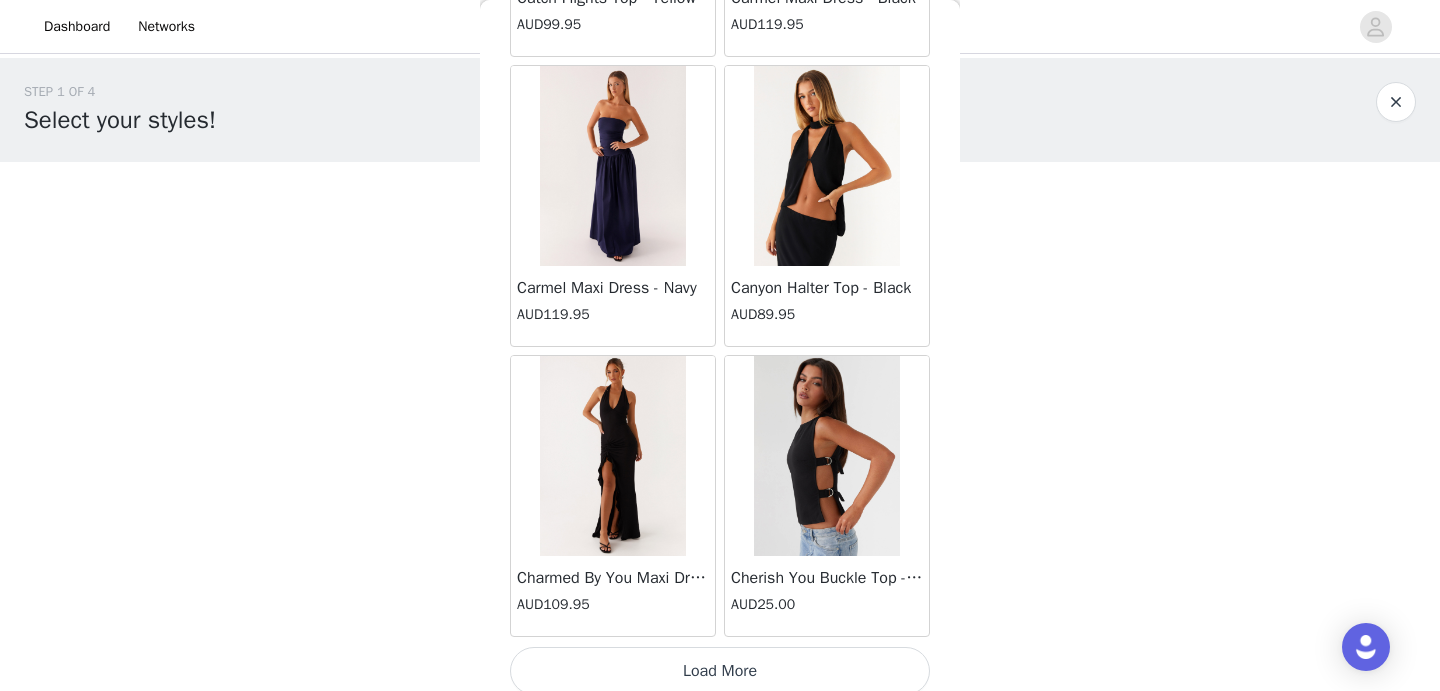 scroll, scrollTop: 8169, scrollLeft: 0, axis: vertical 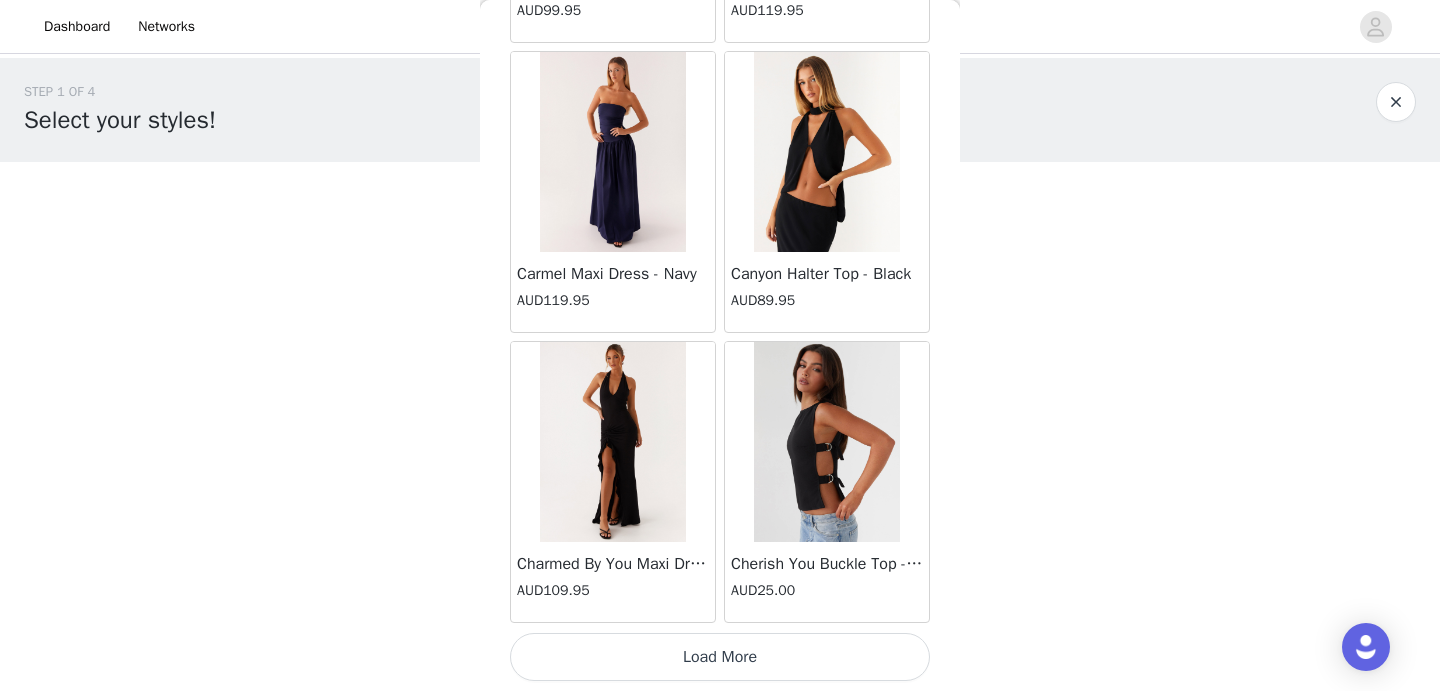 click on "Load More" at bounding box center [720, 657] 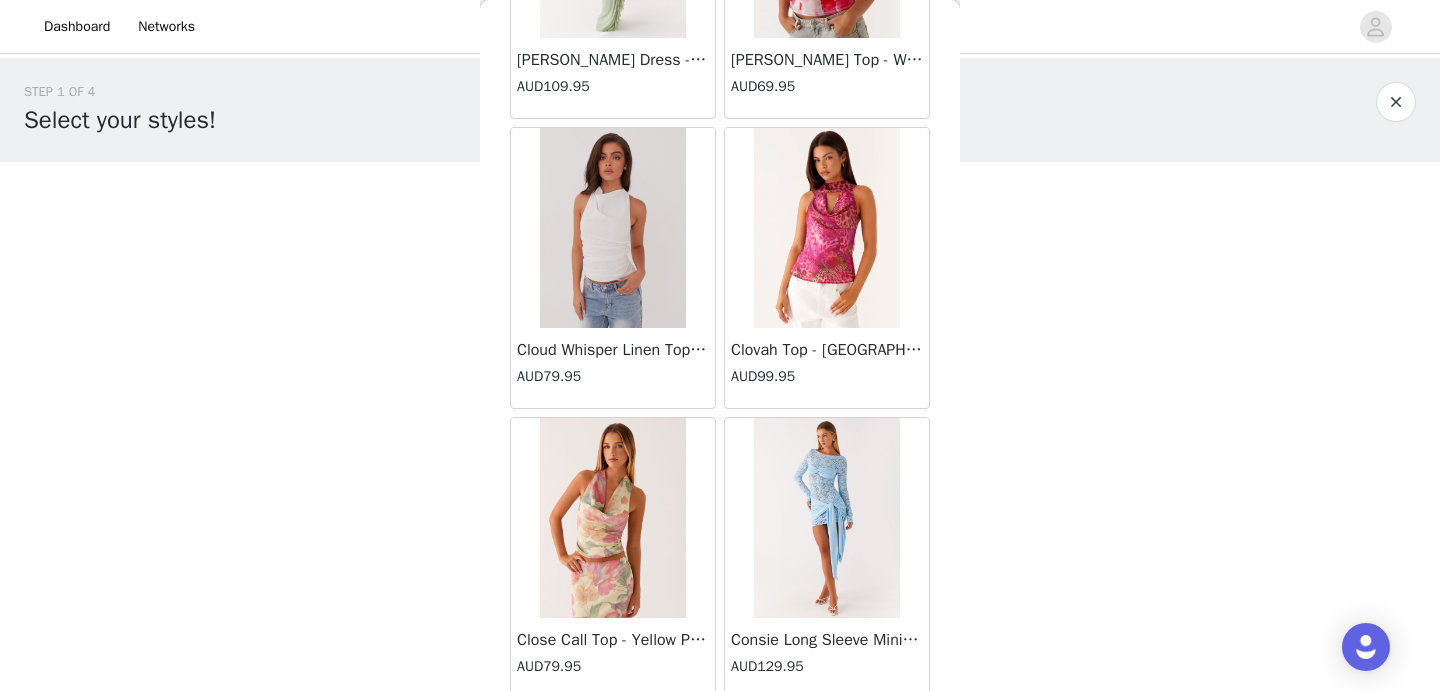 scroll, scrollTop: 11069, scrollLeft: 0, axis: vertical 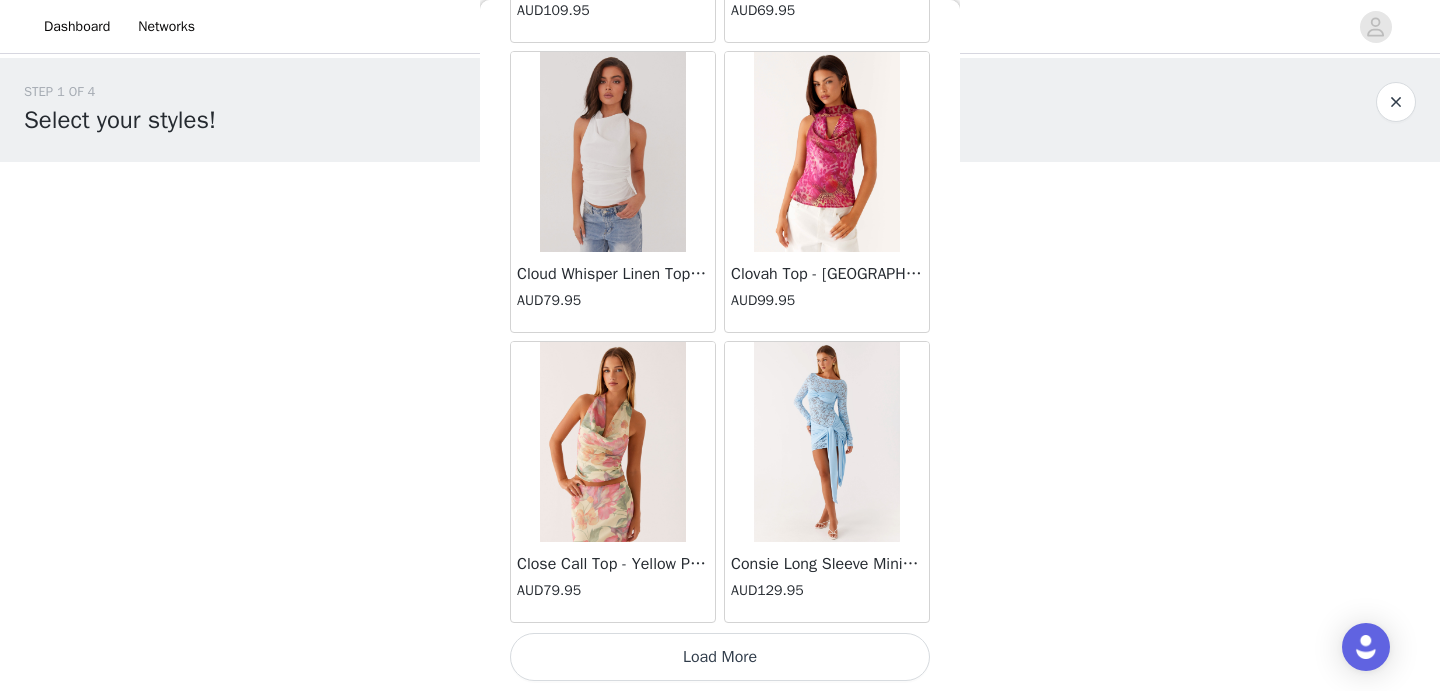 click on "Load More" at bounding box center (720, 657) 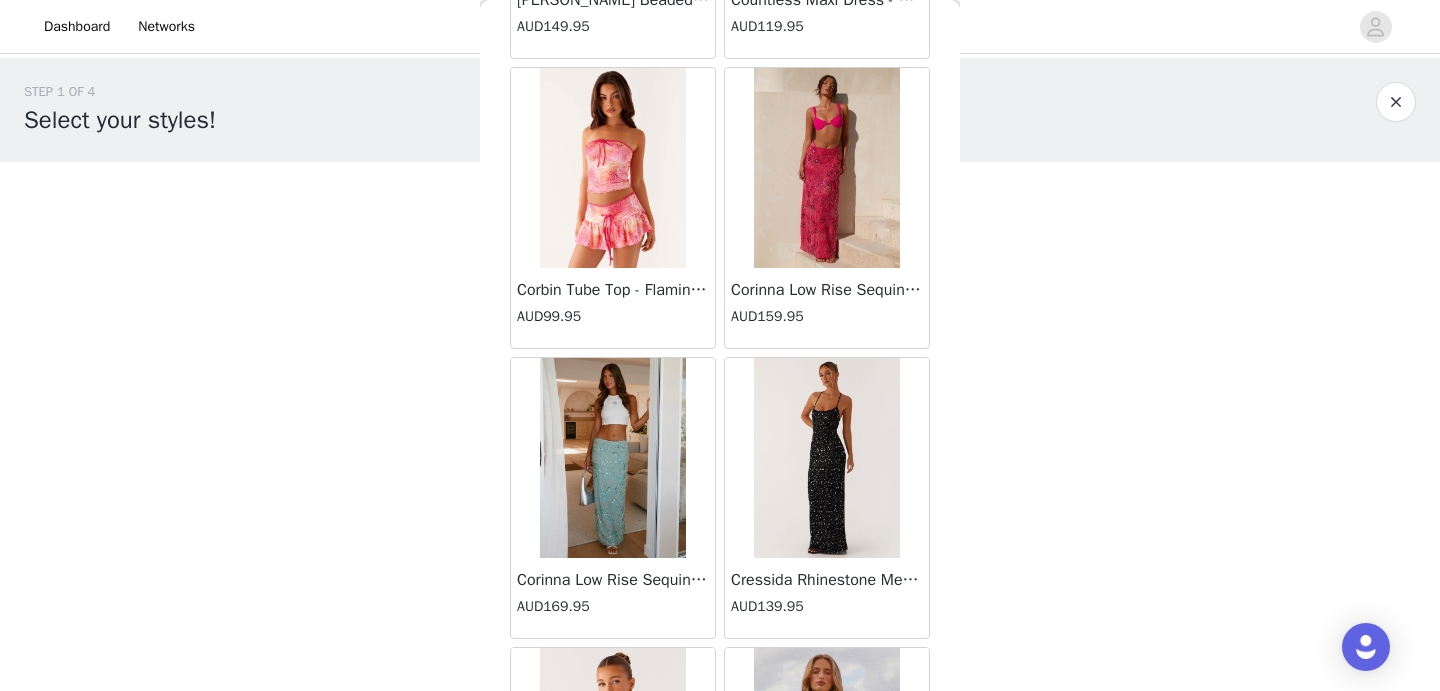 scroll, scrollTop: 11928, scrollLeft: 0, axis: vertical 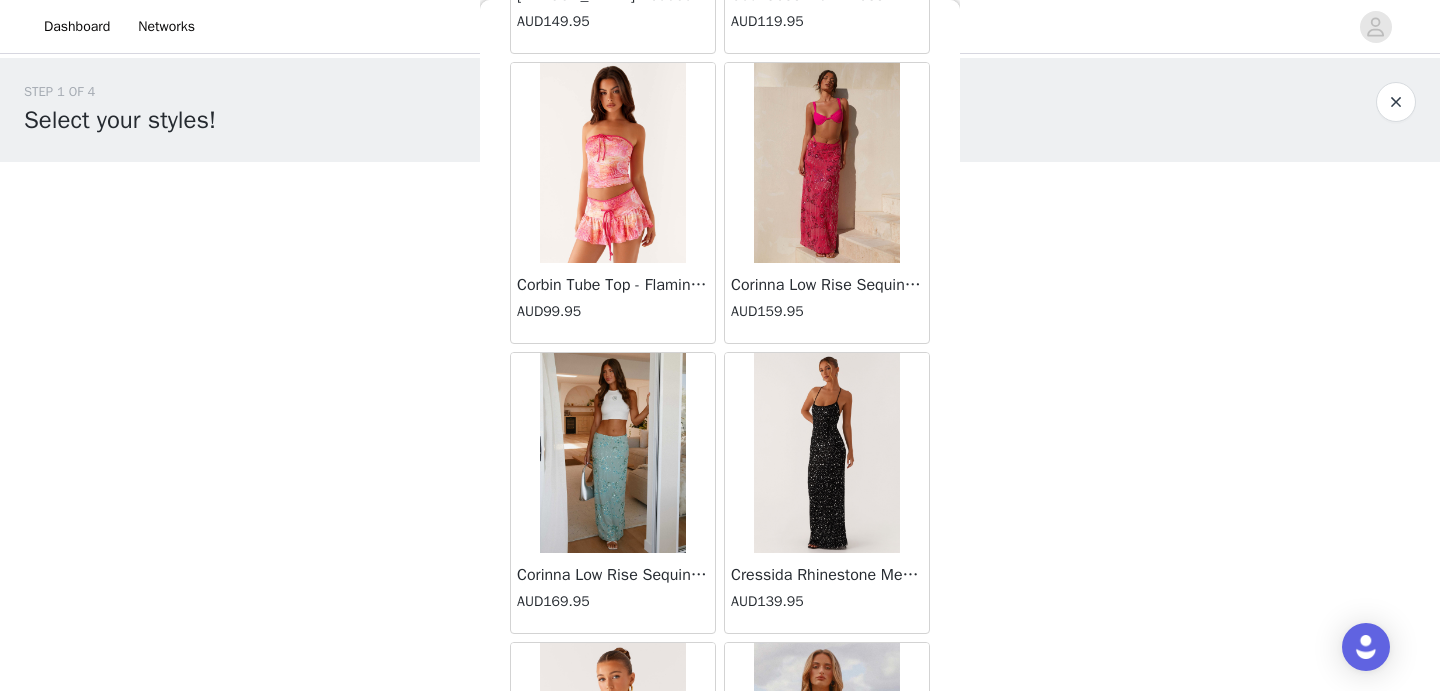 click at bounding box center [826, 163] 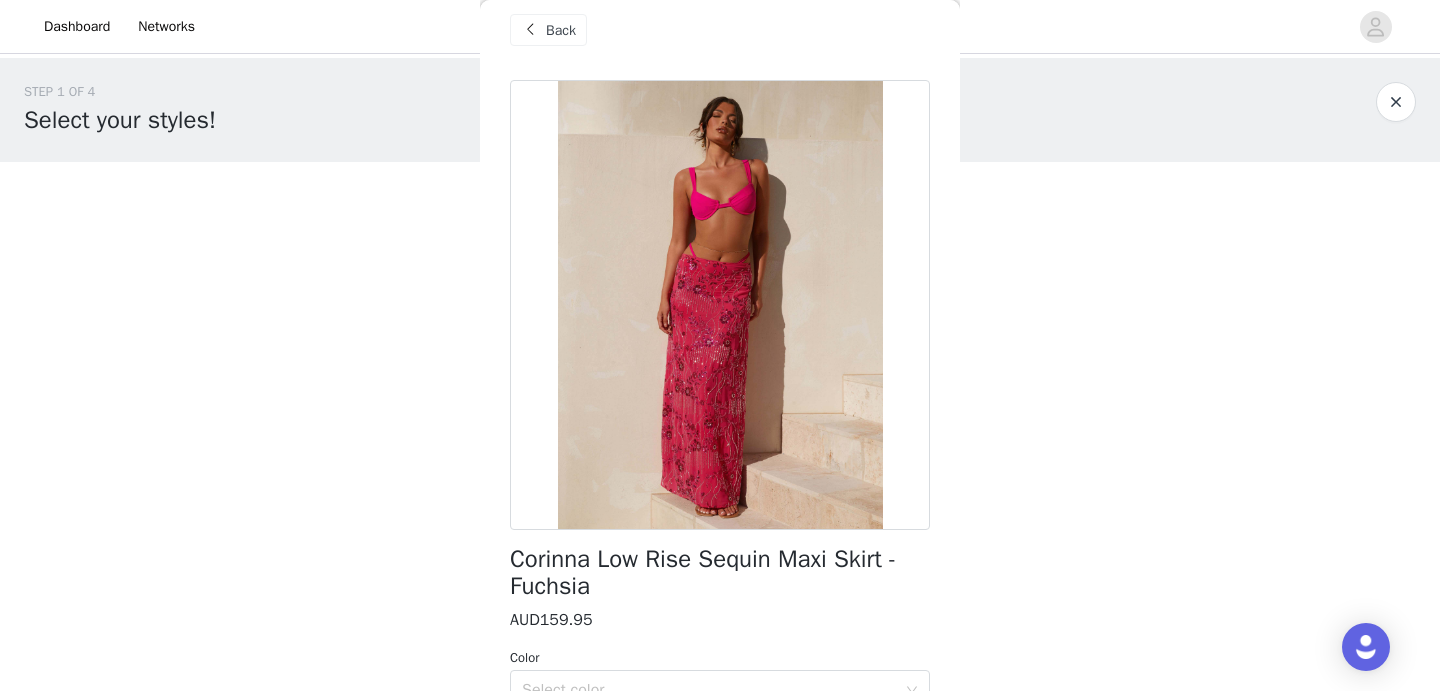 scroll, scrollTop: 14, scrollLeft: 0, axis: vertical 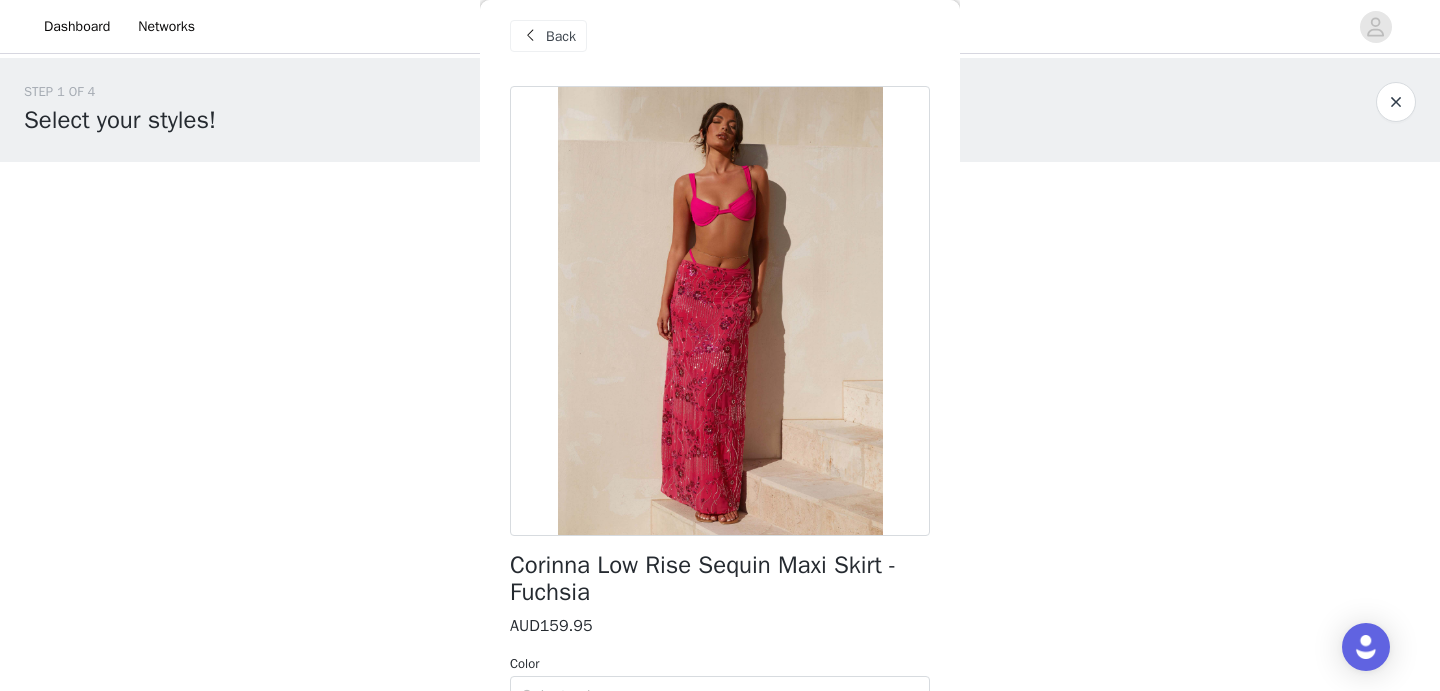 click on "Back" at bounding box center (561, 36) 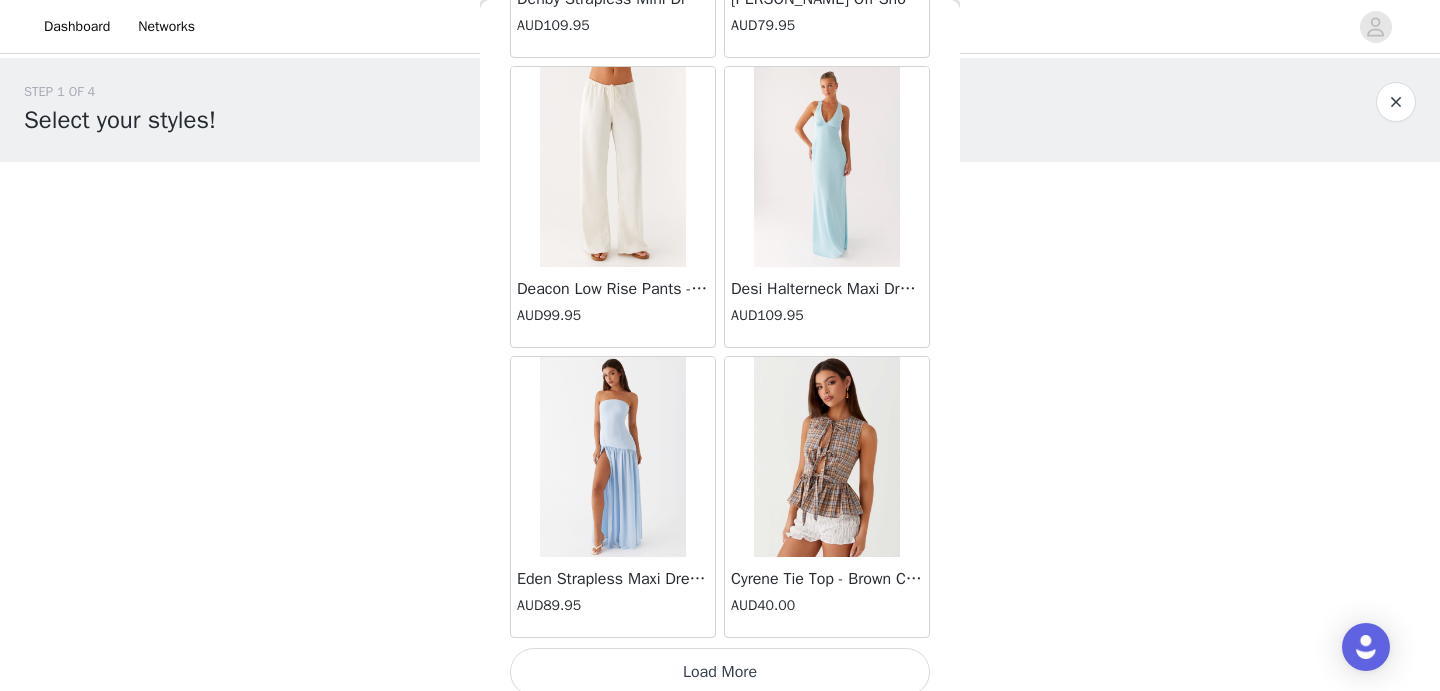 scroll, scrollTop: 13969, scrollLeft: 0, axis: vertical 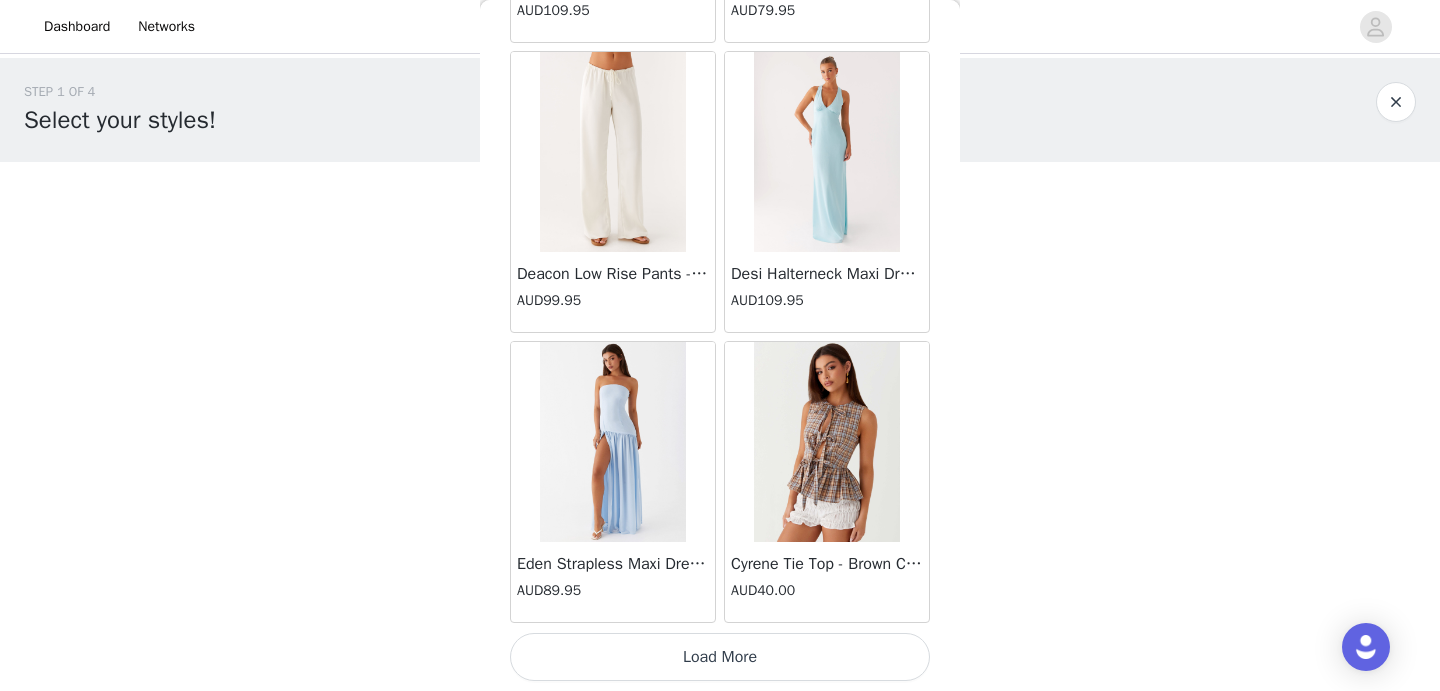 click on "Load More" at bounding box center (720, 657) 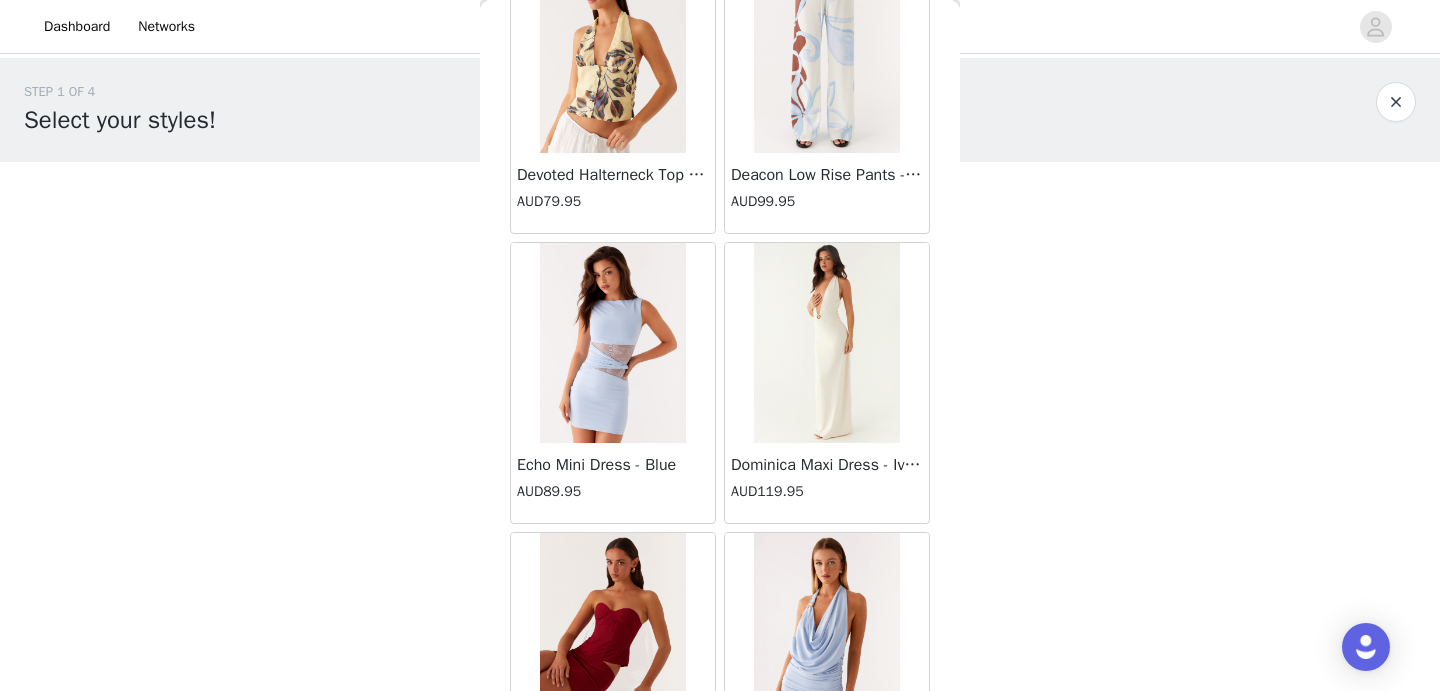 scroll, scrollTop: 16869, scrollLeft: 0, axis: vertical 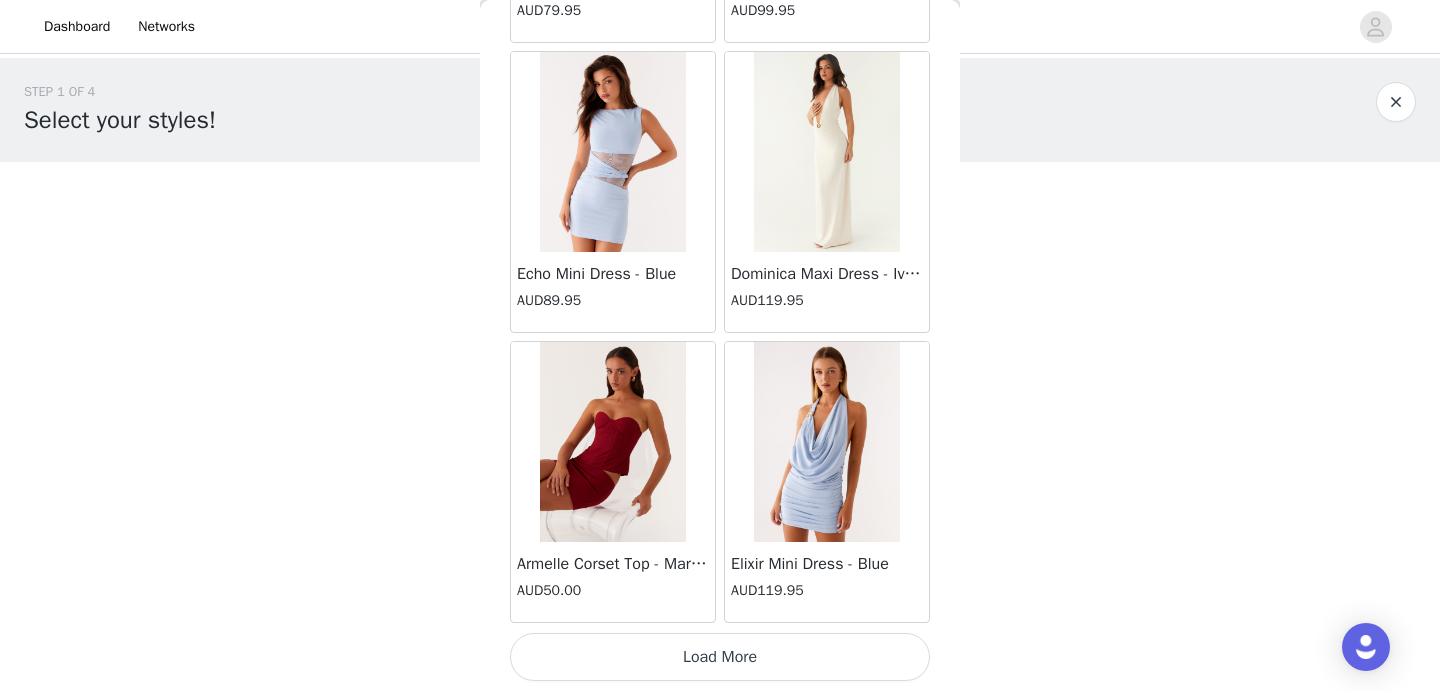 click on "Load More" at bounding box center [720, 657] 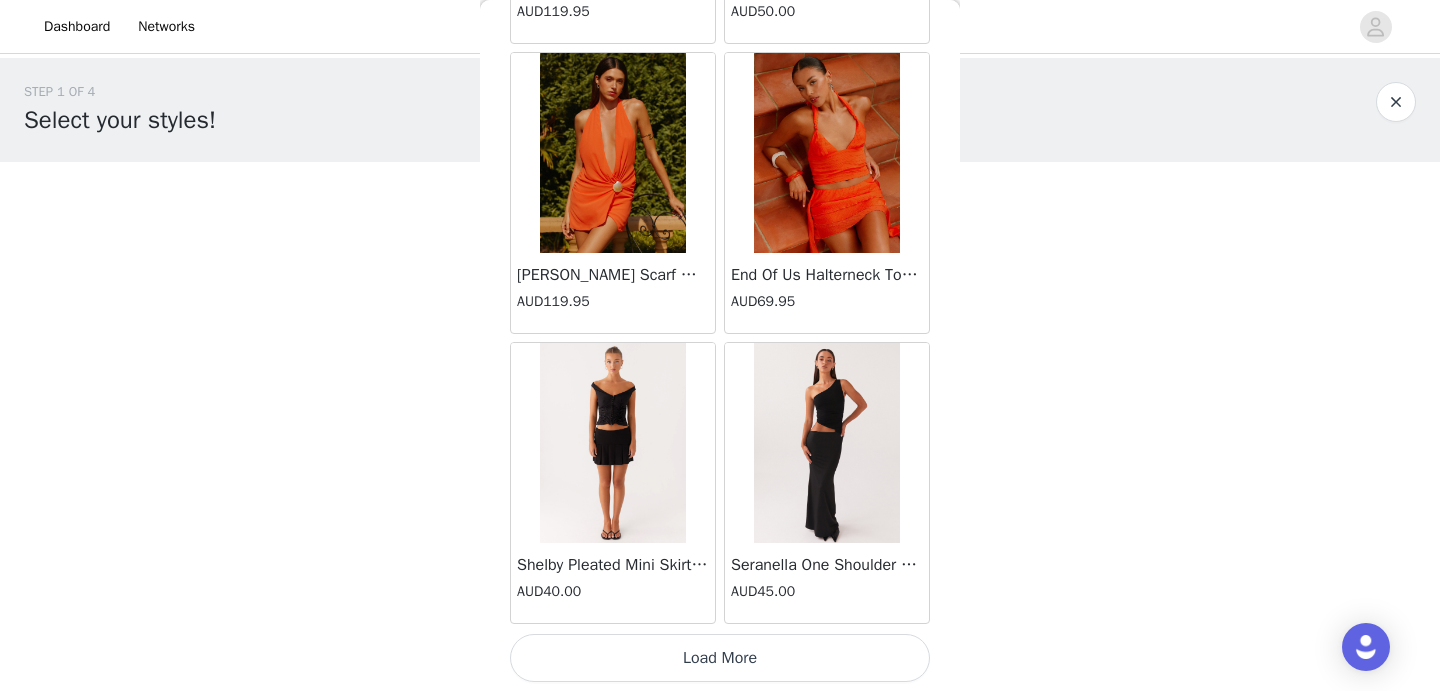 scroll, scrollTop: 19769, scrollLeft: 0, axis: vertical 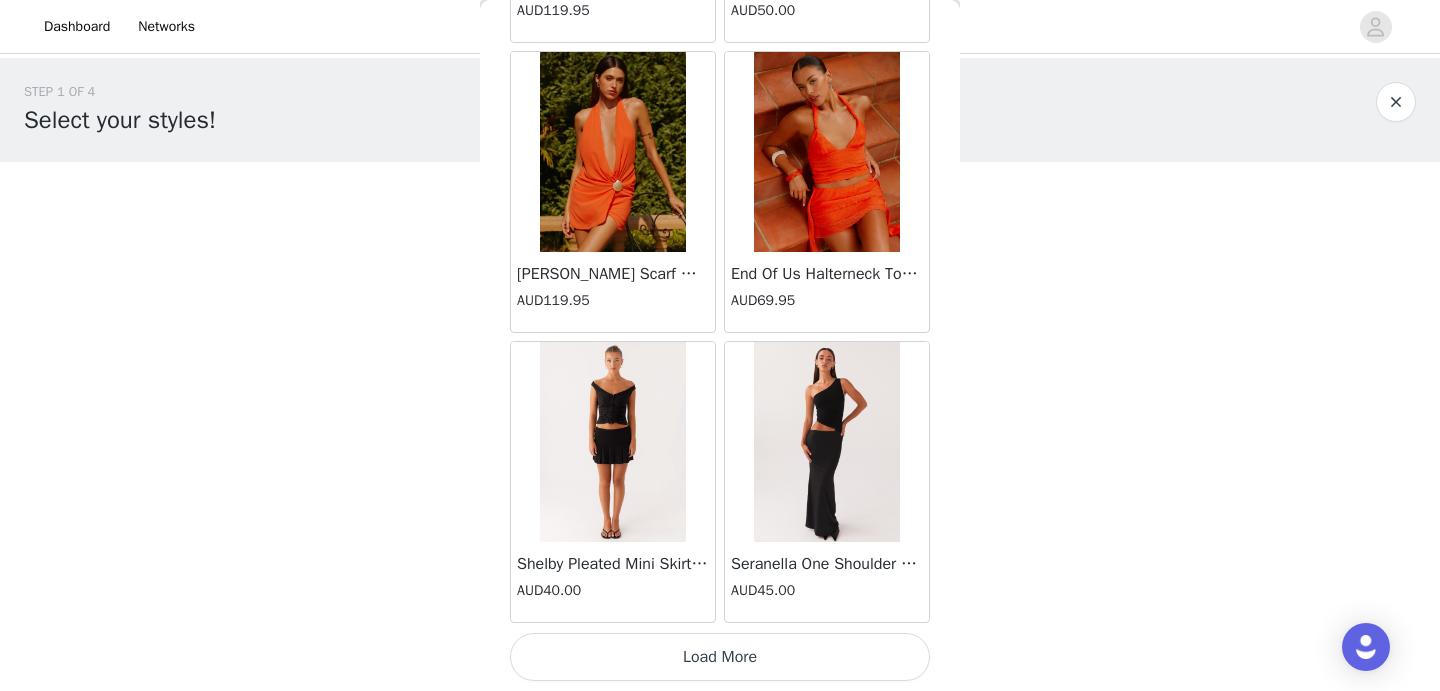 click on "Load More" at bounding box center [720, 657] 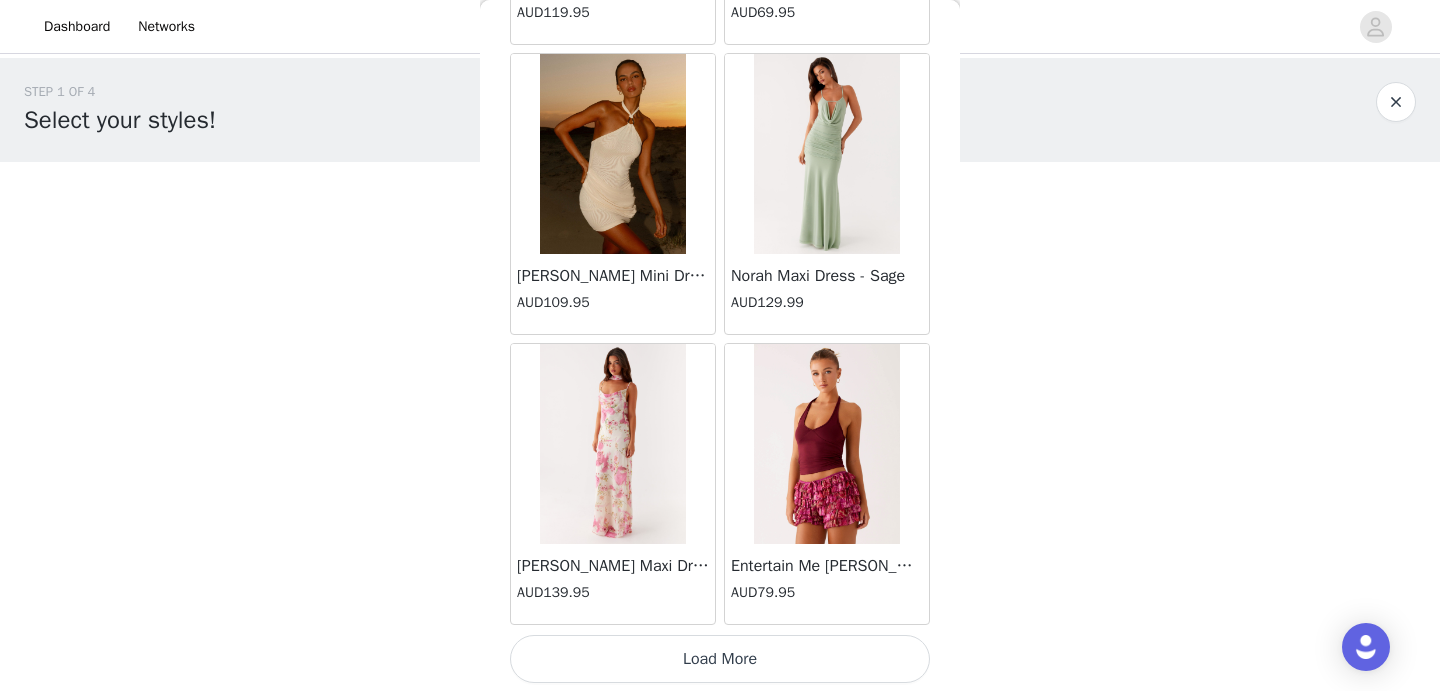 scroll, scrollTop: 22669, scrollLeft: 0, axis: vertical 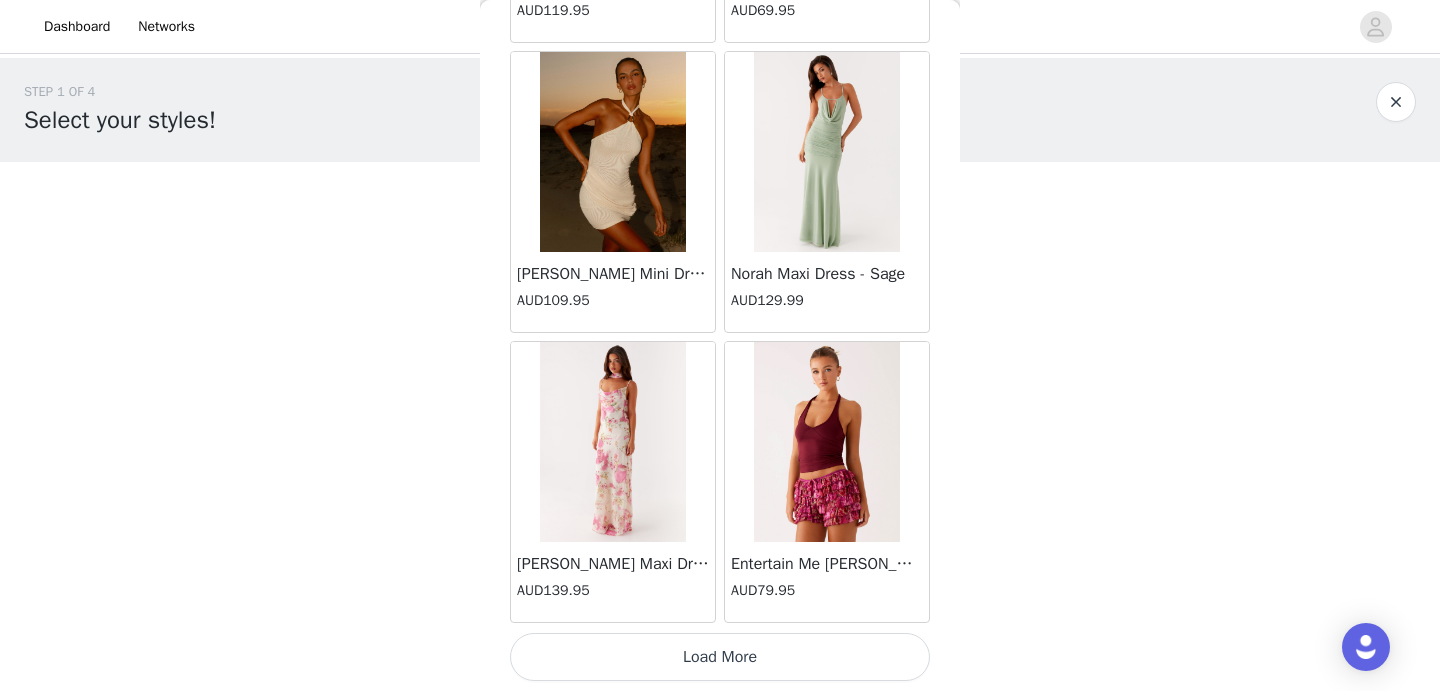 click on "Load More" at bounding box center [720, 657] 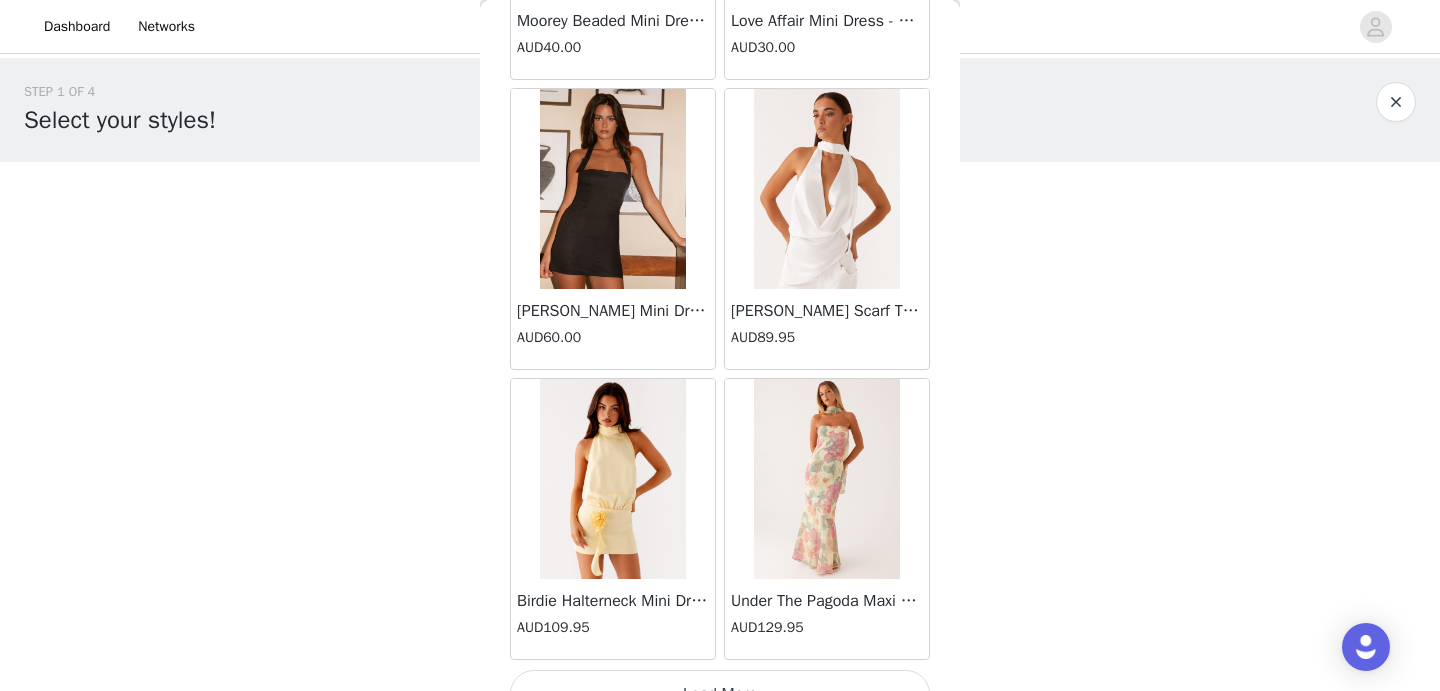 scroll, scrollTop: 25569, scrollLeft: 0, axis: vertical 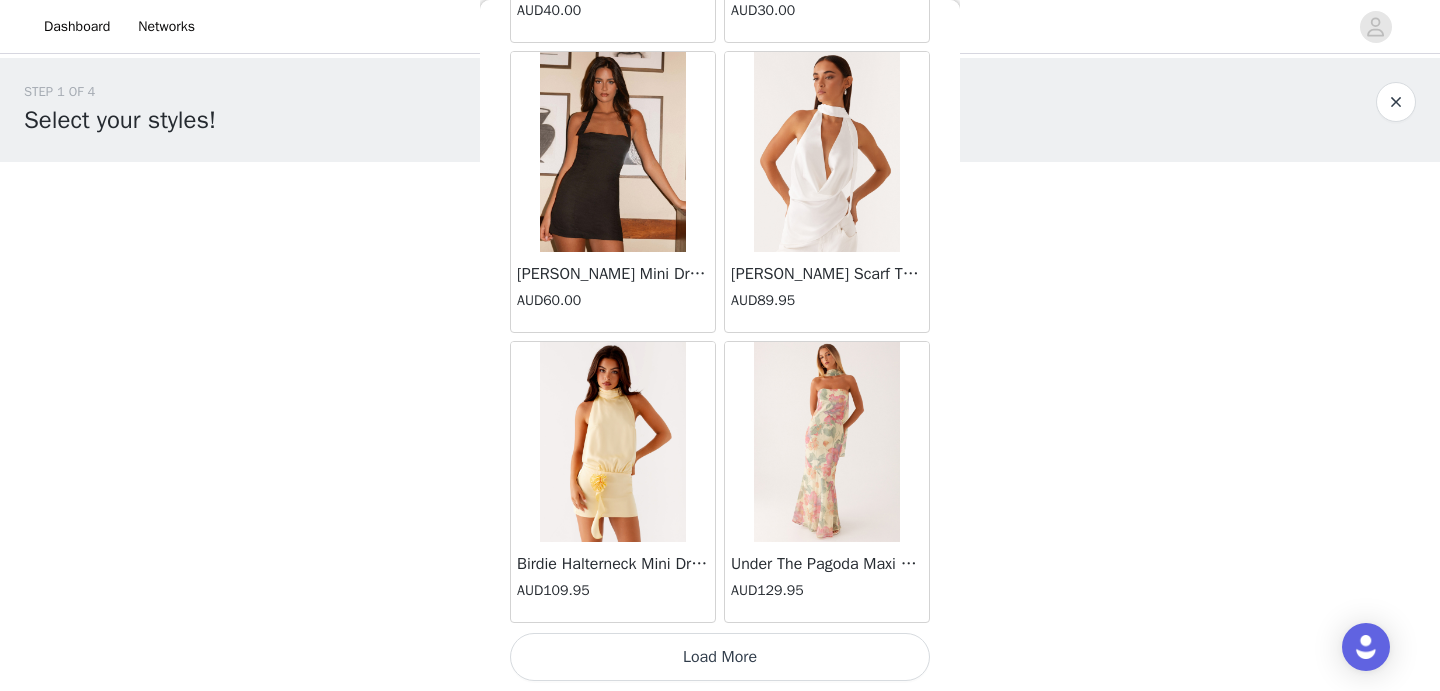 click on "Load More" at bounding box center (720, 657) 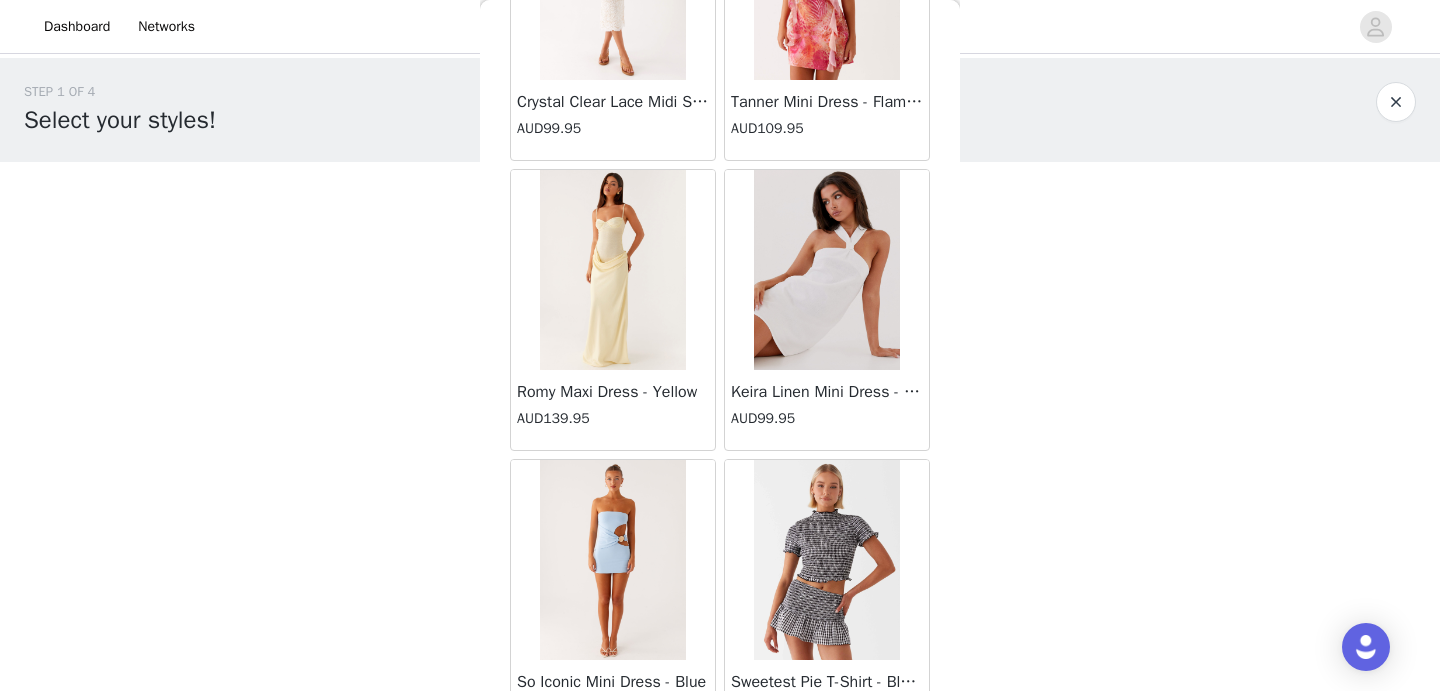 scroll, scrollTop: 28469, scrollLeft: 0, axis: vertical 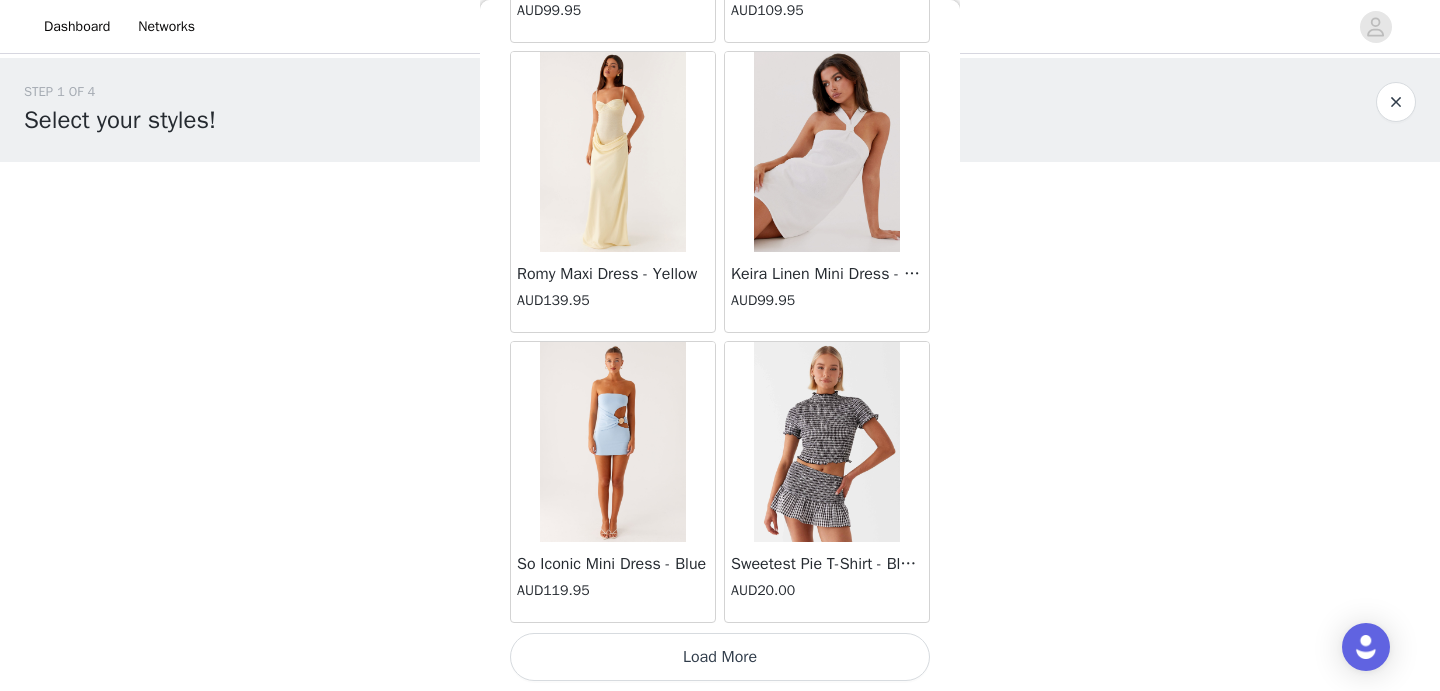 click on "Load More" at bounding box center (720, 657) 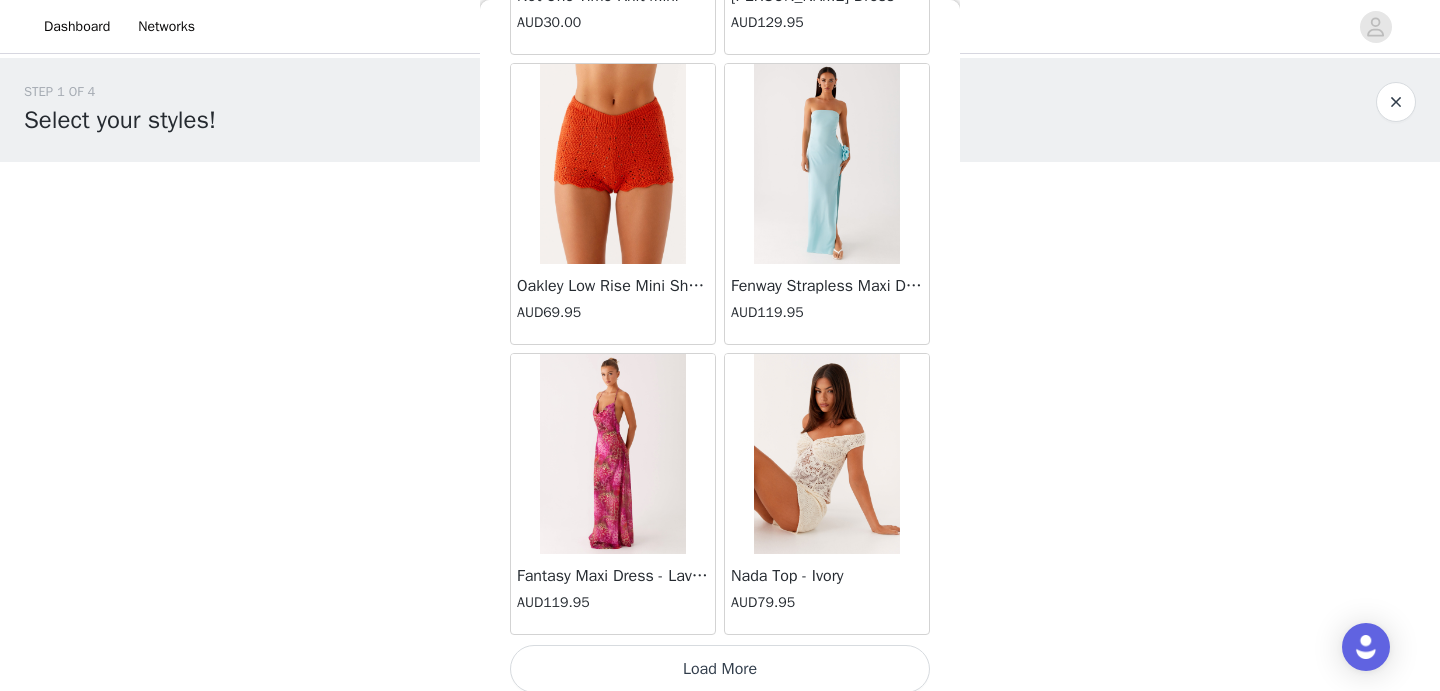 scroll, scrollTop: 31369, scrollLeft: 0, axis: vertical 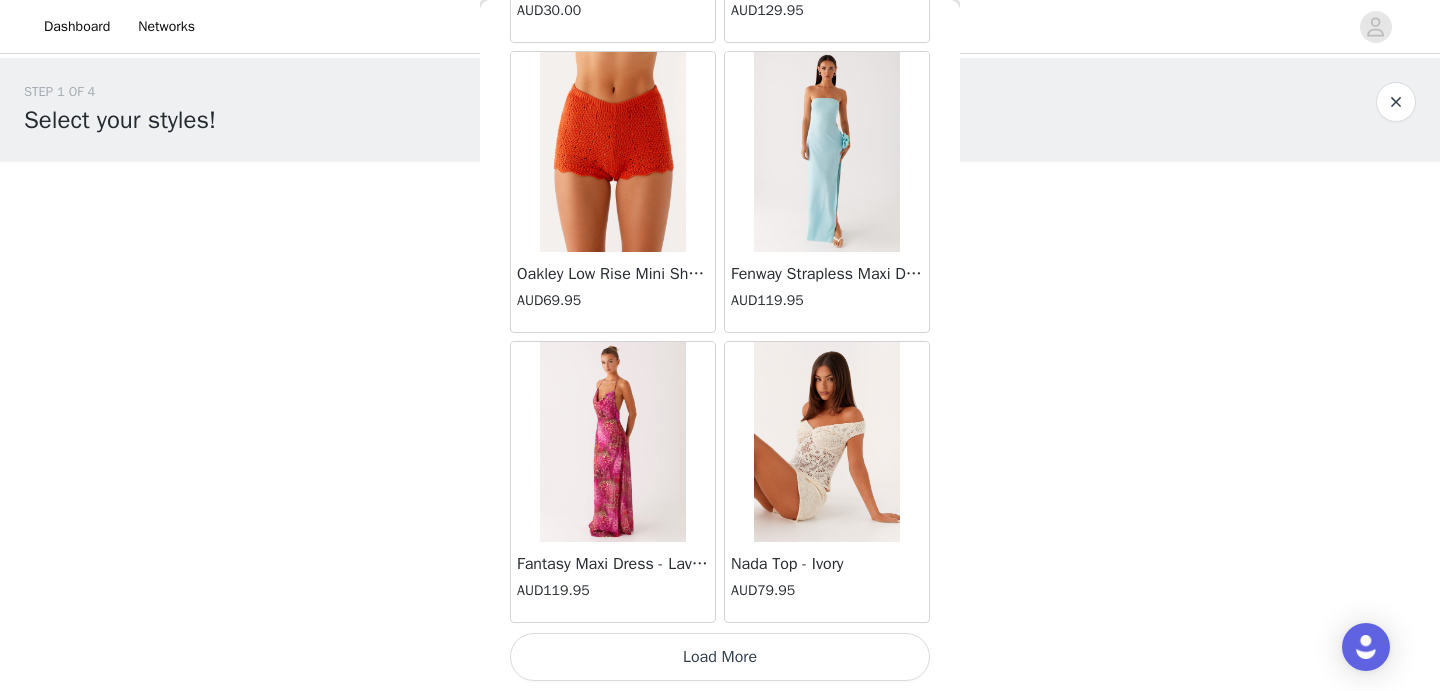 click on "Load More" at bounding box center (720, 657) 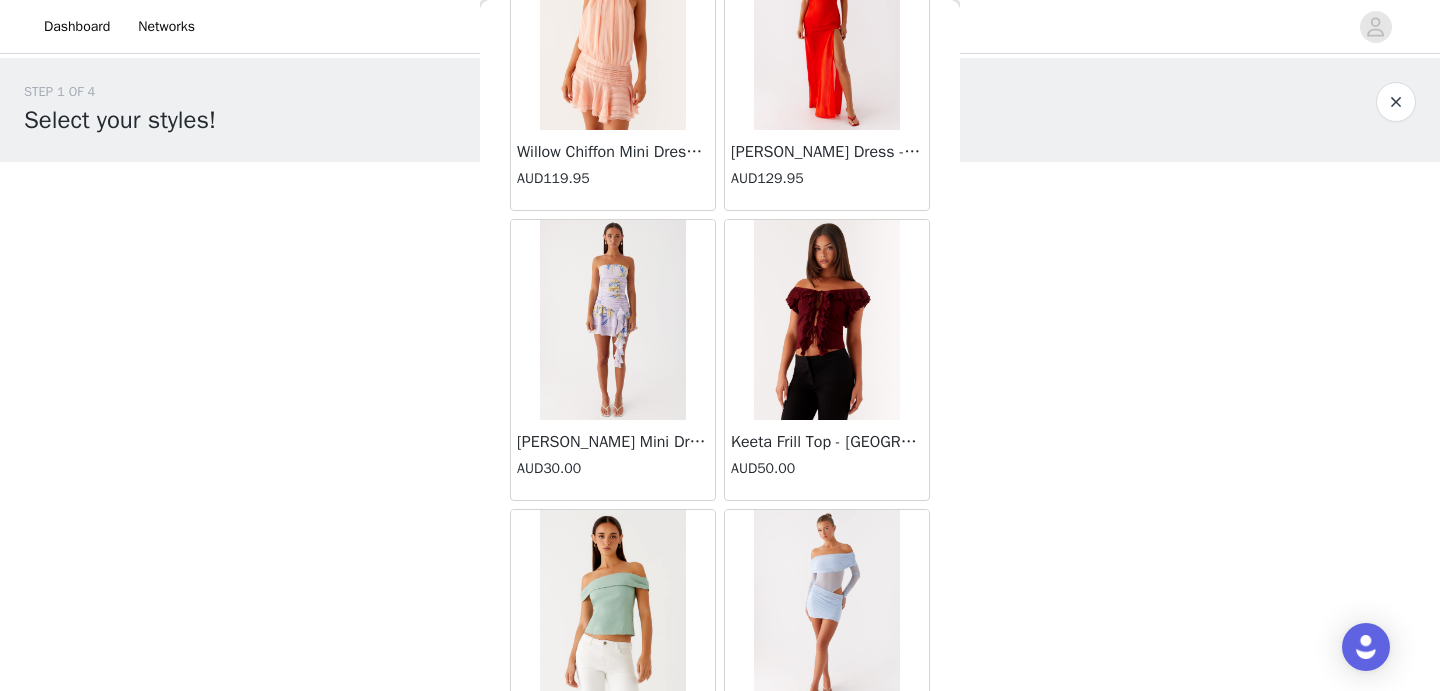 scroll, scrollTop: 34269, scrollLeft: 0, axis: vertical 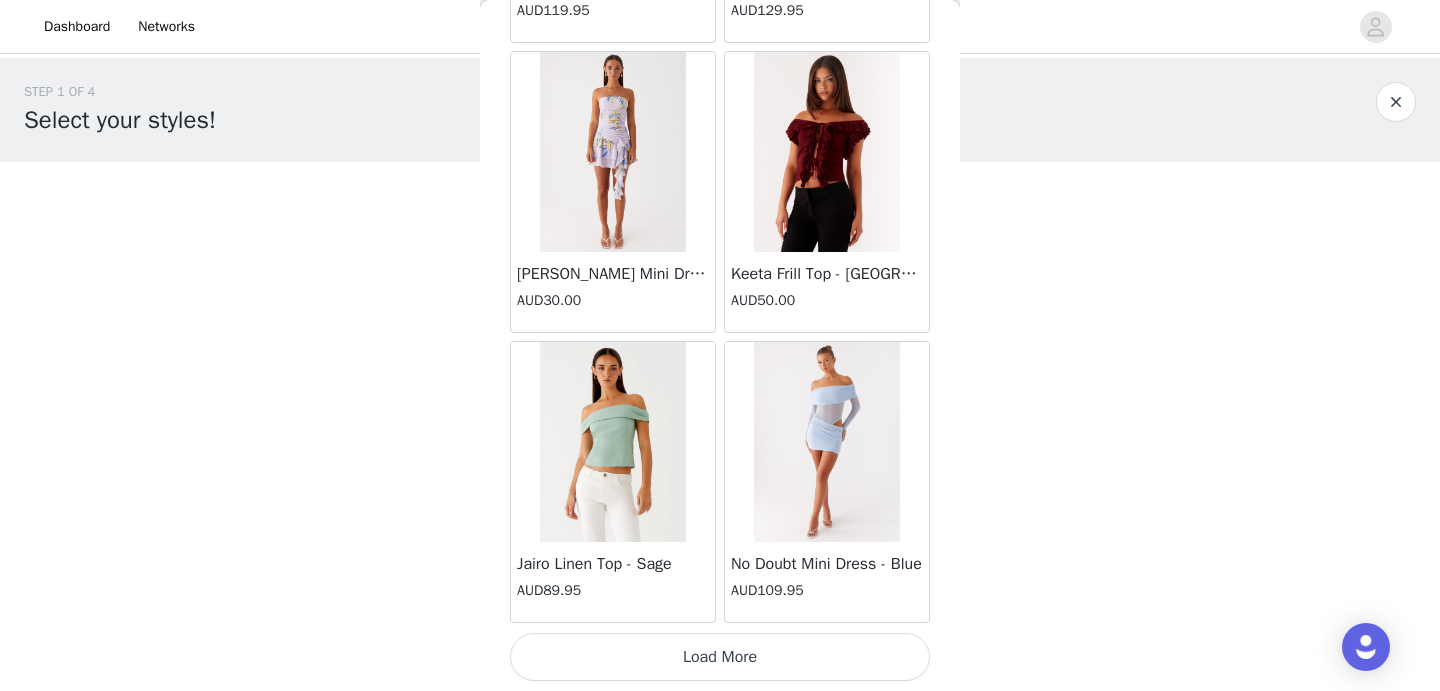 click on "Load More" at bounding box center (720, 657) 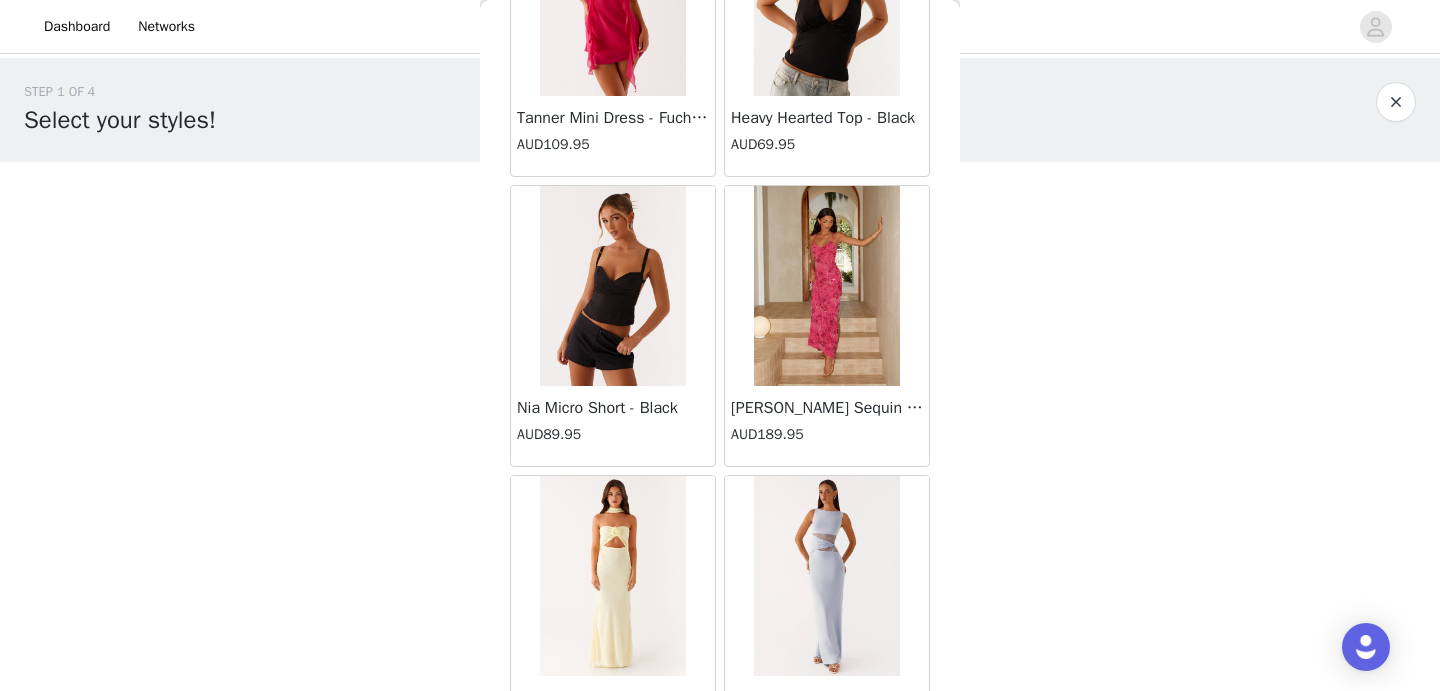 scroll, scrollTop: 37169, scrollLeft: 0, axis: vertical 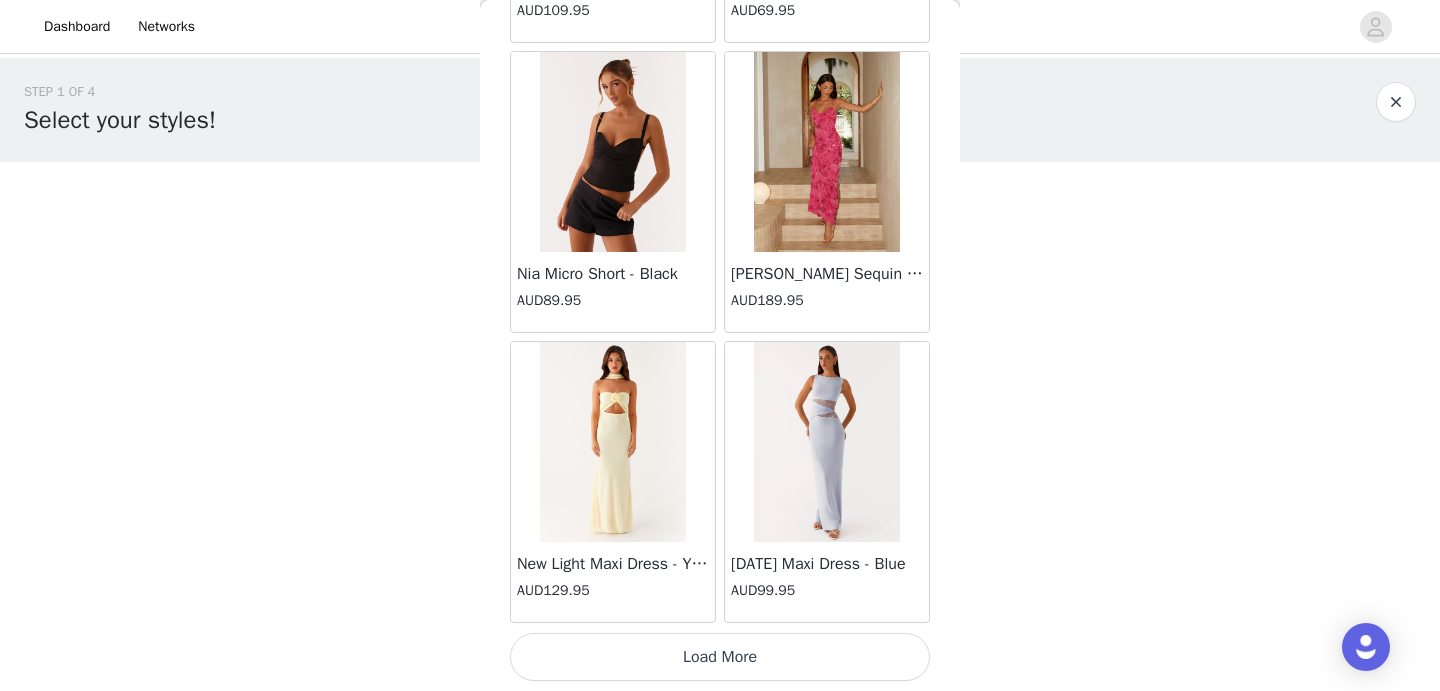 click on "Load More" at bounding box center [720, 657] 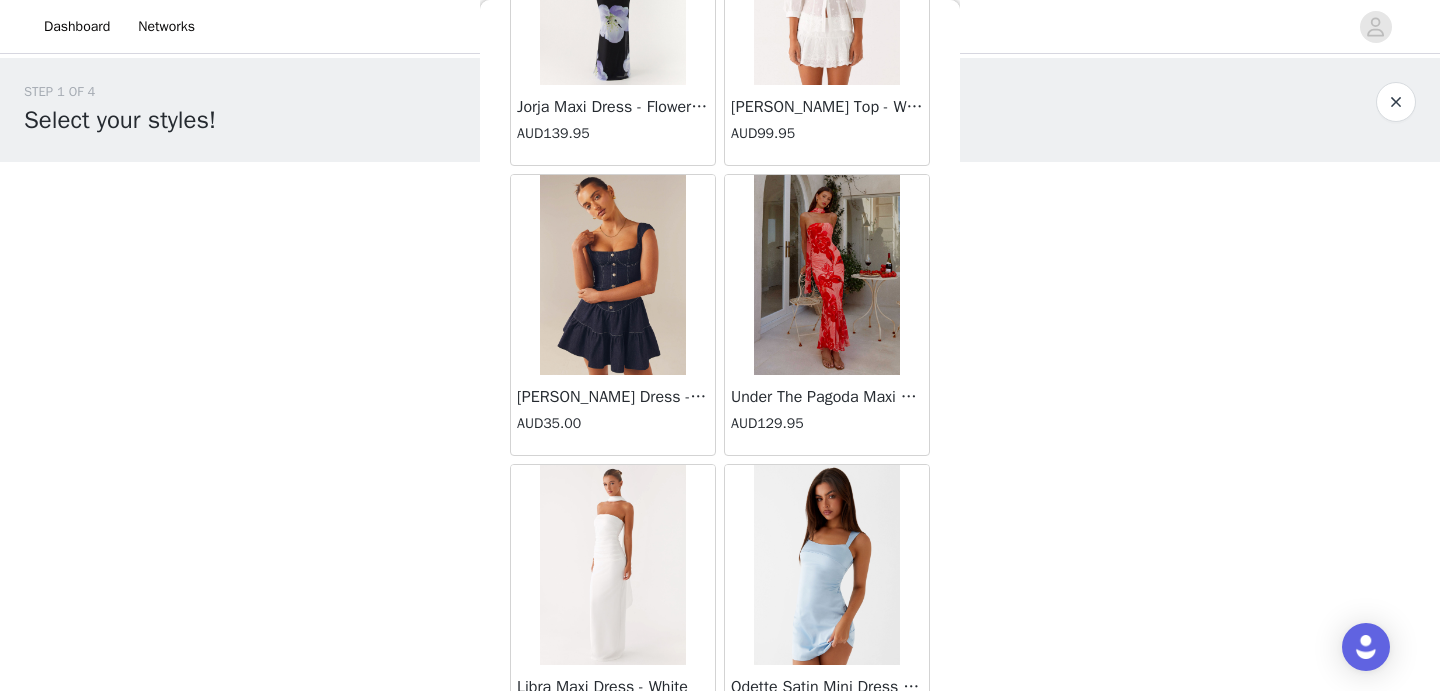 scroll, scrollTop: 40069, scrollLeft: 0, axis: vertical 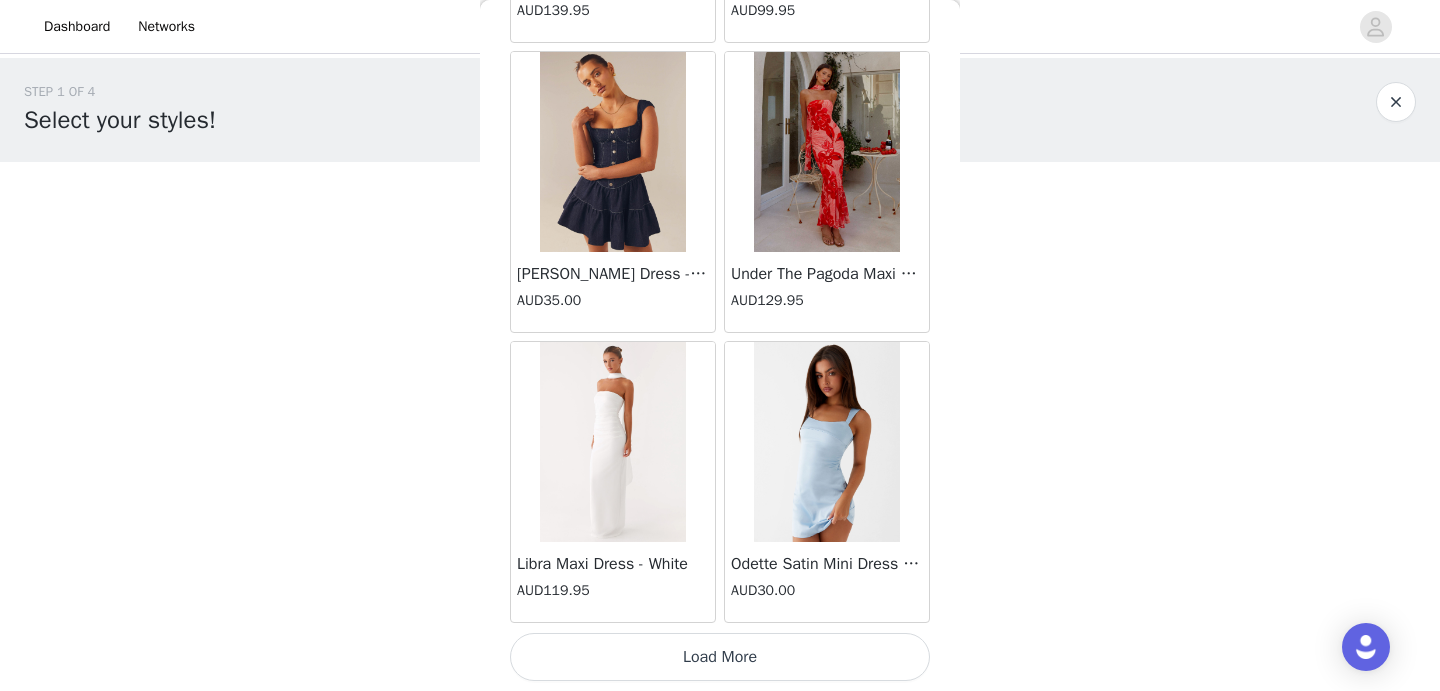 click on "Load More" at bounding box center [720, 657] 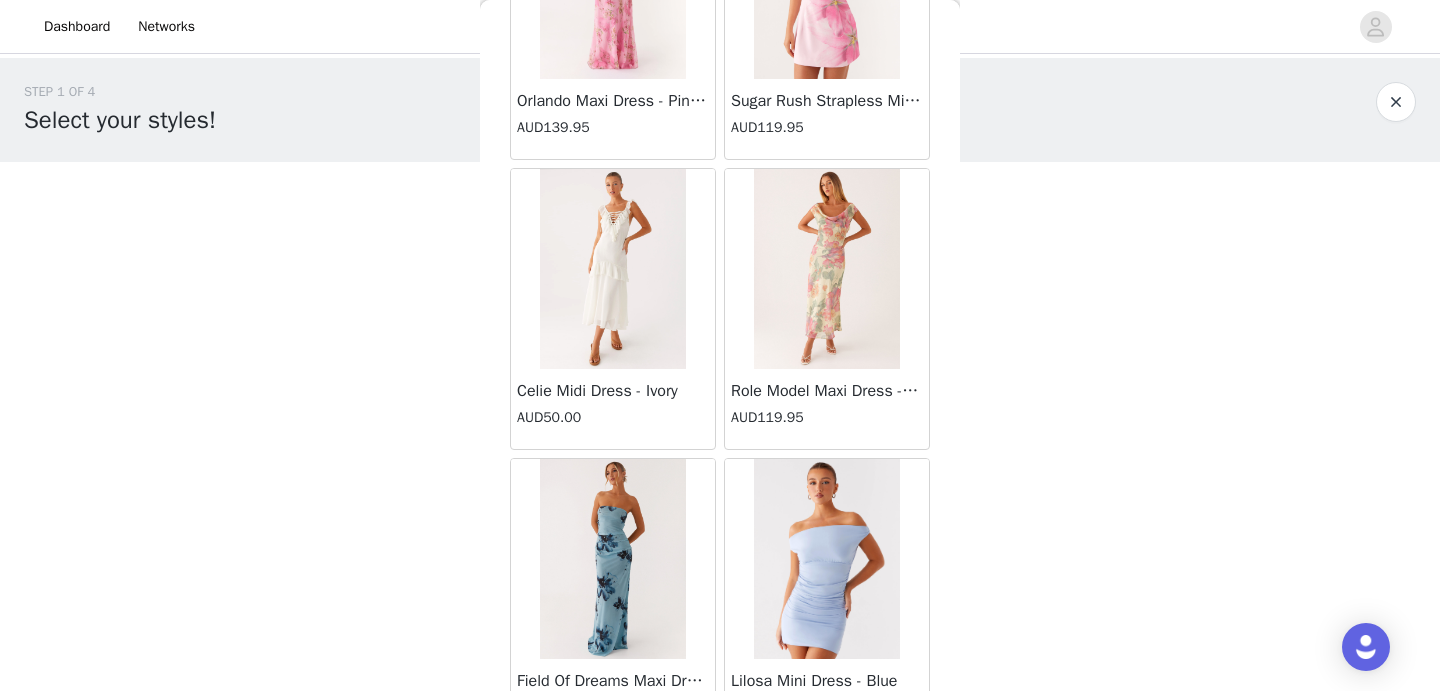 scroll, scrollTop: 42969, scrollLeft: 0, axis: vertical 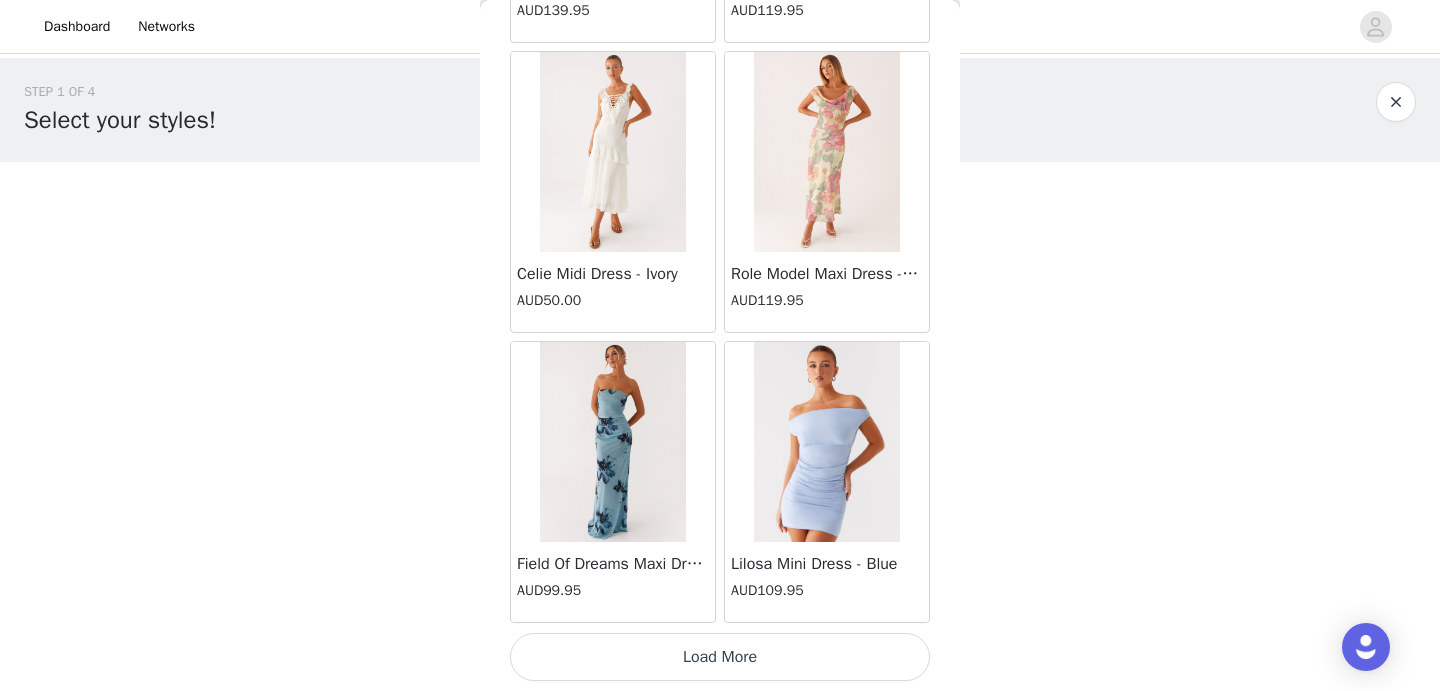 click on "Load More" at bounding box center [720, 657] 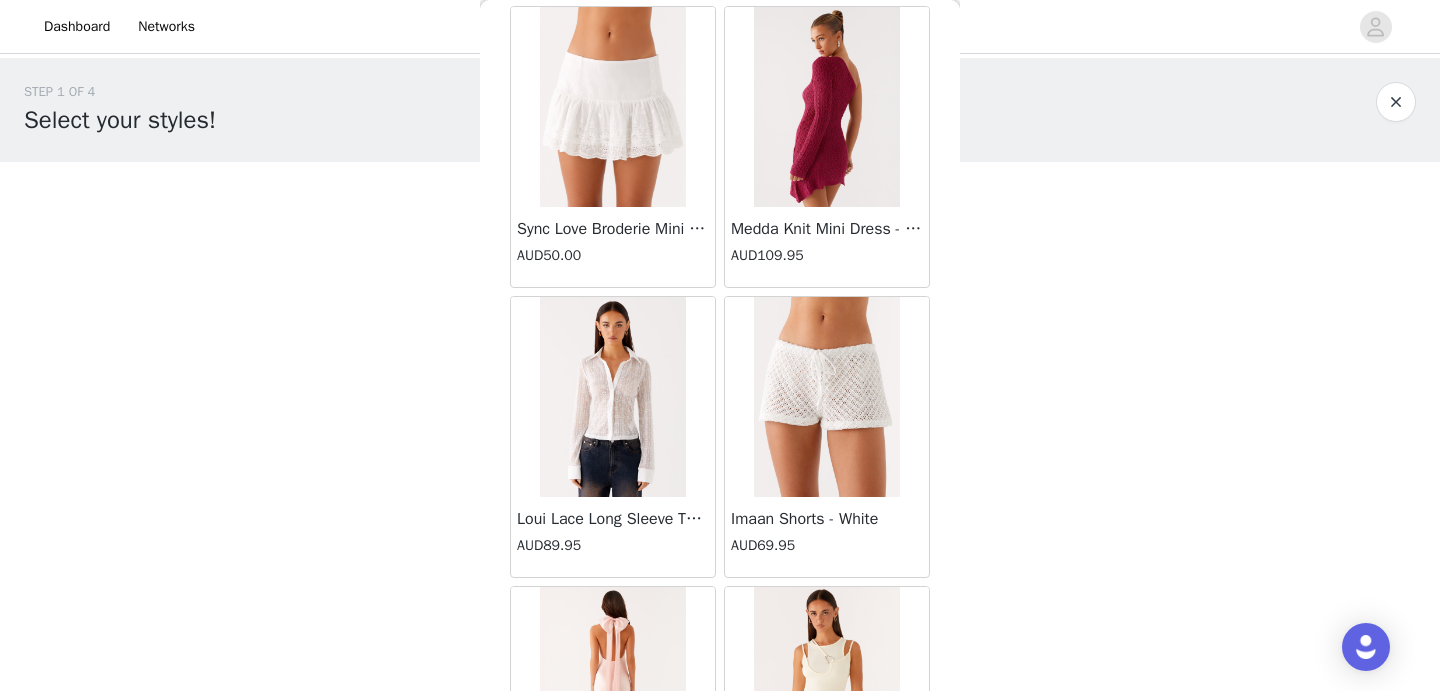 scroll, scrollTop: 45869, scrollLeft: 0, axis: vertical 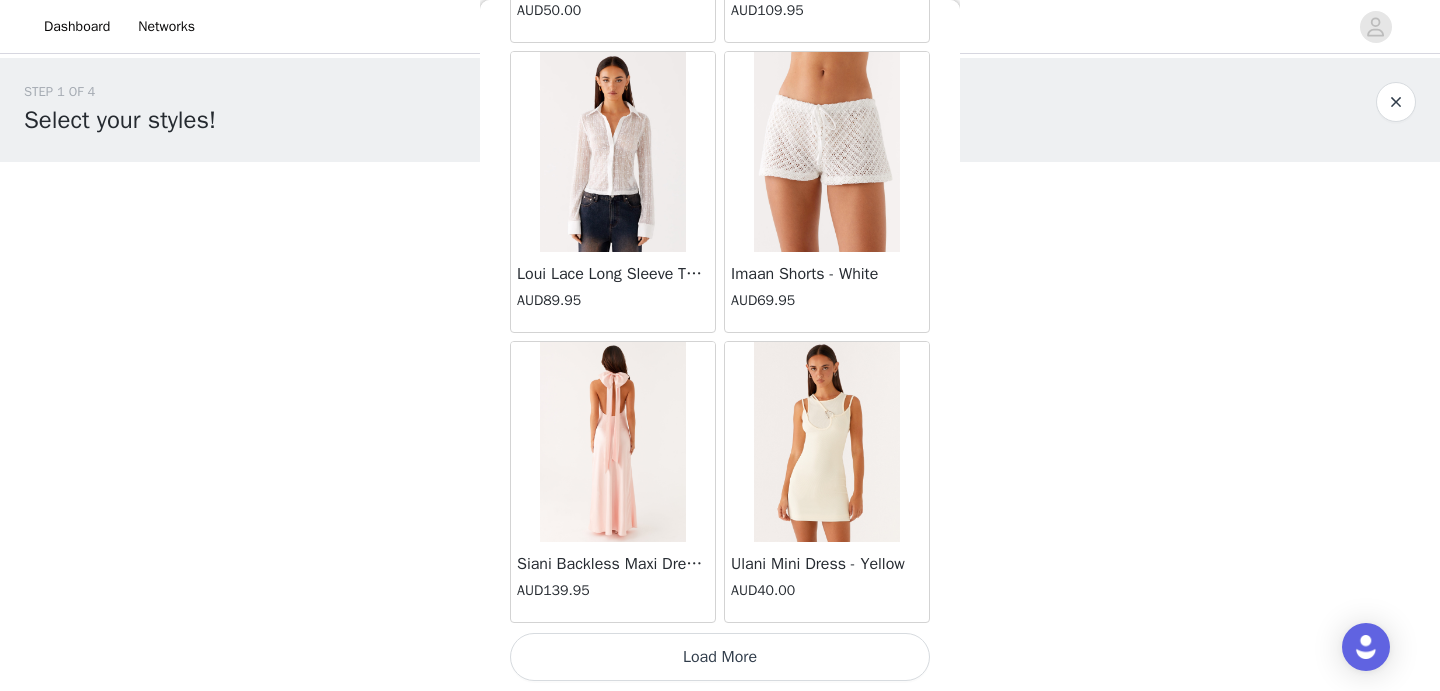 click on "Load More" at bounding box center (720, 657) 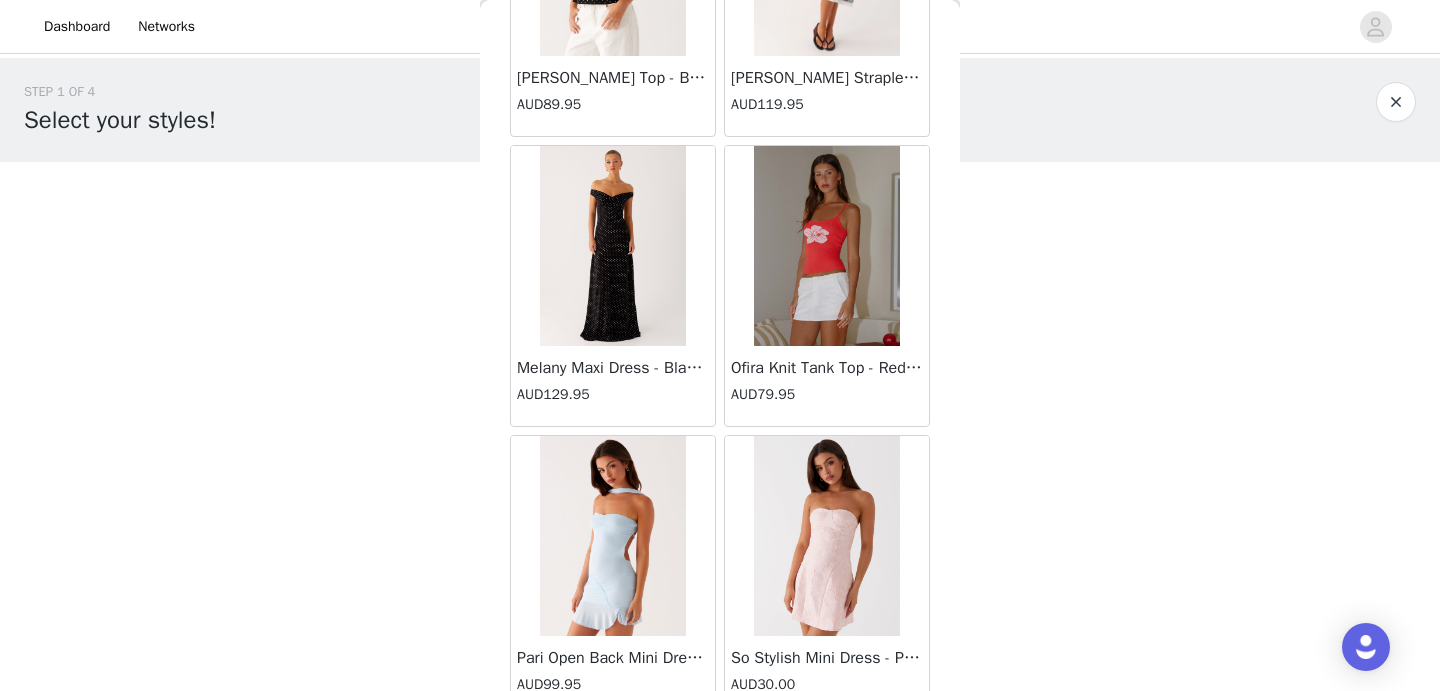 scroll, scrollTop: 48769, scrollLeft: 0, axis: vertical 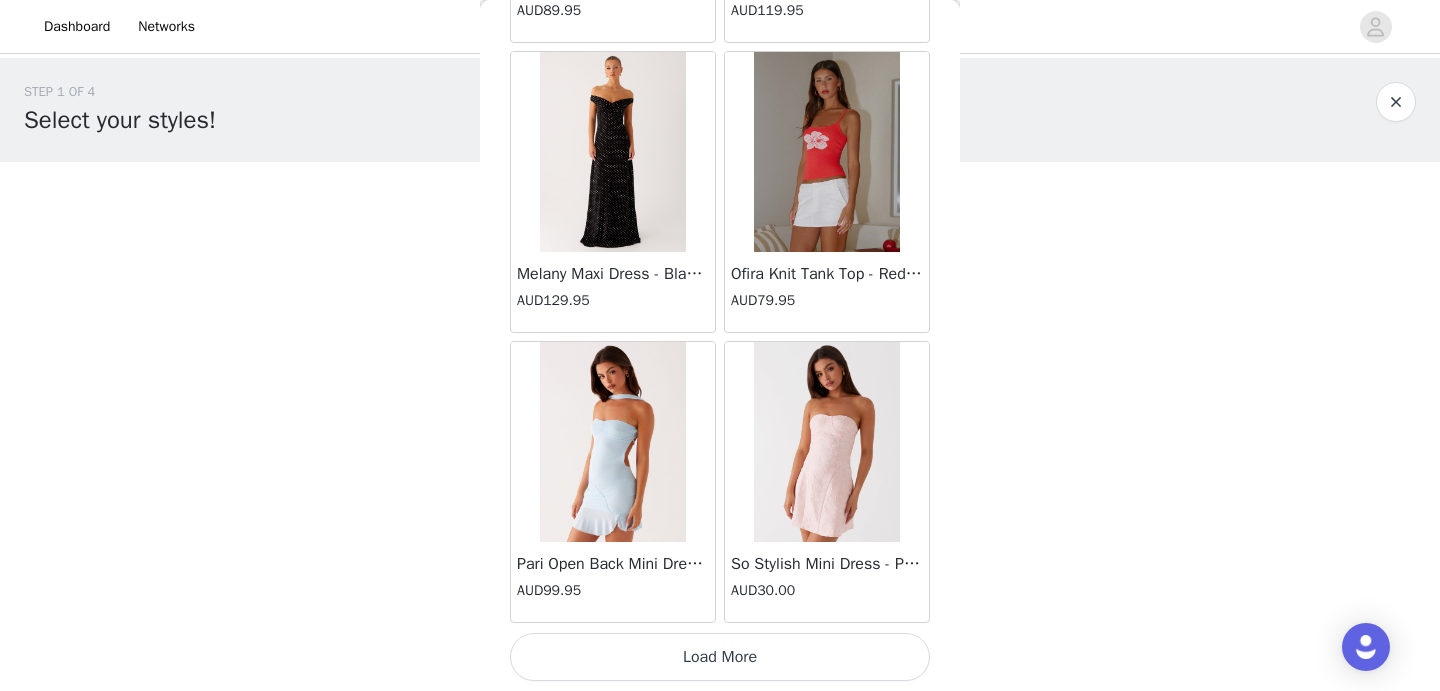 click on "Load More" at bounding box center (720, 657) 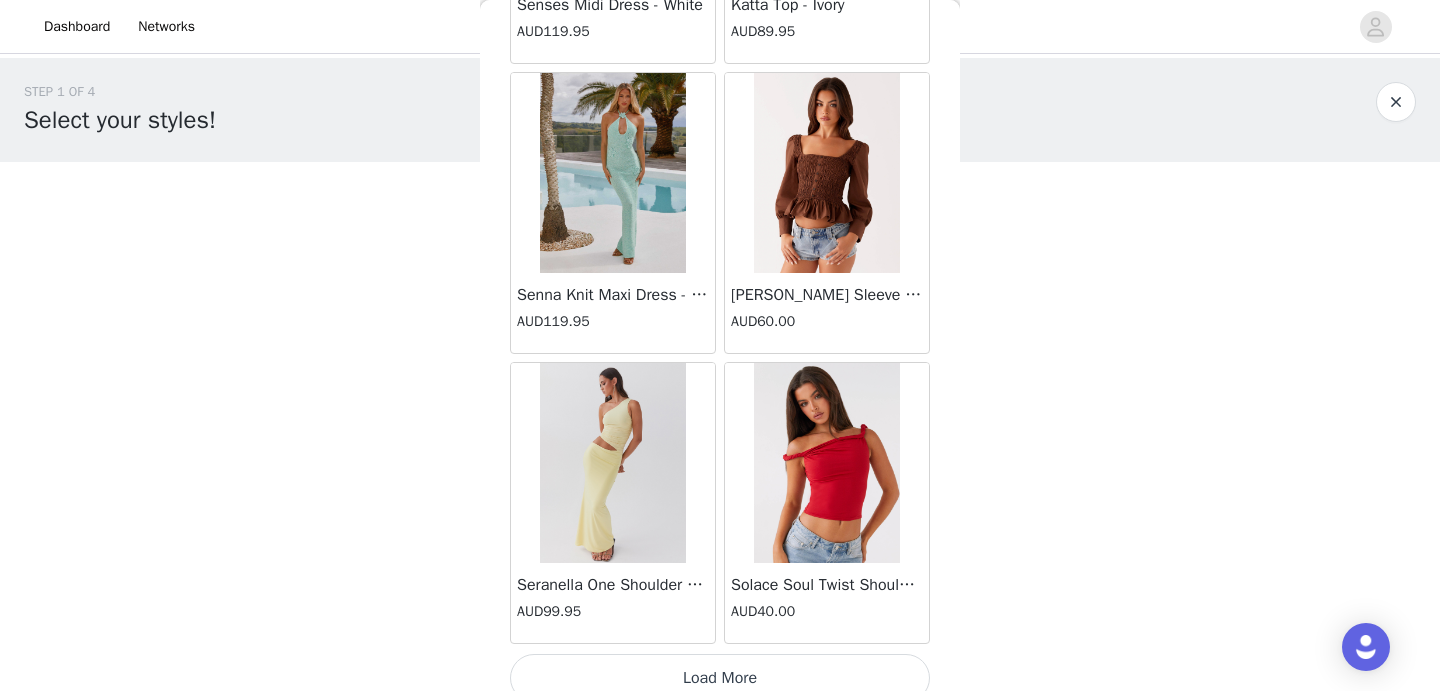 scroll, scrollTop: 51662, scrollLeft: 0, axis: vertical 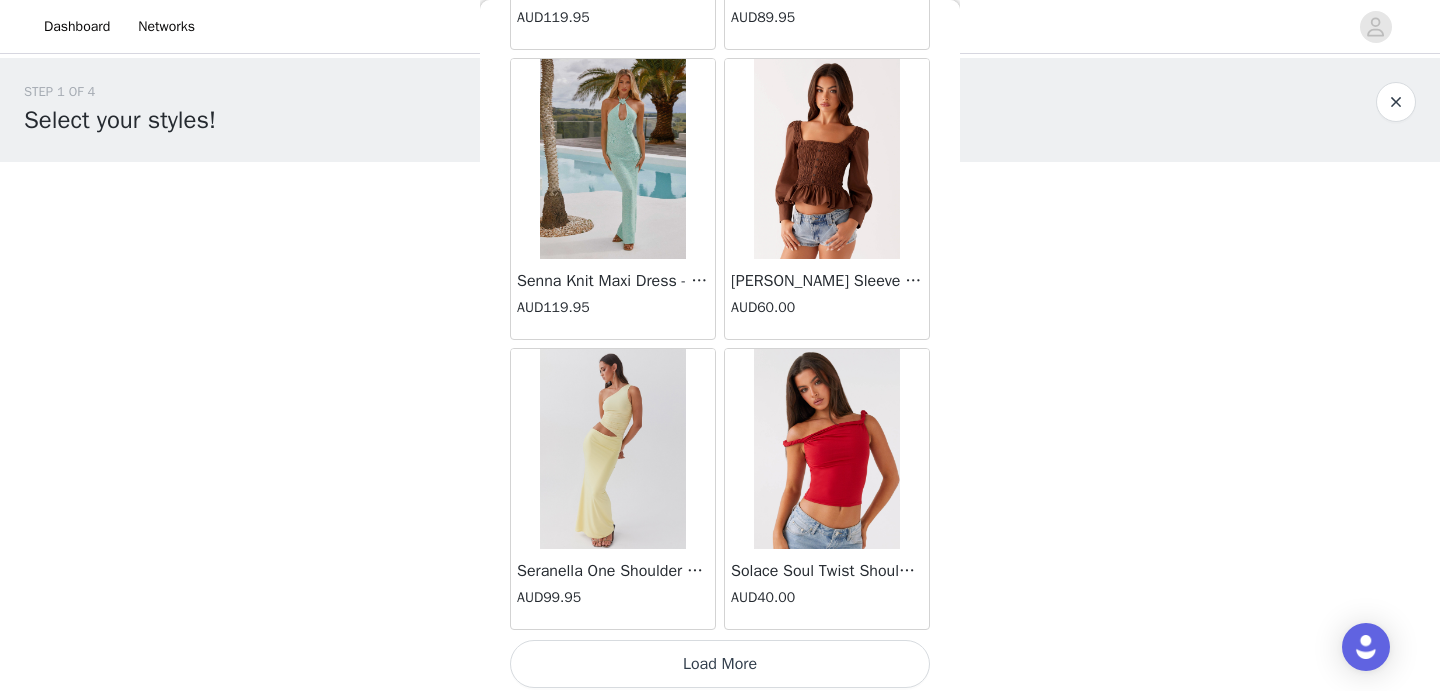 click on "Load More" at bounding box center (720, 664) 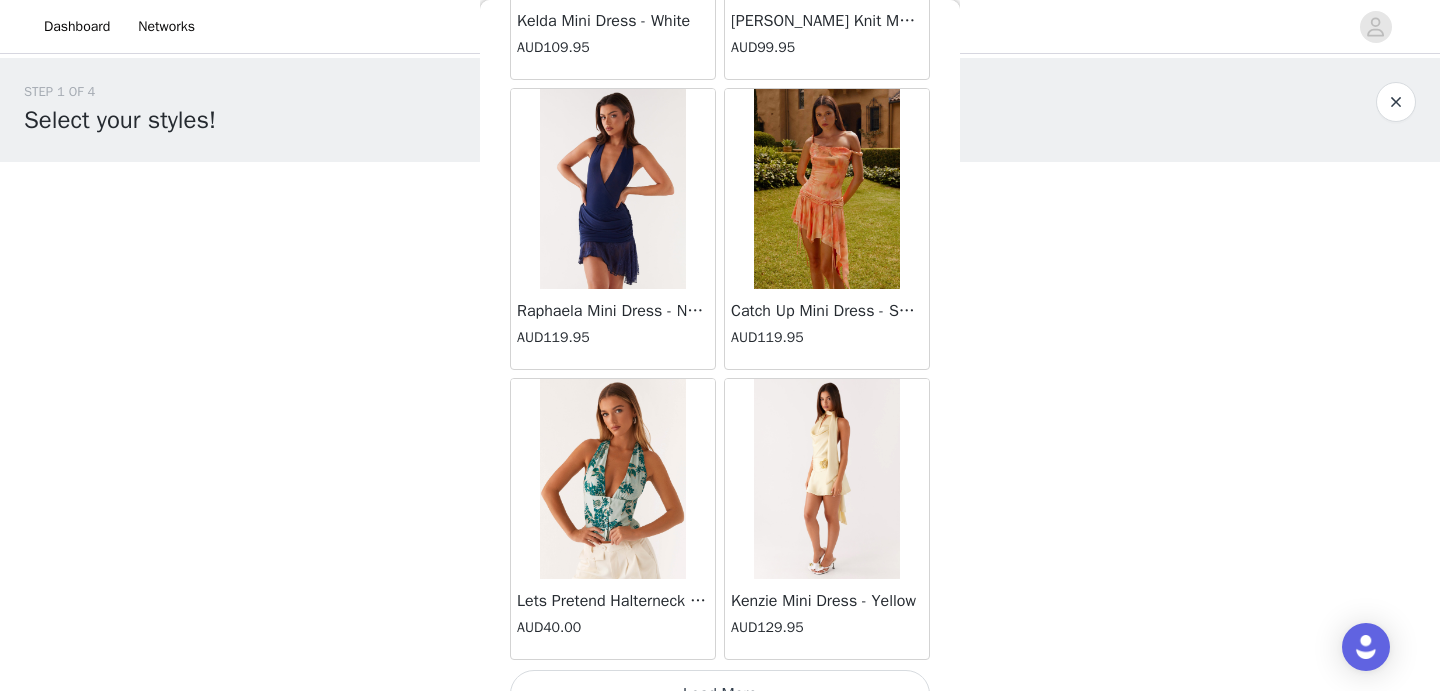 scroll, scrollTop: 54569, scrollLeft: 0, axis: vertical 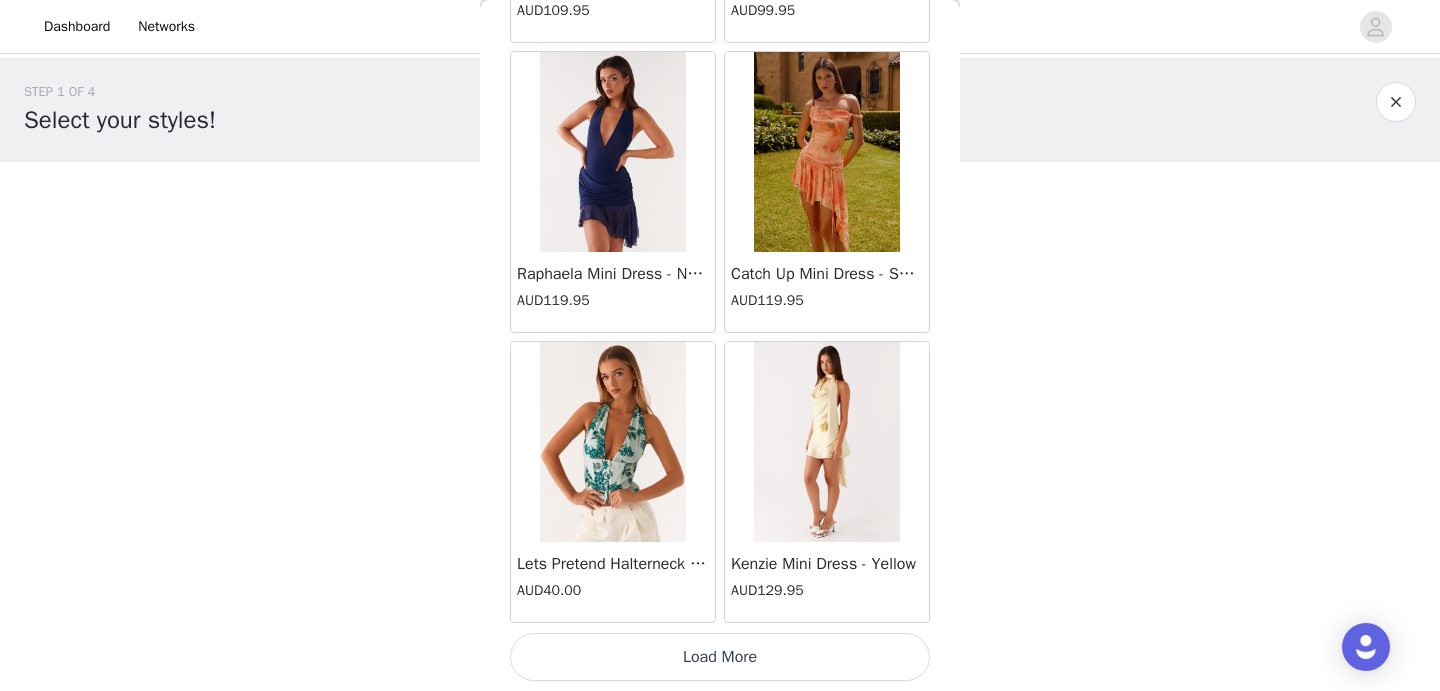 click on "Load More" at bounding box center (720, 657) 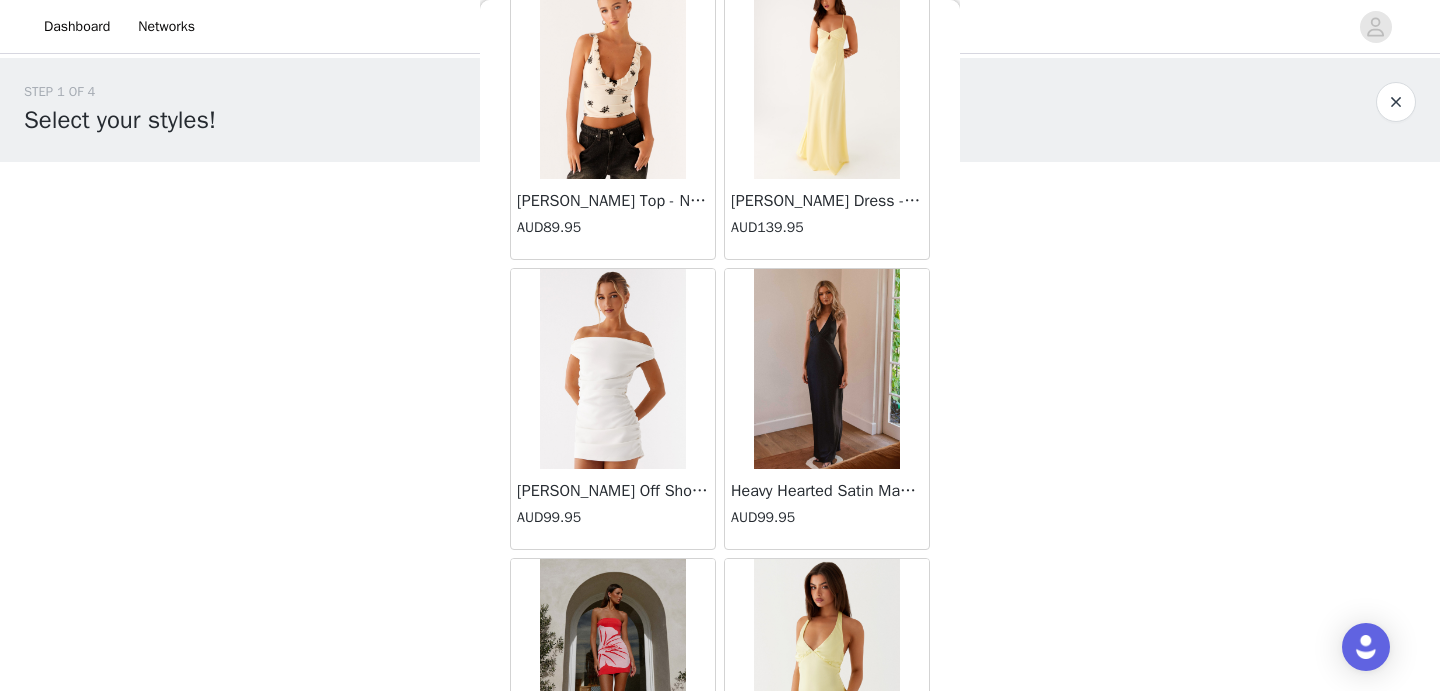 scroll, scrollTop: 57469, scrollLeft: 0, axis: vertical 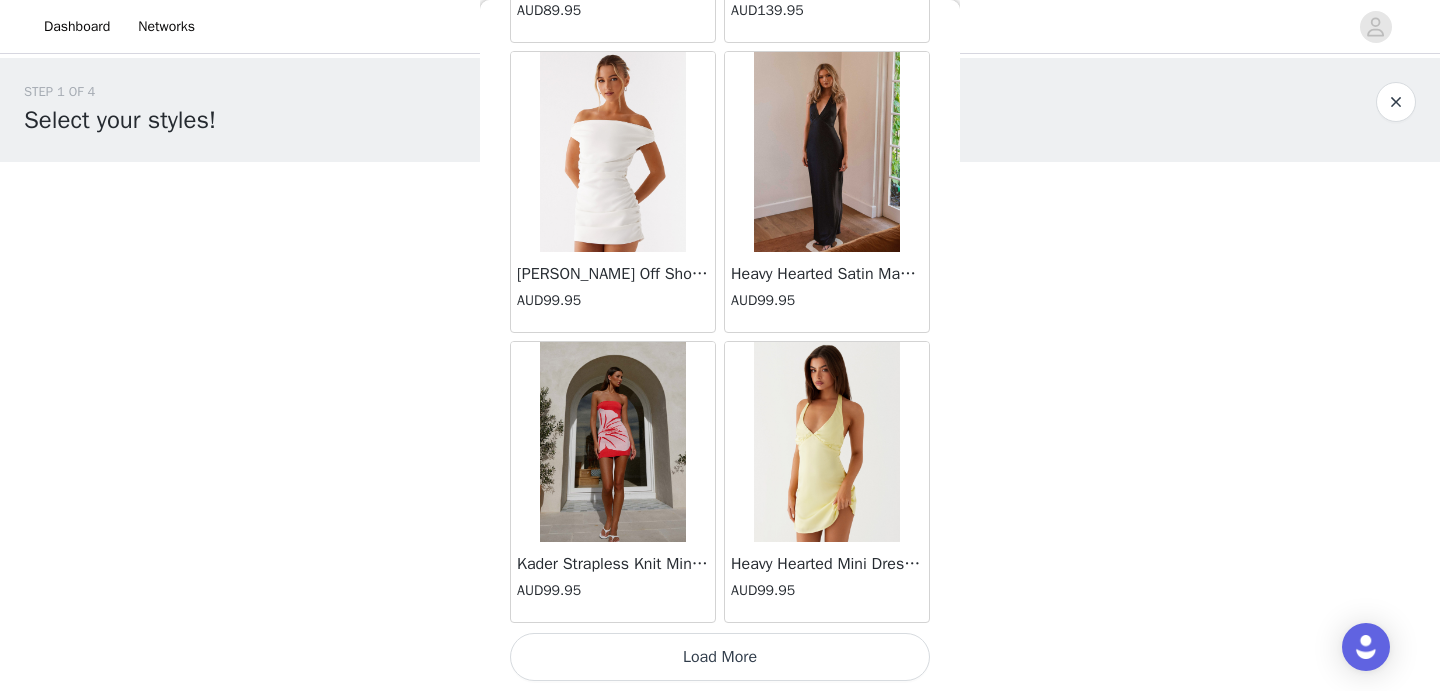 click on "Load More" at bounding box center (720, 657) 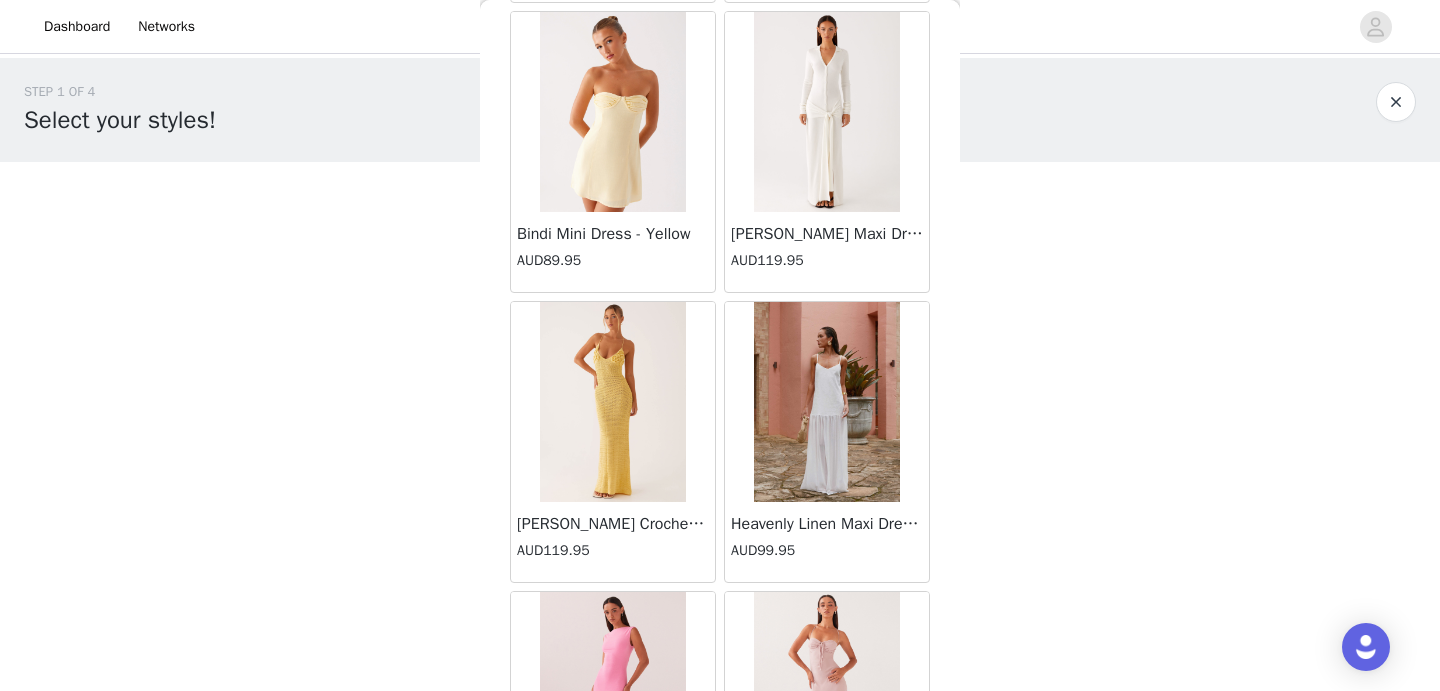 scroll, scrollTop: 60369, scrollLeft: 0, axis: vertical 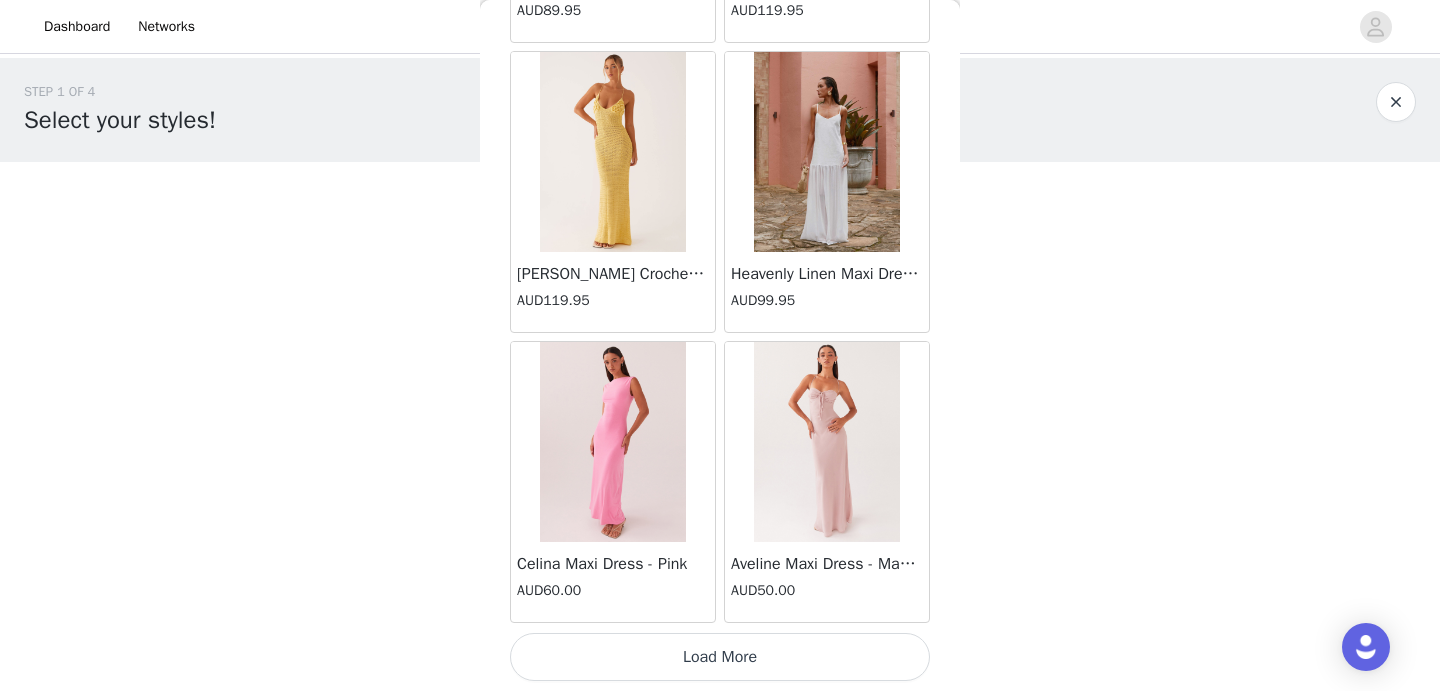 click on "Load More" at bounding box center (720, 657) 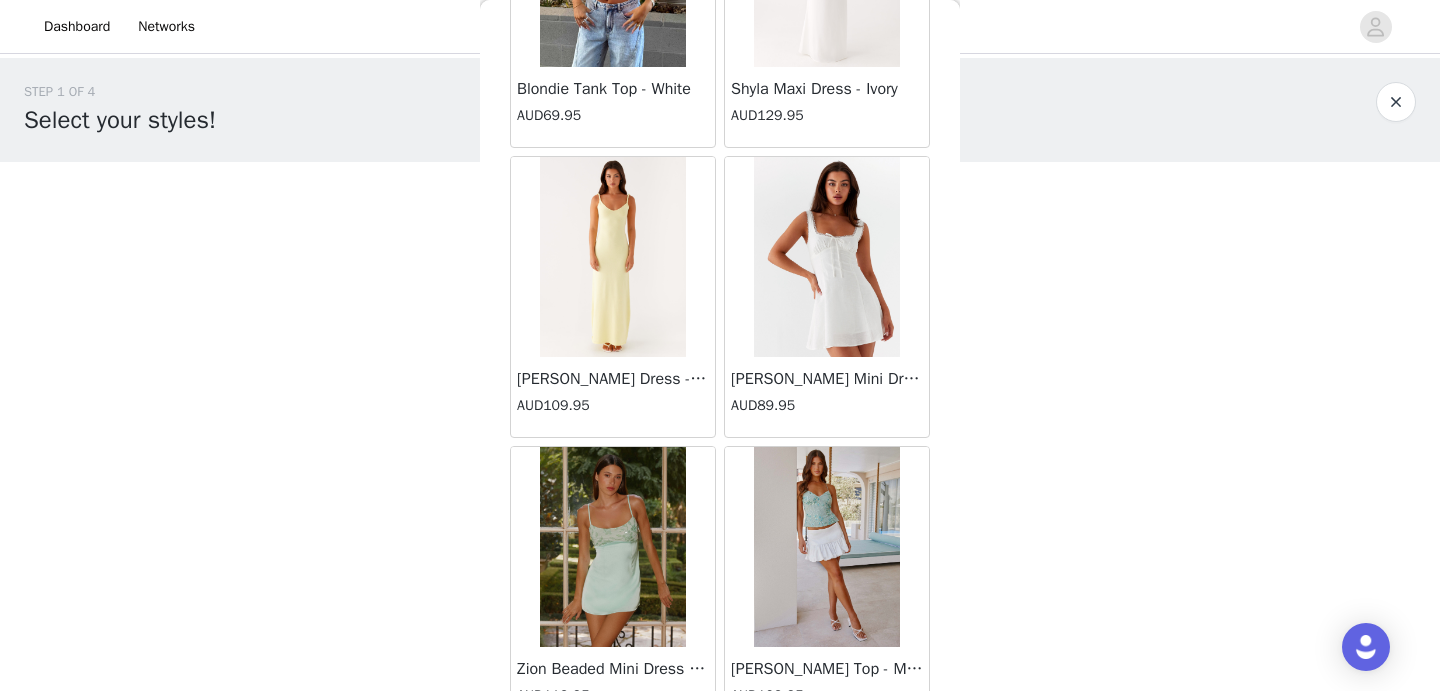 scroll, scrollTop: 63269, scrollLeft: 0, axis: vertical 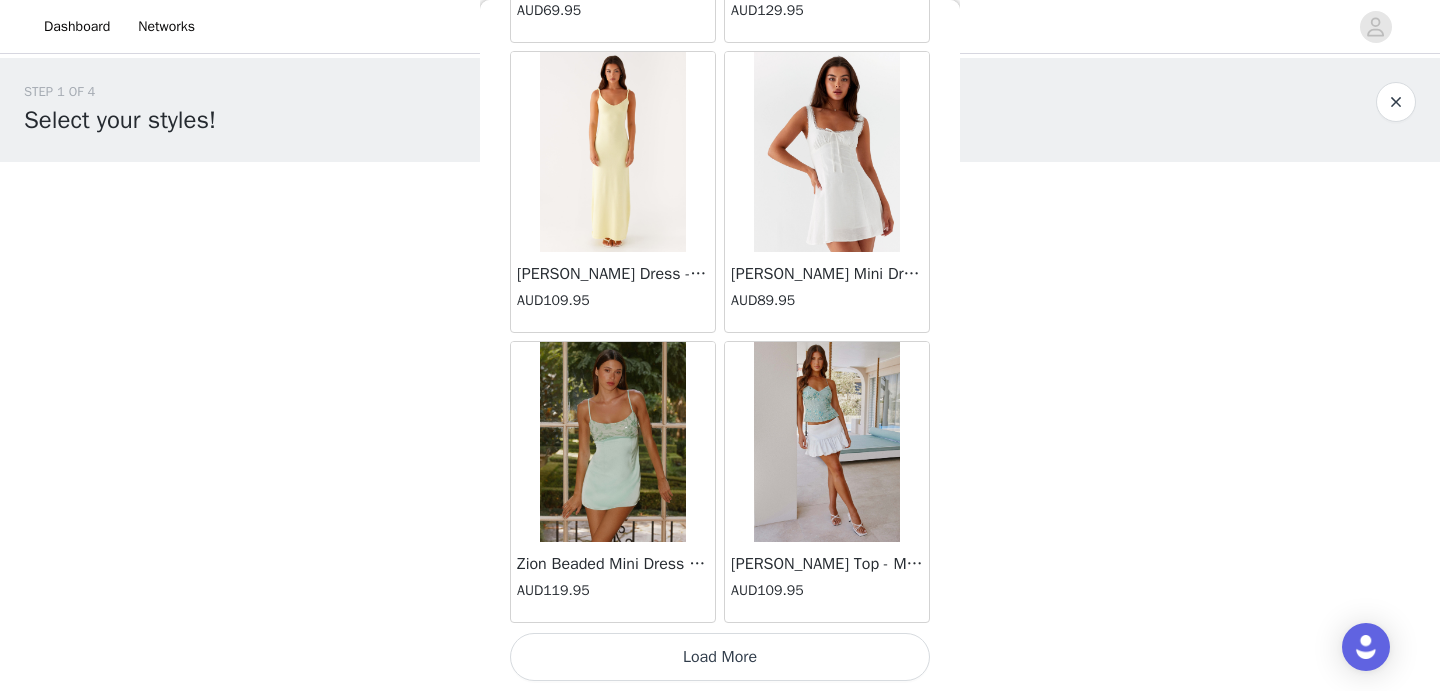 click on "Load More" at bounding box center [720, 657] 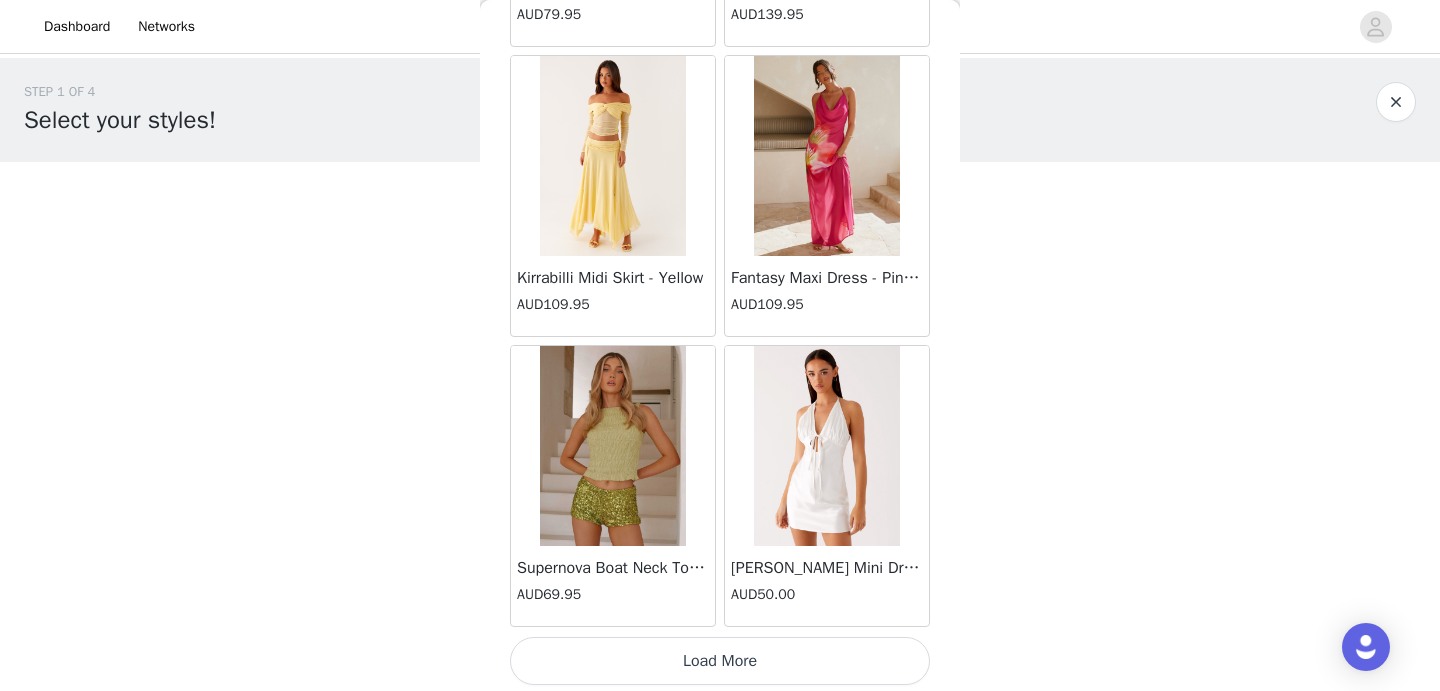 scroll, scrollTop: 66167, scrollLeft: 0, axis: vertical 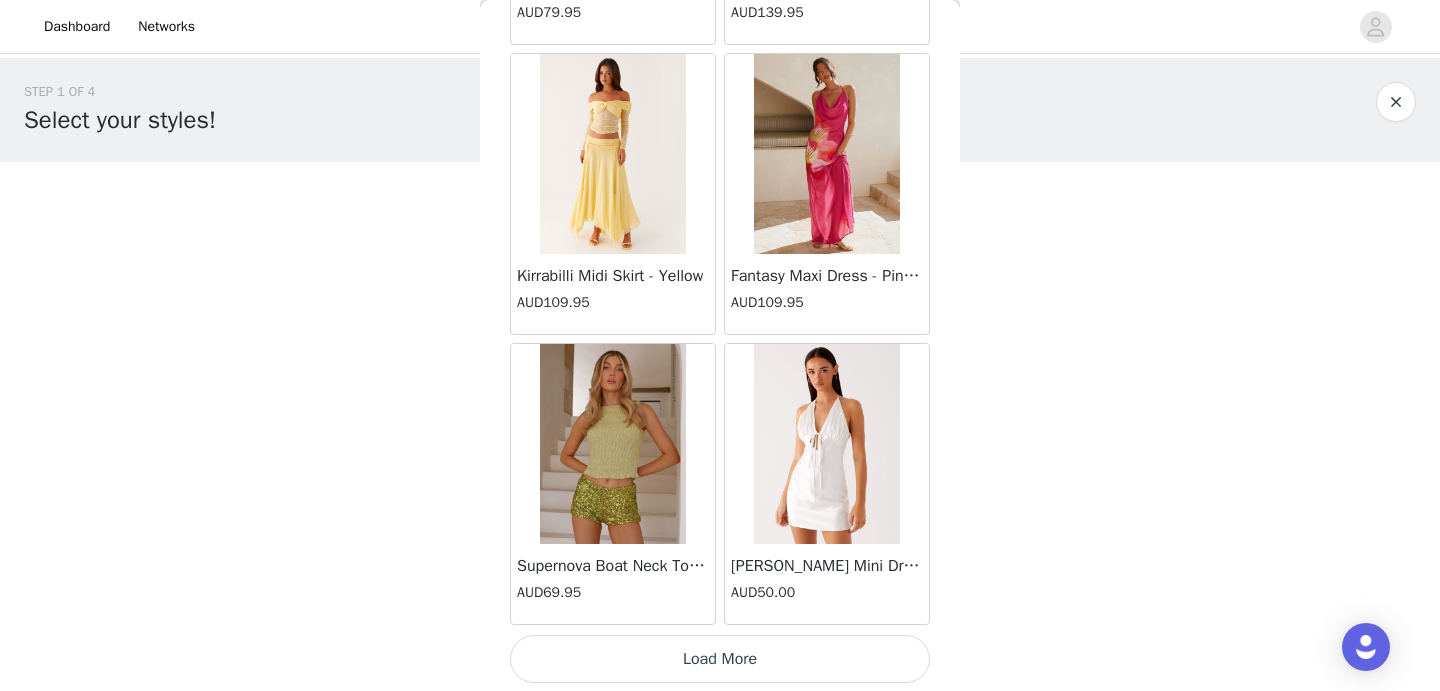 click on "Load More" at bounding box center (720, 659) 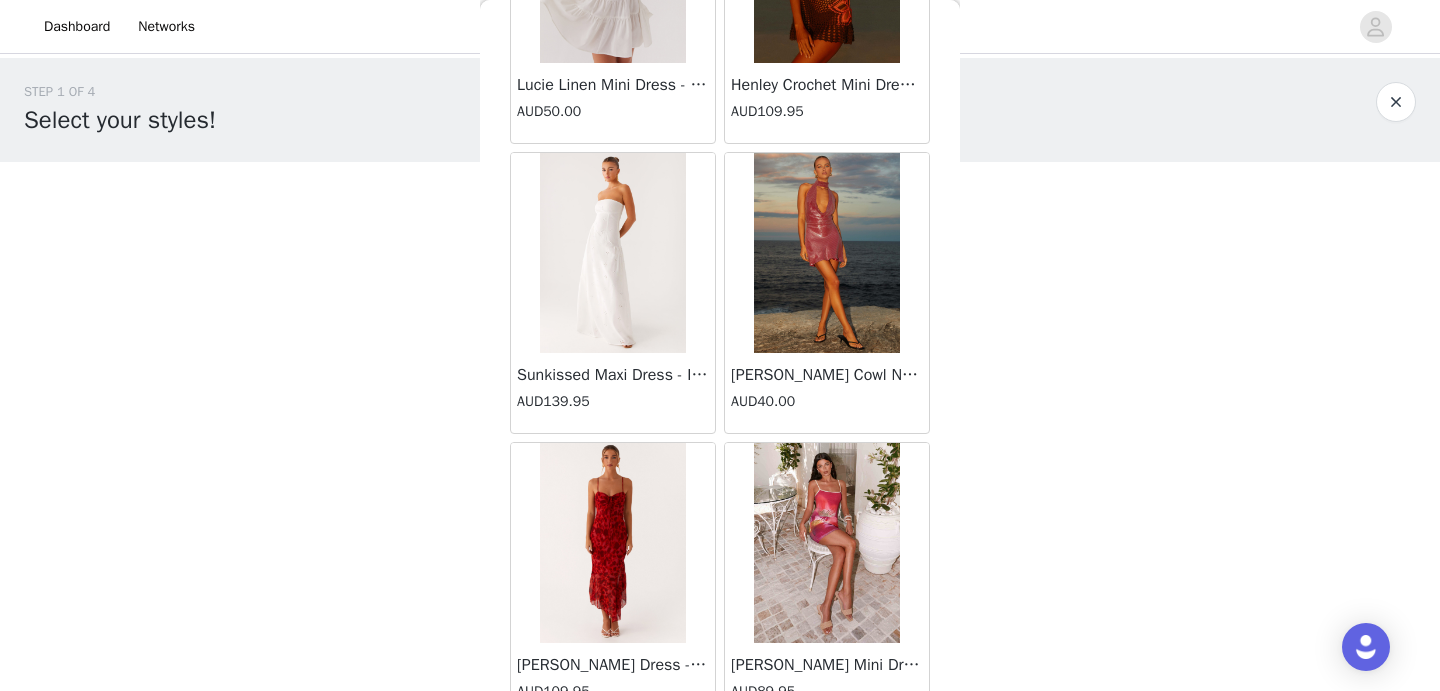 scroll, scrollTop: 69069, scrollLeft: 0, axis: vertical 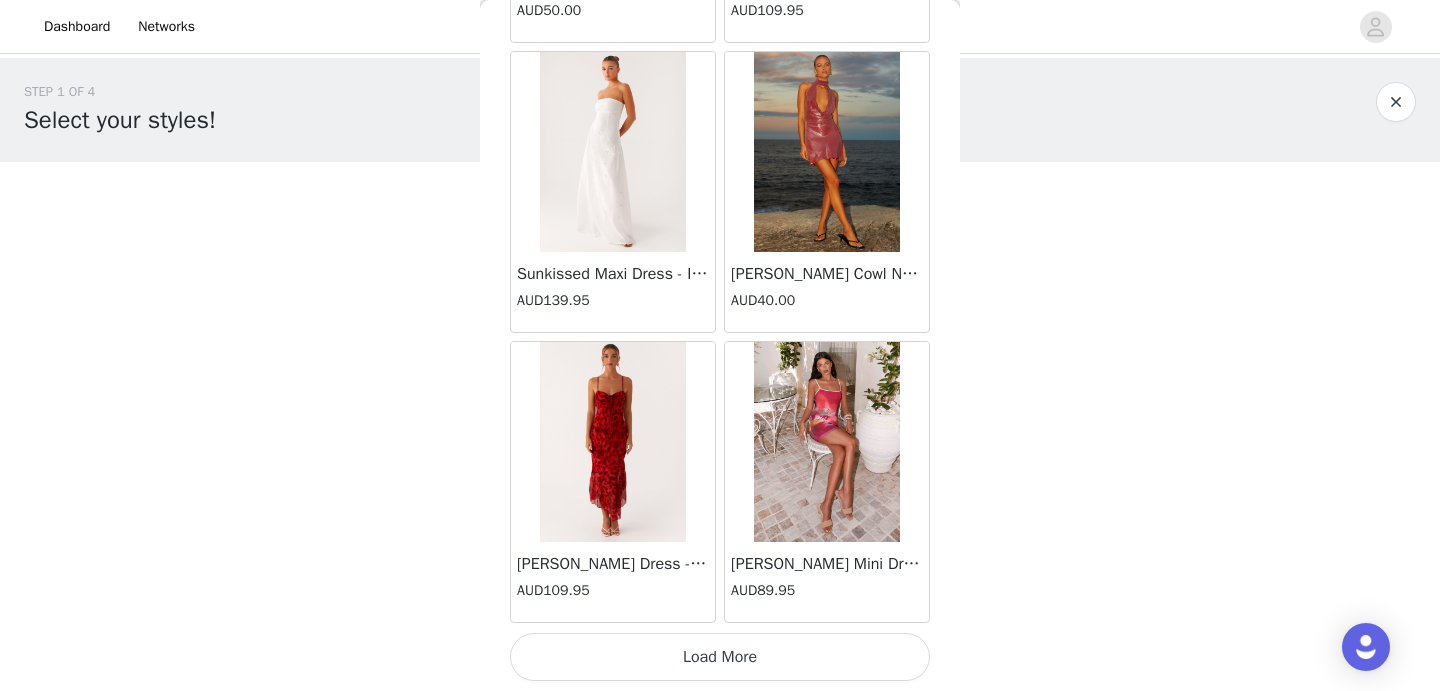 click on "Load More" at bounding box center [720, 657] 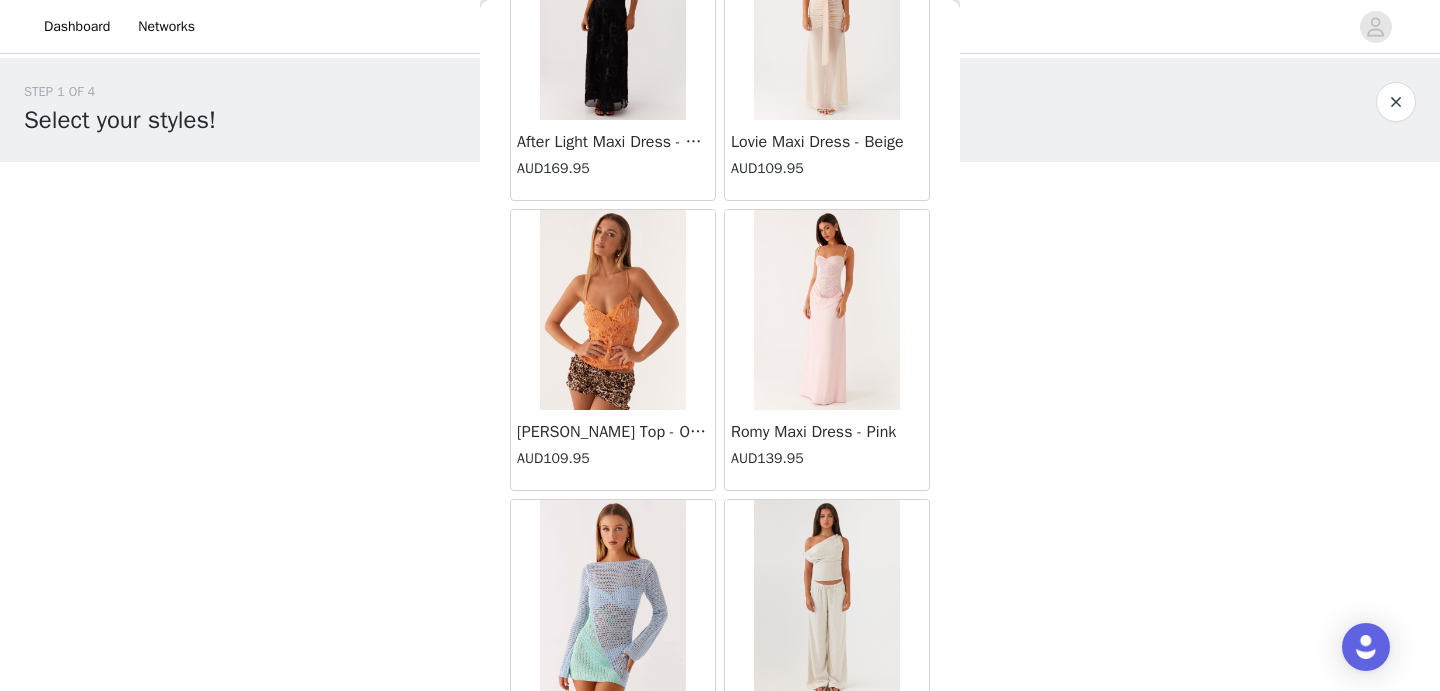 scroll, scrollTop: 71232, scrollLeft: 0, axis: vertical 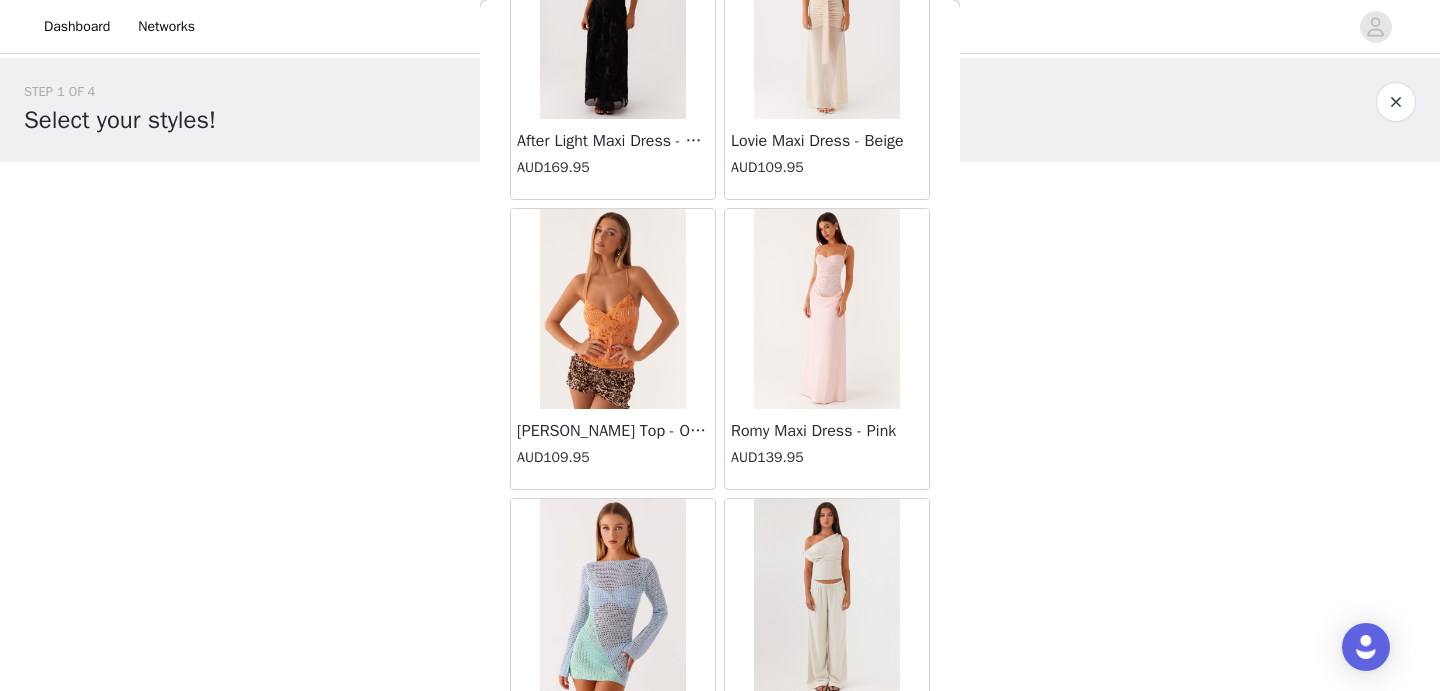 click at bounding box center (612, 309) 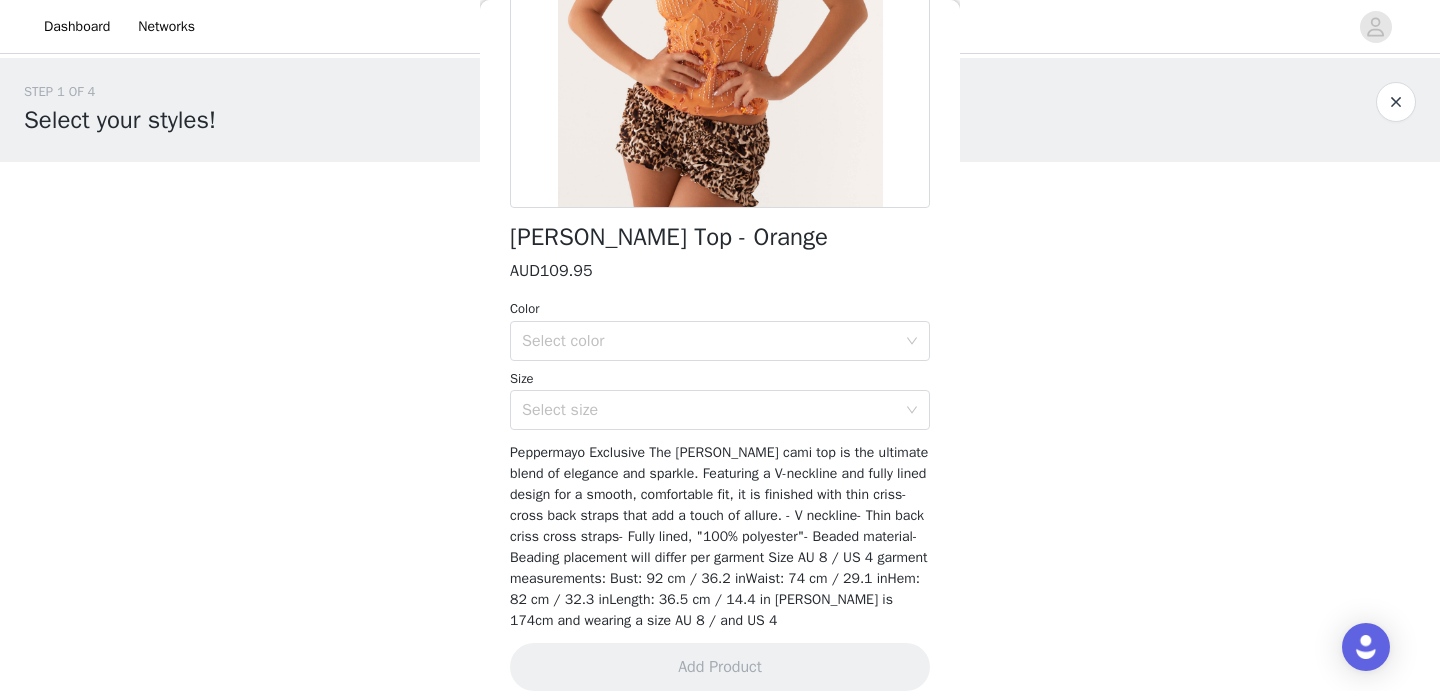 scroll, scrollTop: 344, scrollLeft: 0, axis: vertical 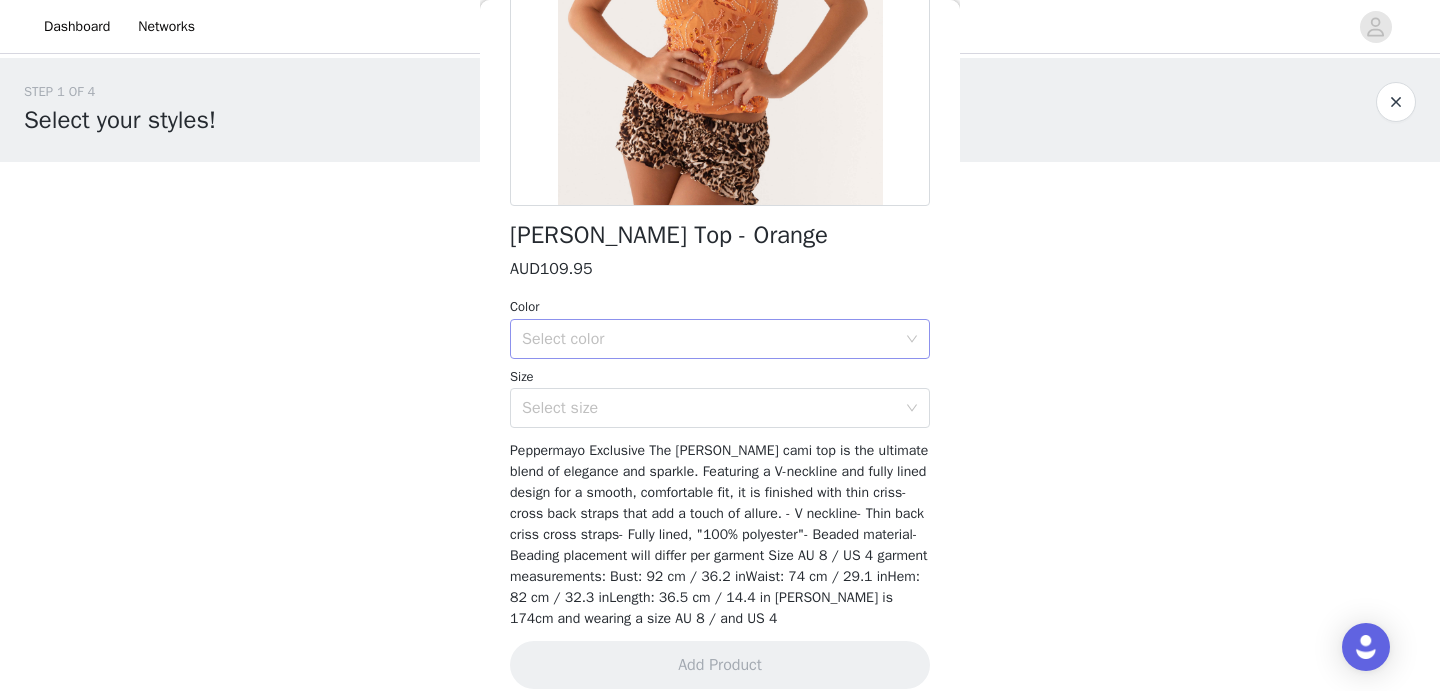 click on "Select color" at bounding box center (713, 339) 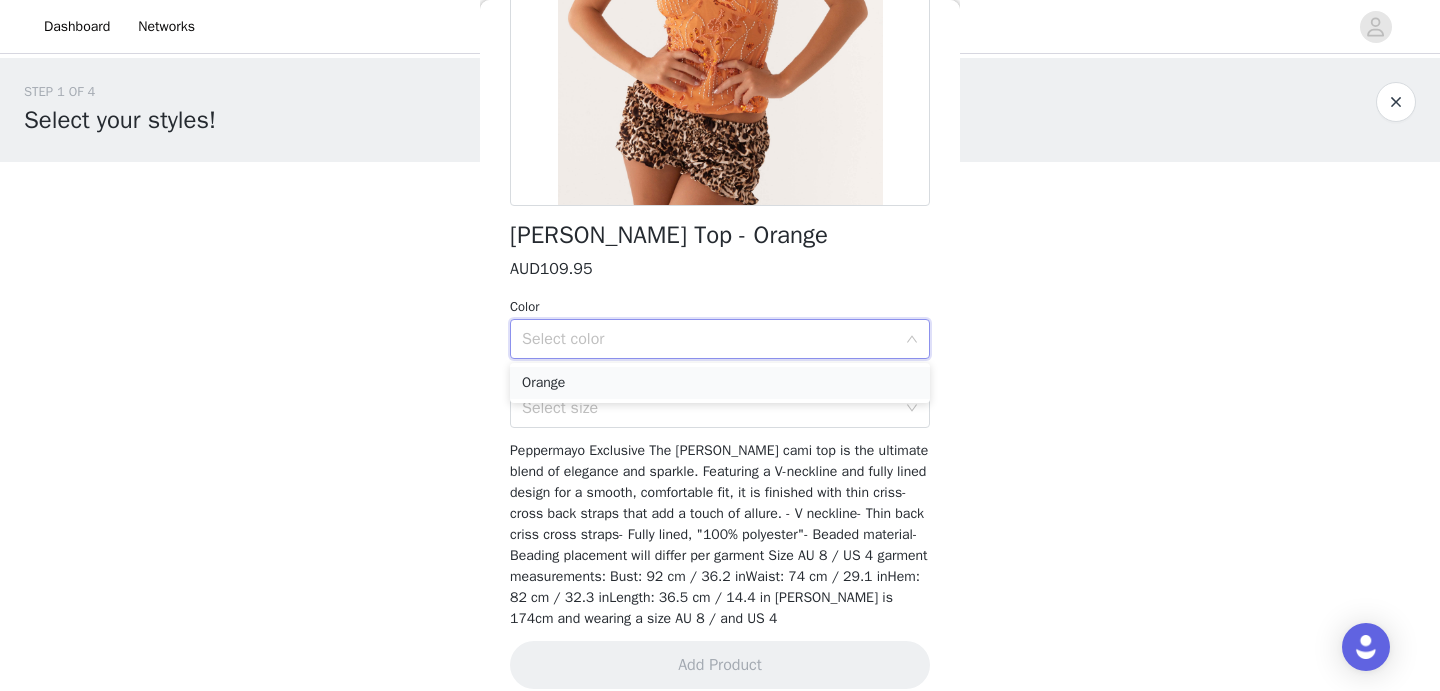 click on "Orange" at bounding box center [720, 383] 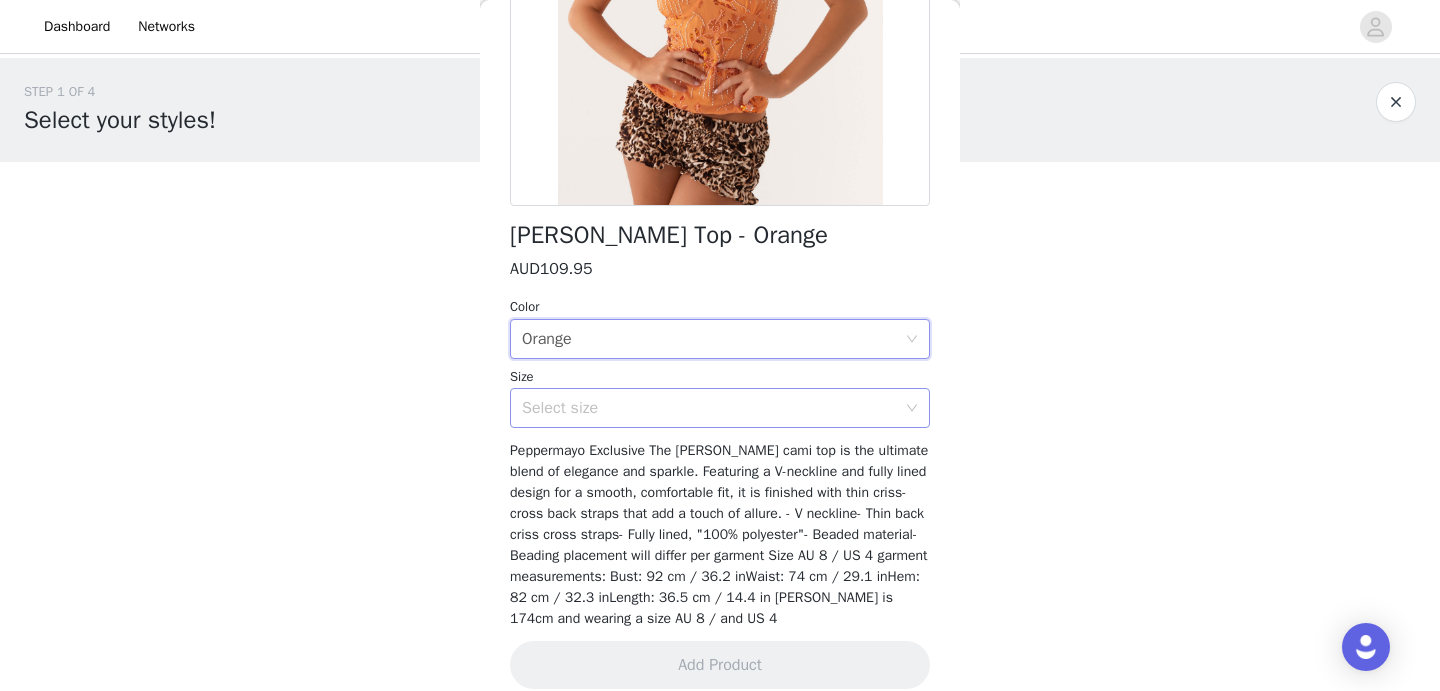 click on "Select size" at bounding box center (709, 408) 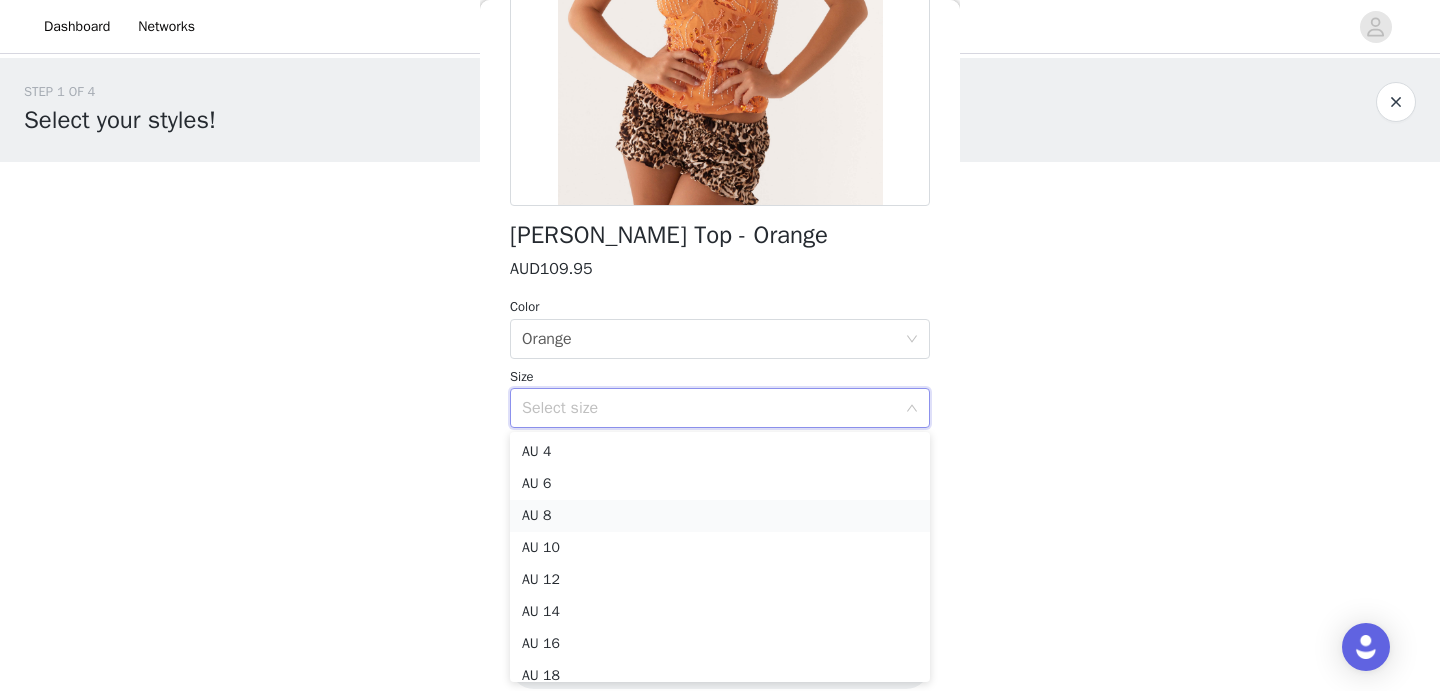 click on "AU 8" at bounding box center [720, 516] 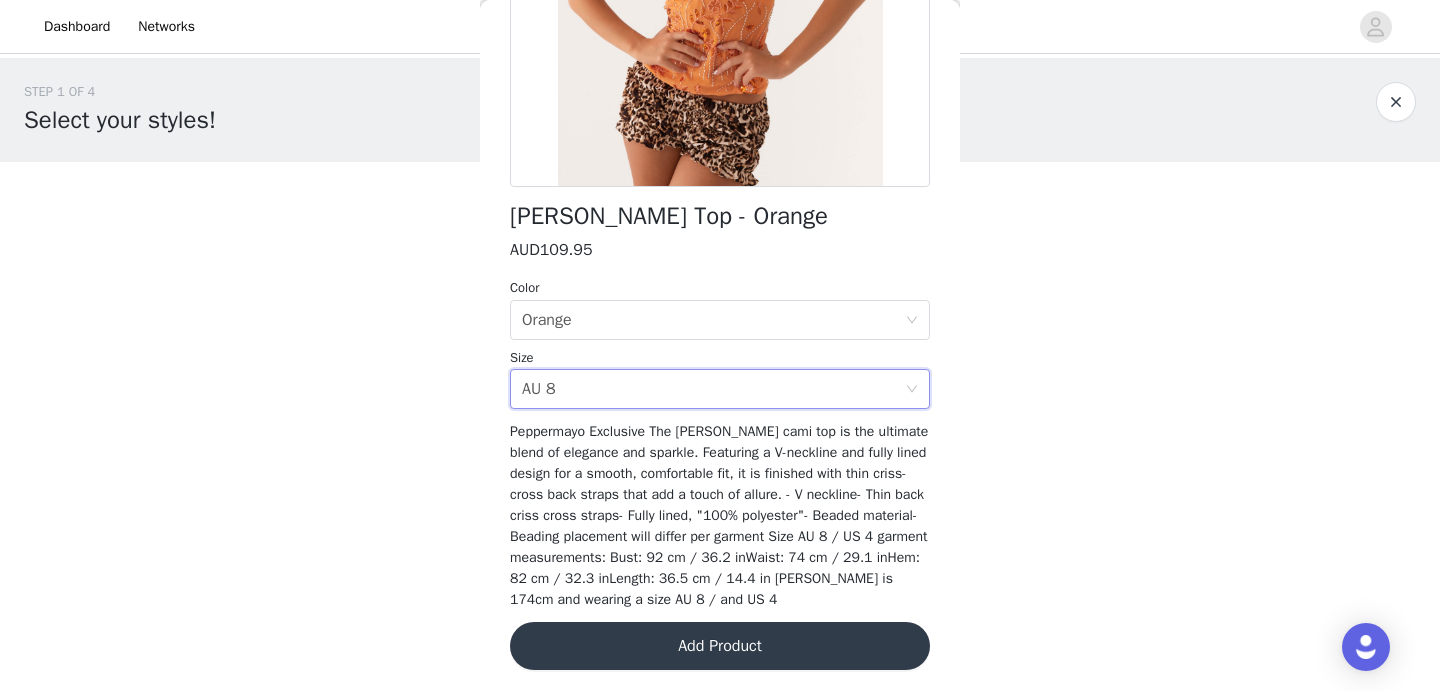scroll, scrollTop: 366, scrollLeft: 0, axis: vertical 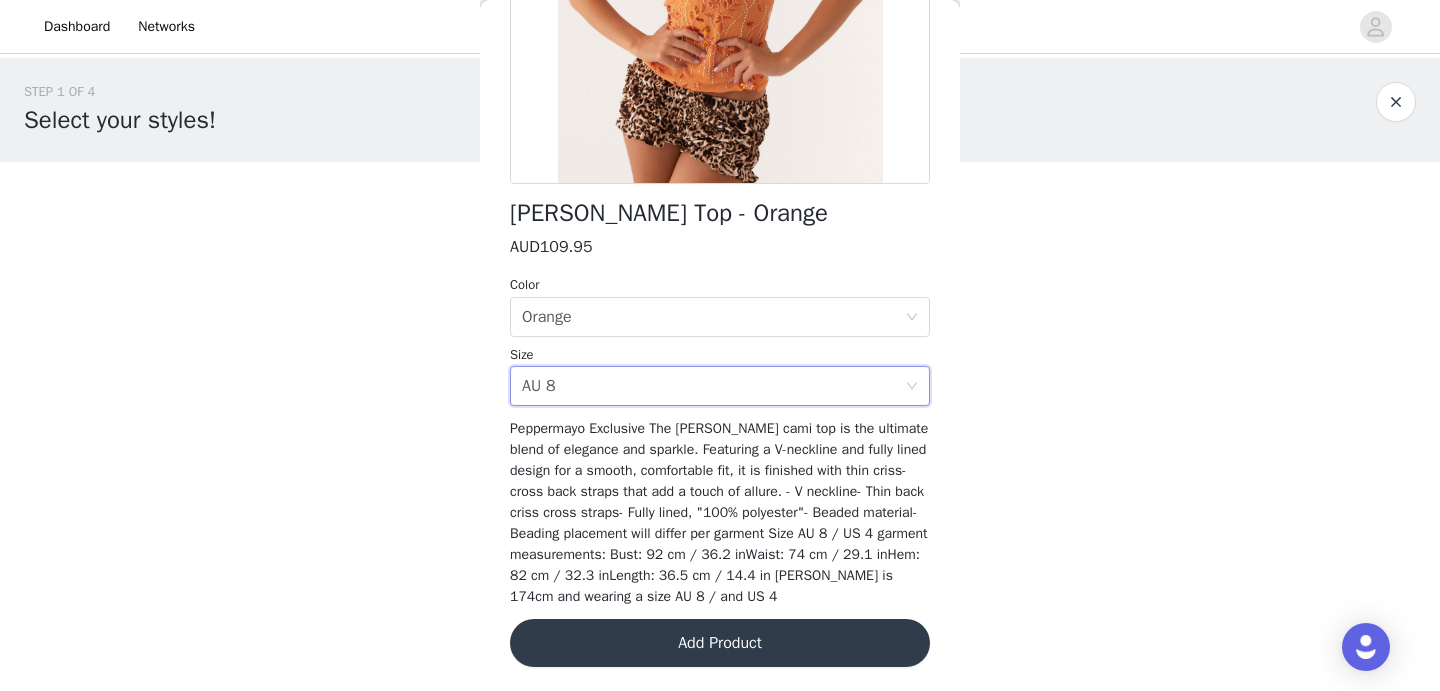 click on "Add Product" at bounding box center [720, 643] 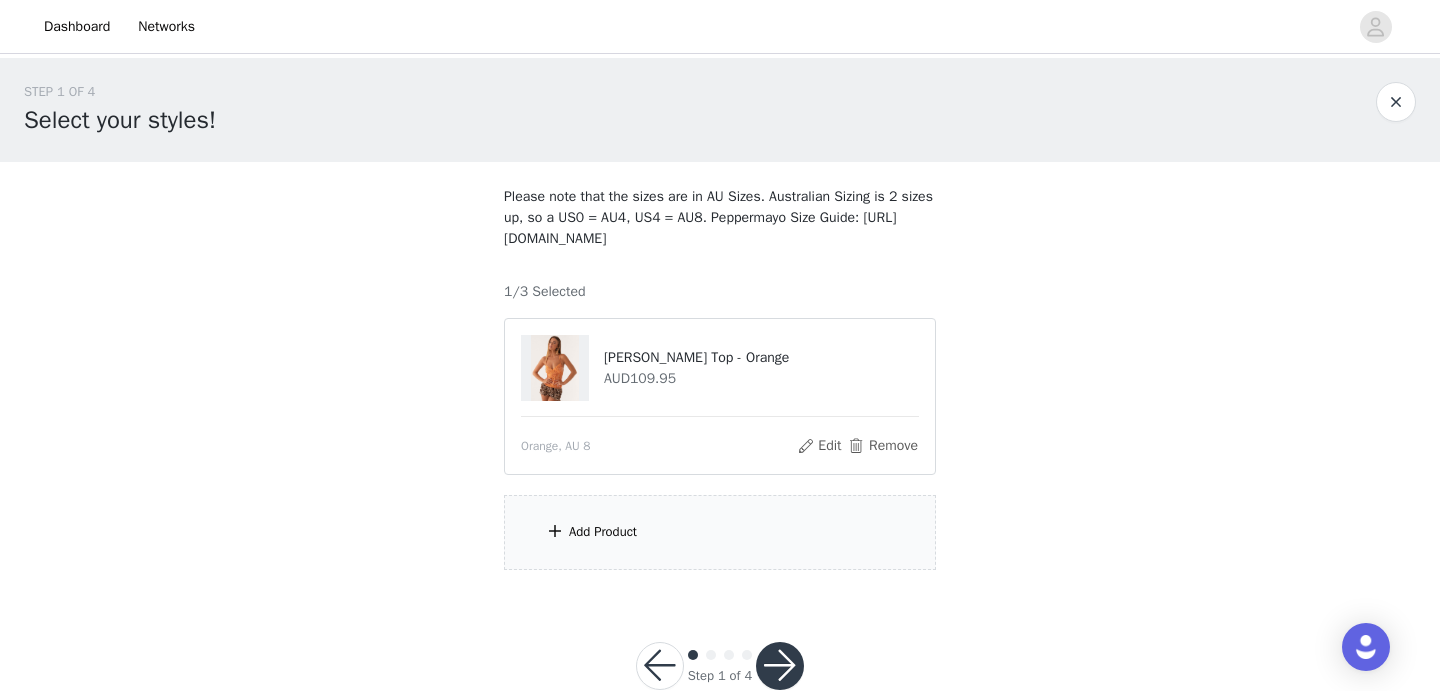click on "Add Product" at bounding box center (603, 532) 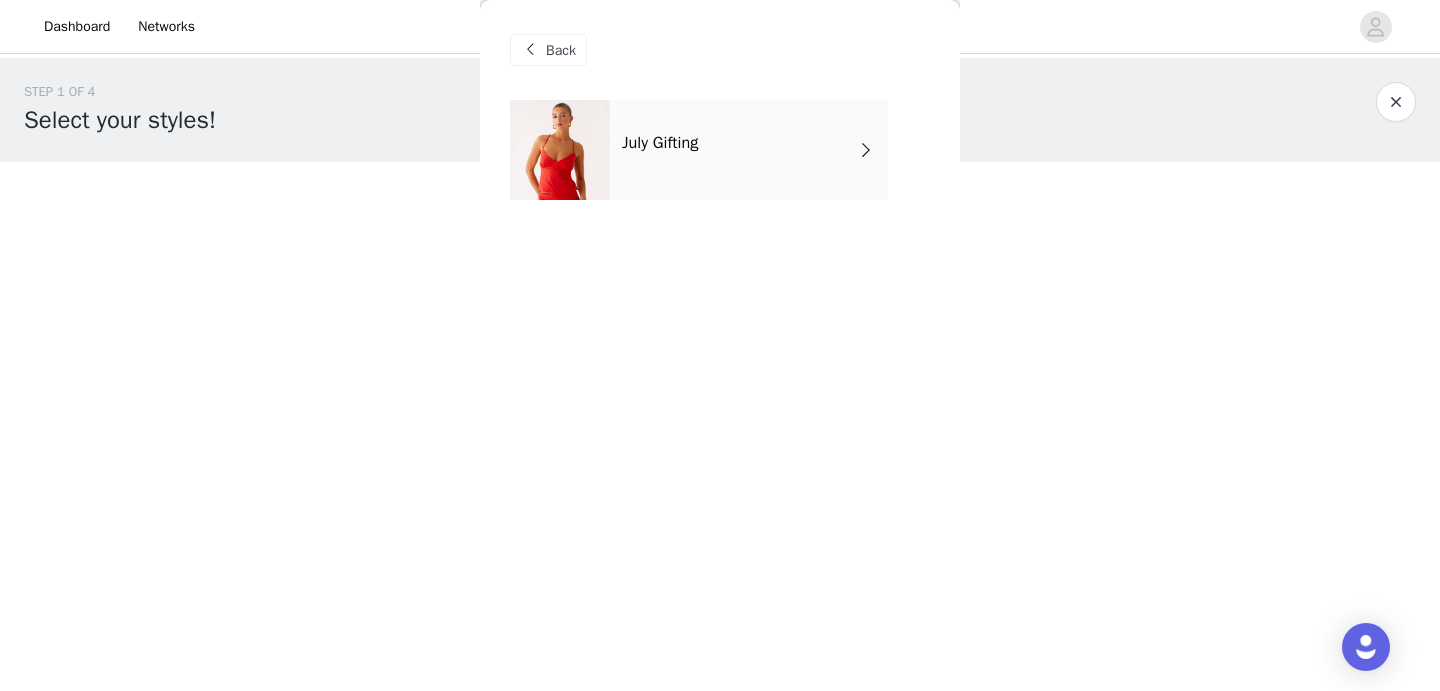 click on "July Gifting" at bounding box center (749, 150) 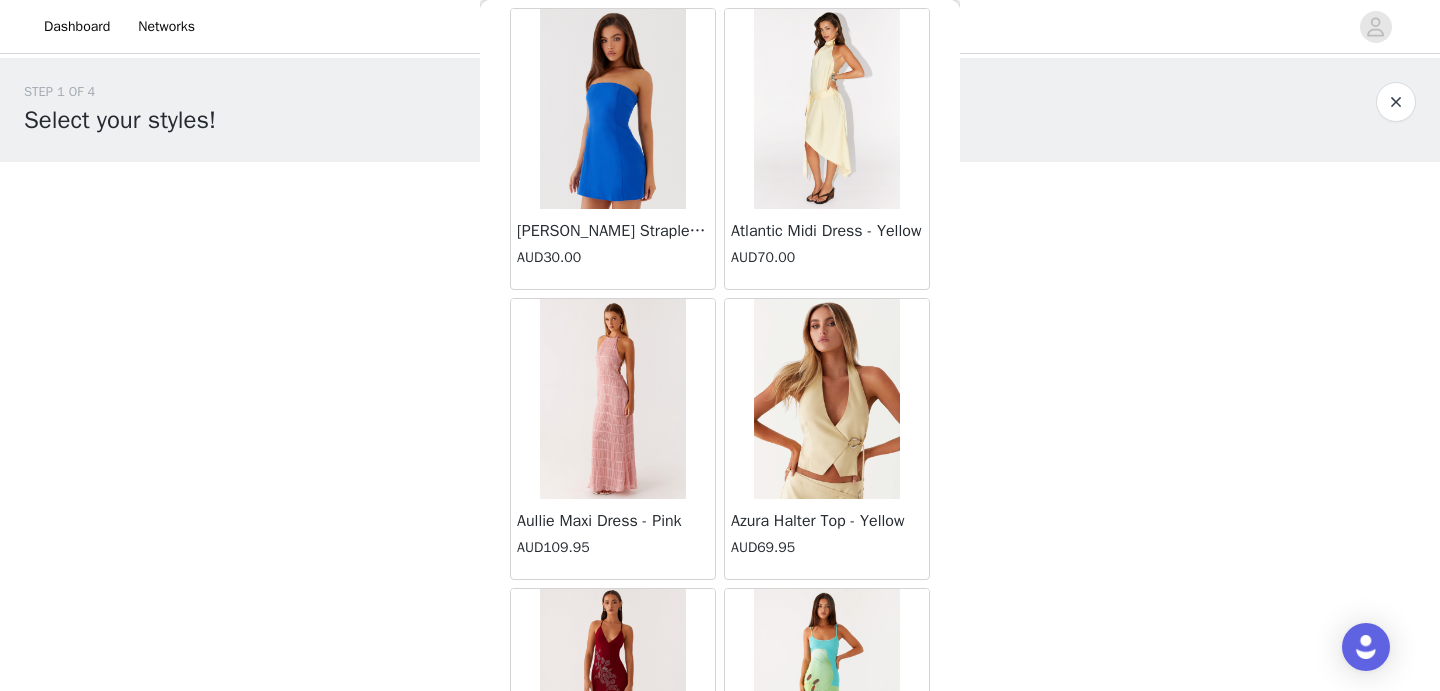 scroll, scrollTop: 2369, scrollLeft: 0, axis: vertical 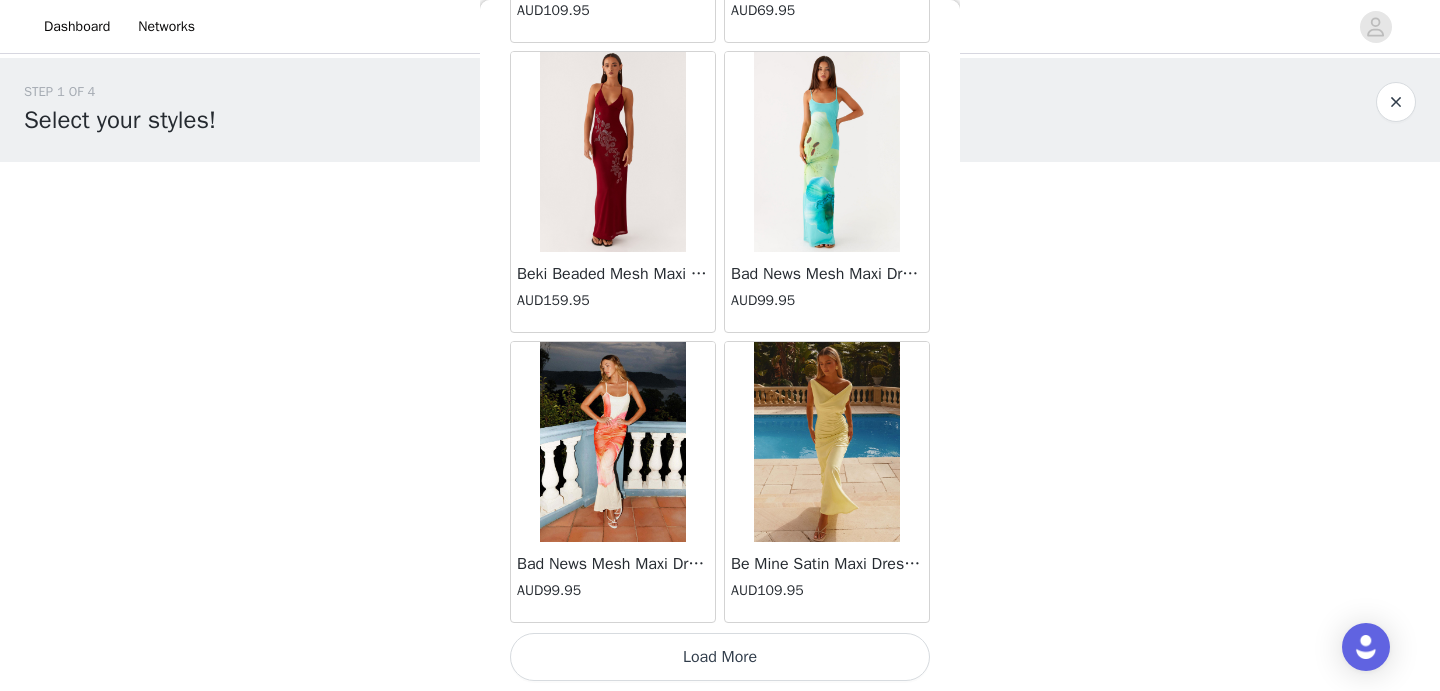 click on "Load More" at bounding box center [720, 657] 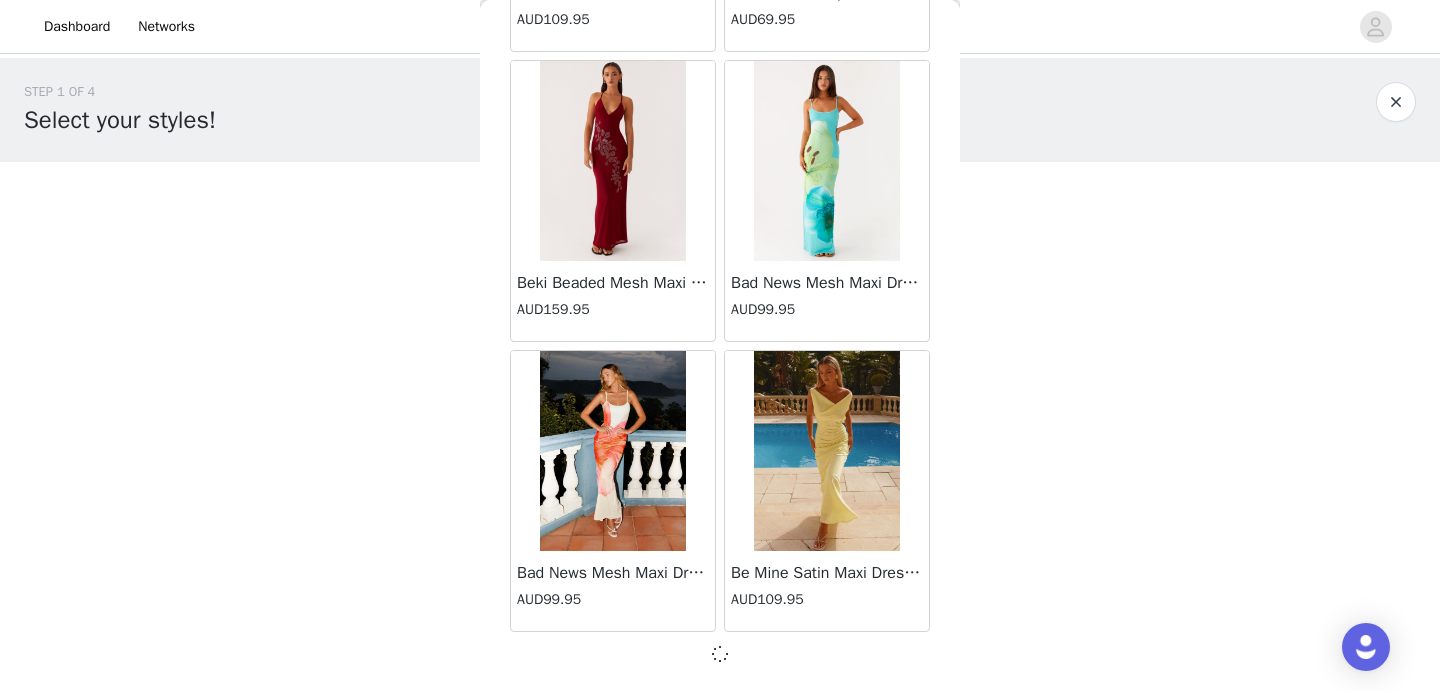 scroll, scrollTop: 2369, scrollLeft: 0, axis: vertical 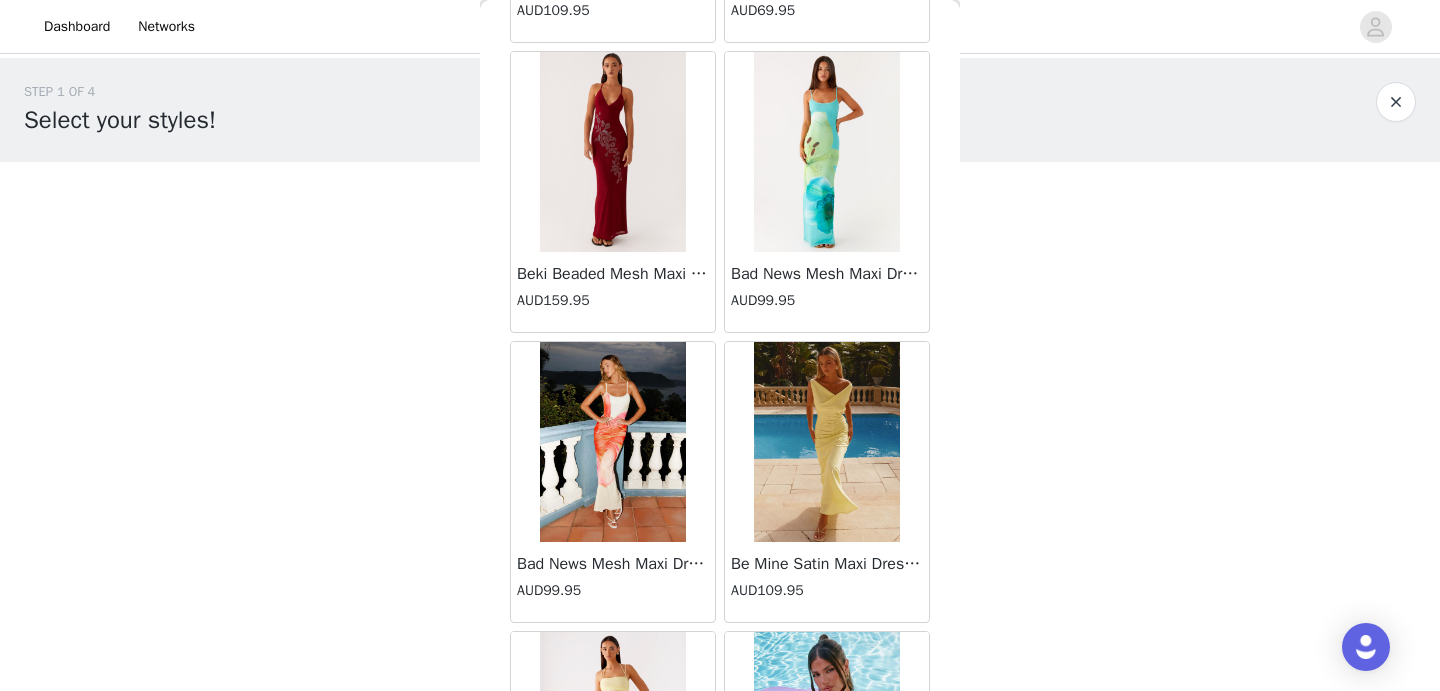click at bounding box center [612, 152] 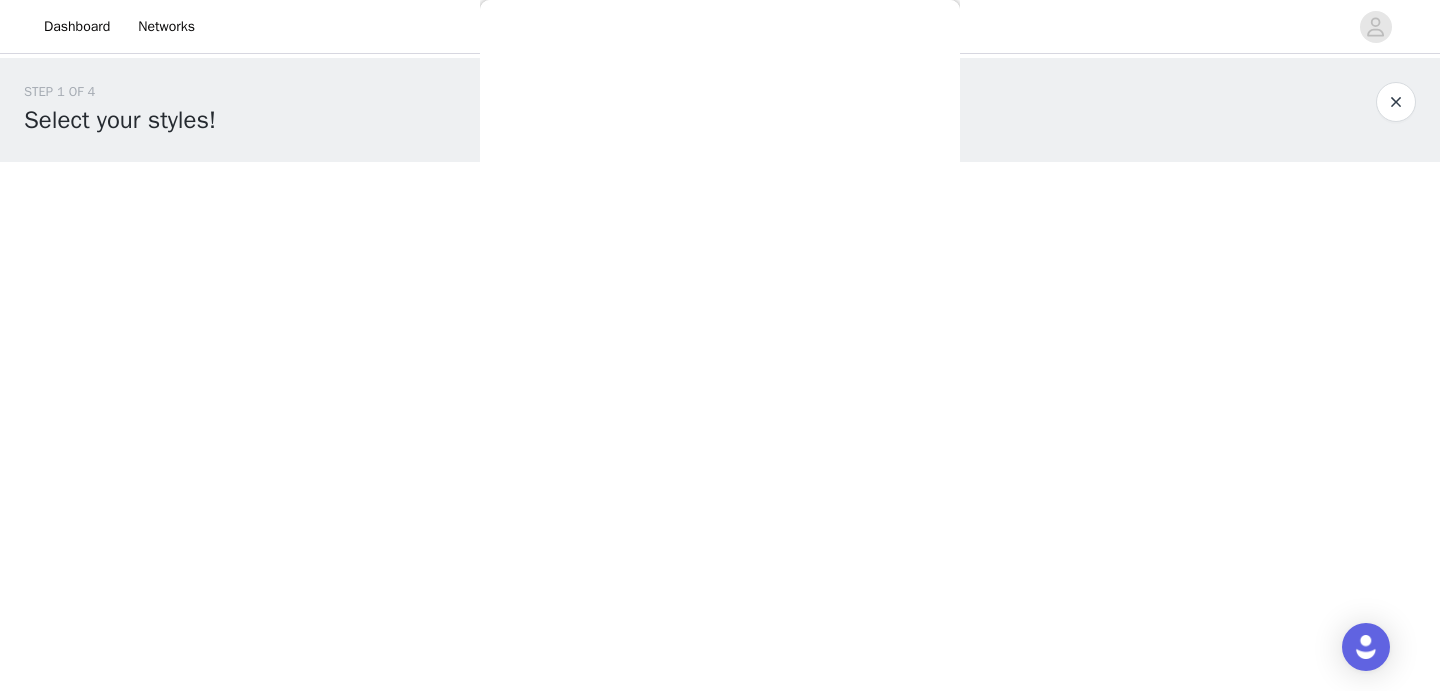 scroll, scrollTop: 0, scrollLeft: 0, axis: both 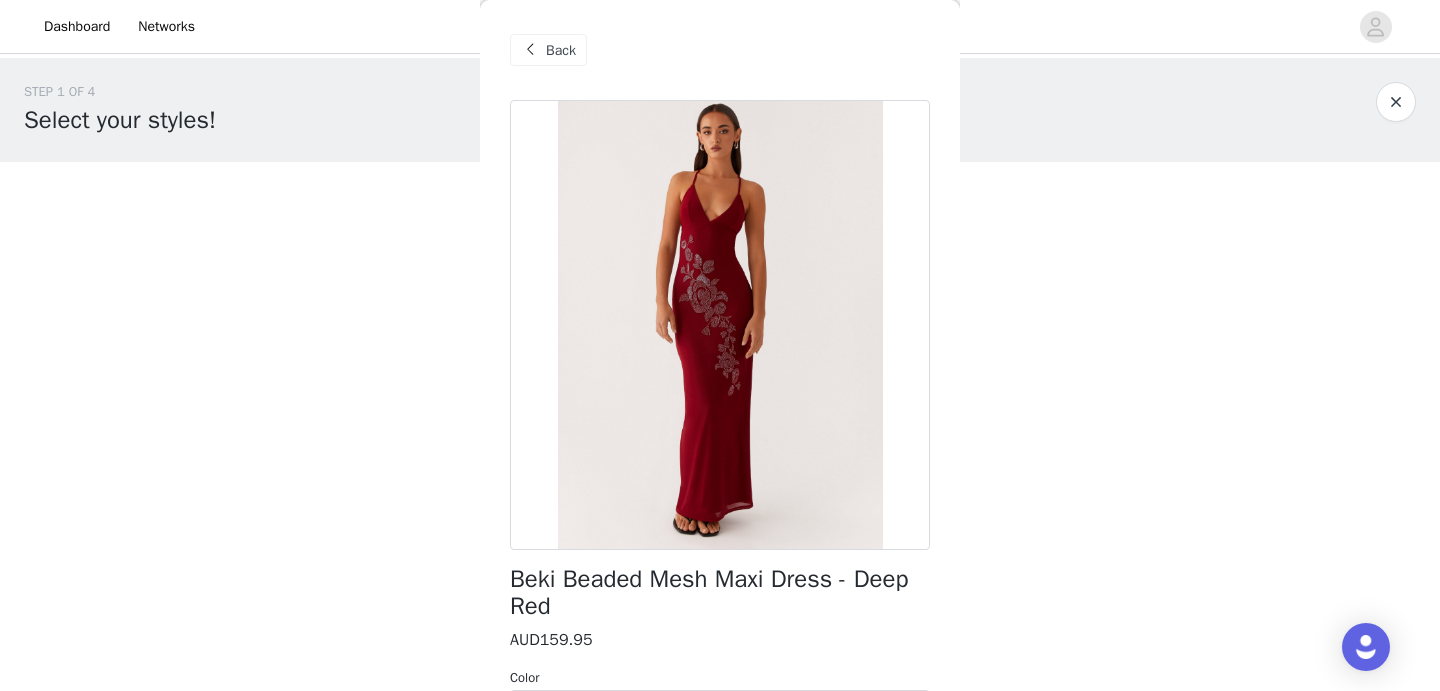 click on "Back" at bounding box center (548, 50) 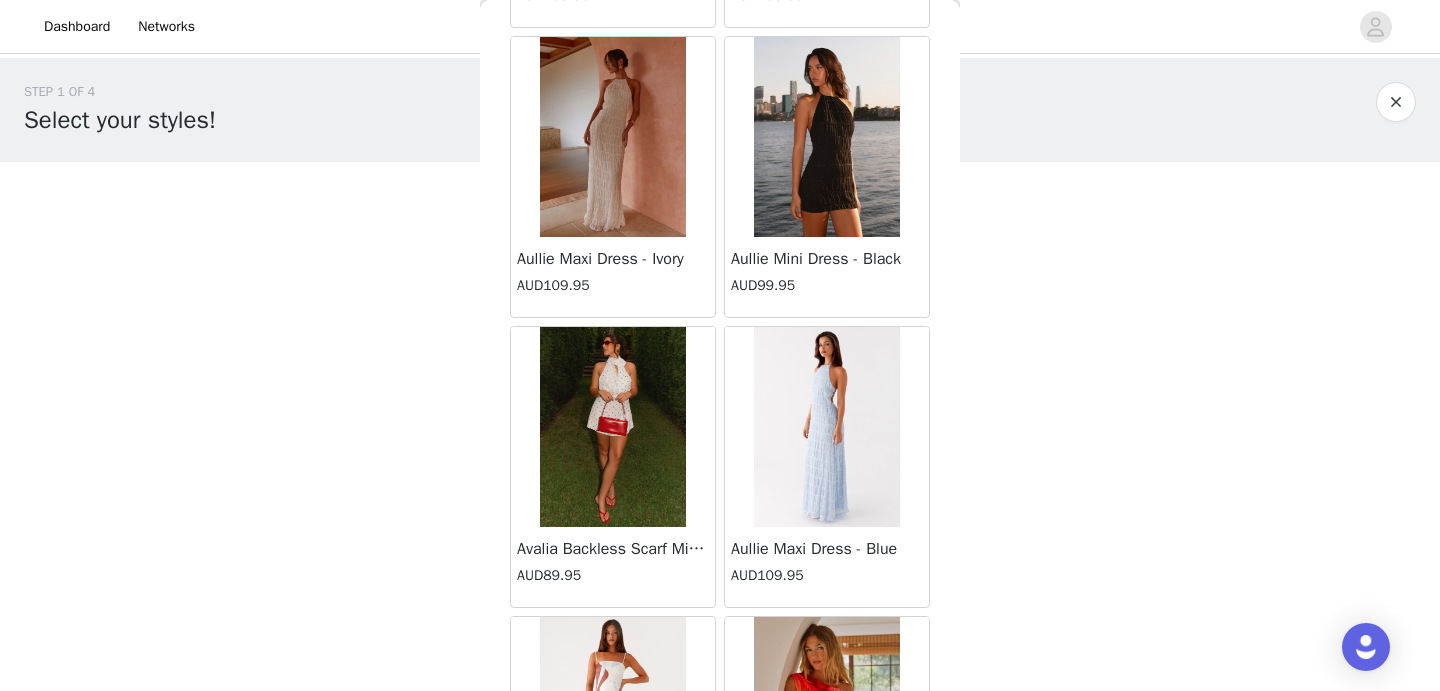 scroll, scrollTop: 649, scrollLeft: 0, axis: vertical 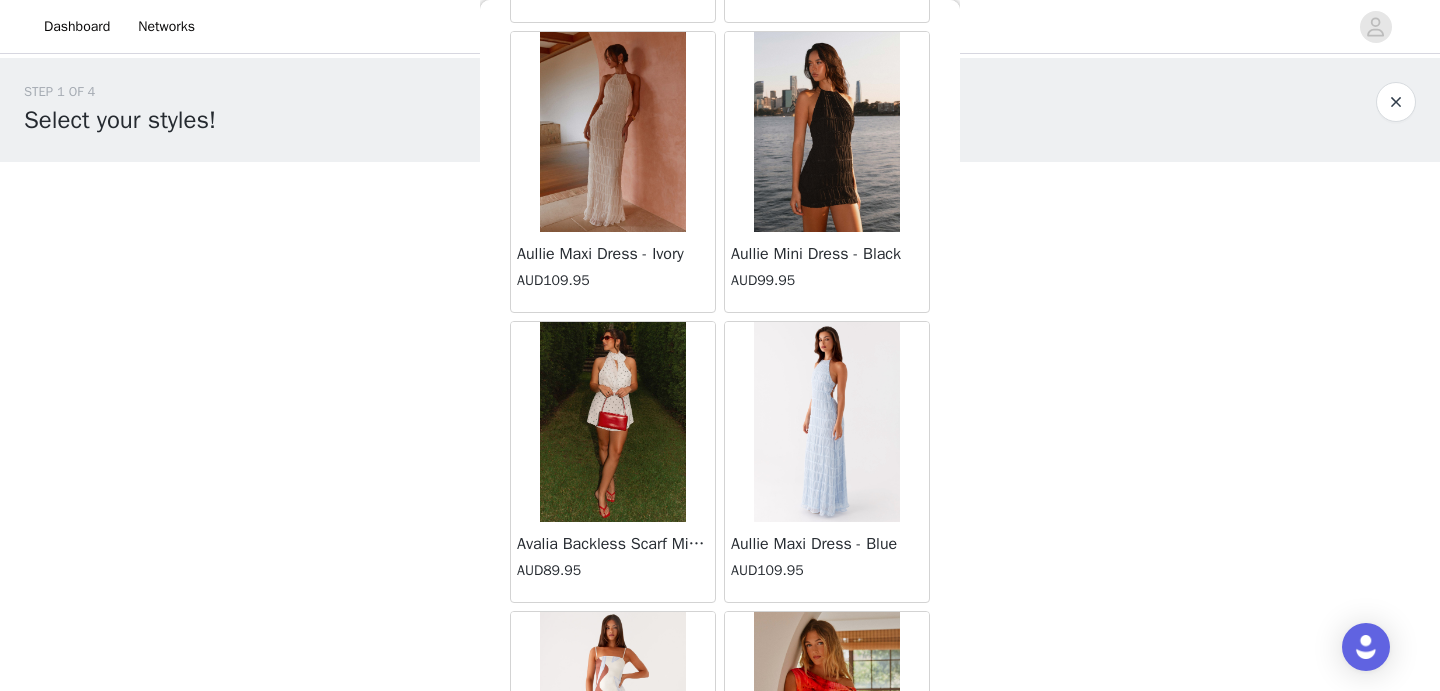 click at bounding box center (612, 422) 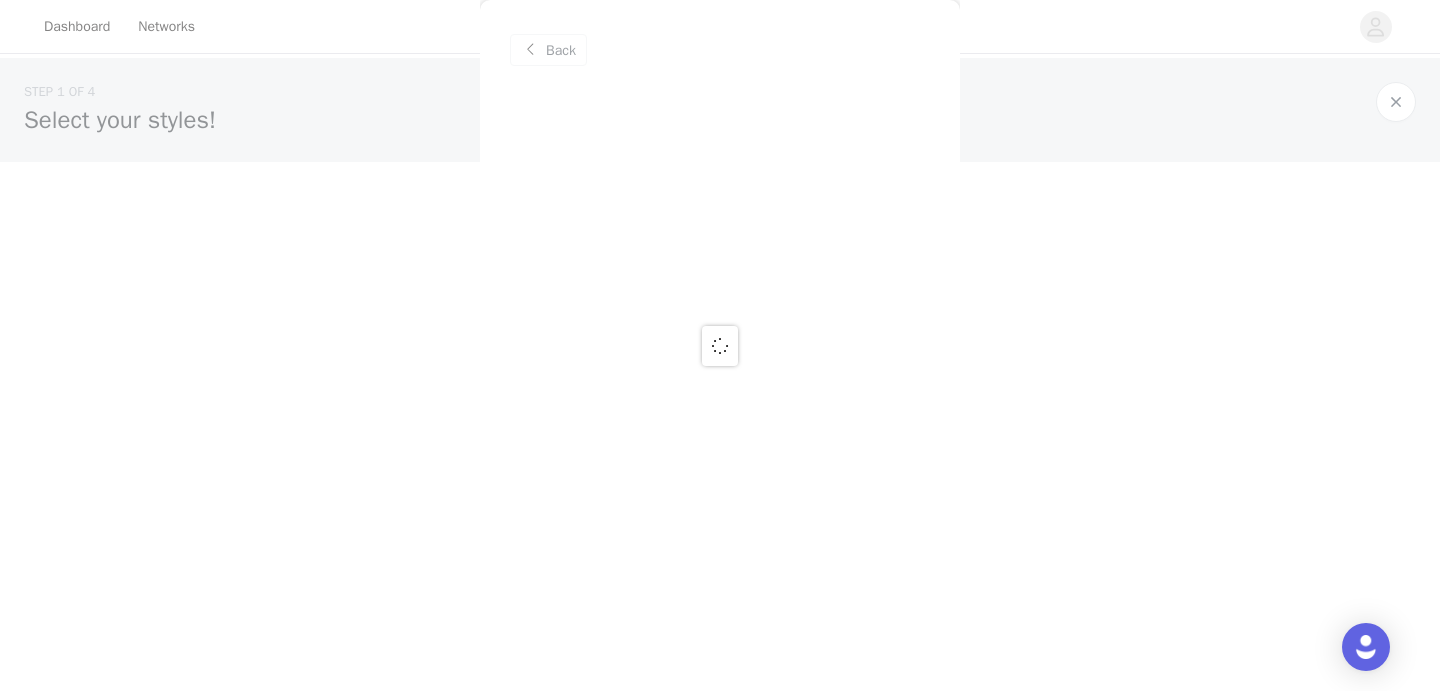 scroll, scrollTop: 0, scrollLeft: 0, axis: both 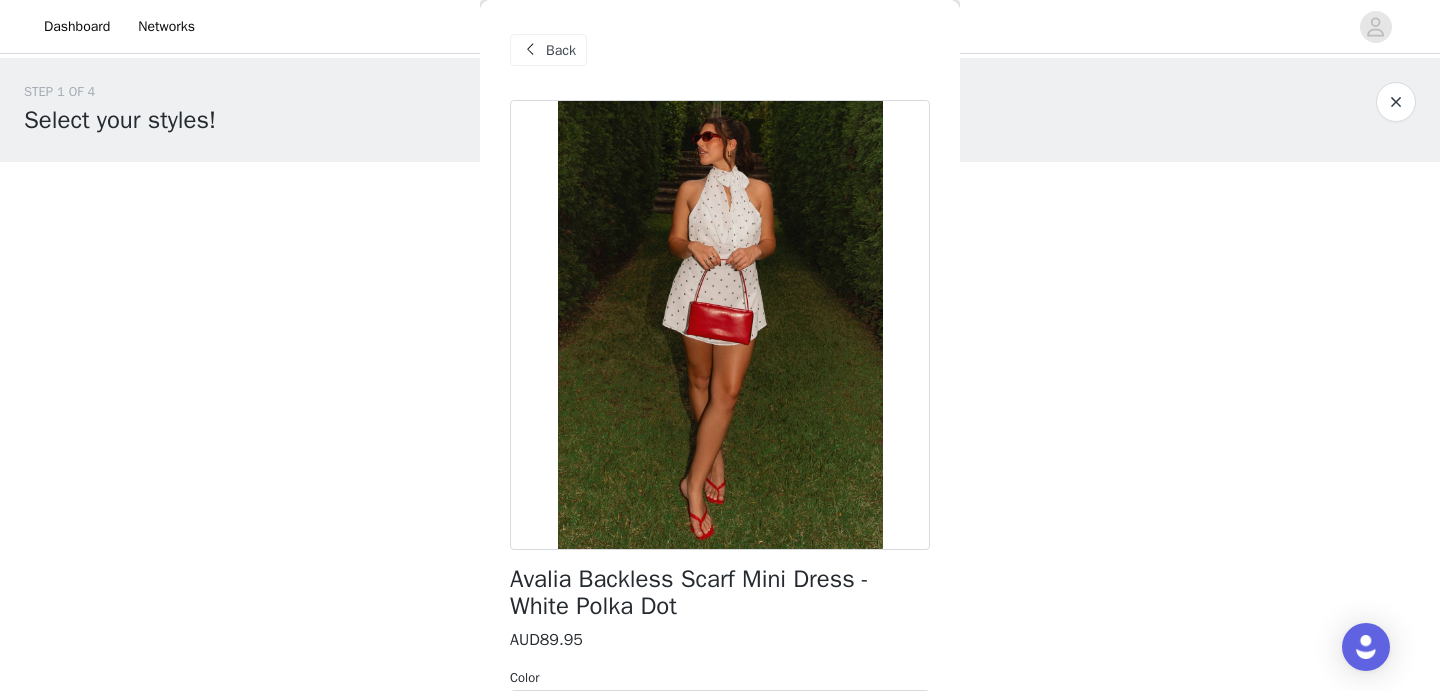 click at bounding box center (530, 50) 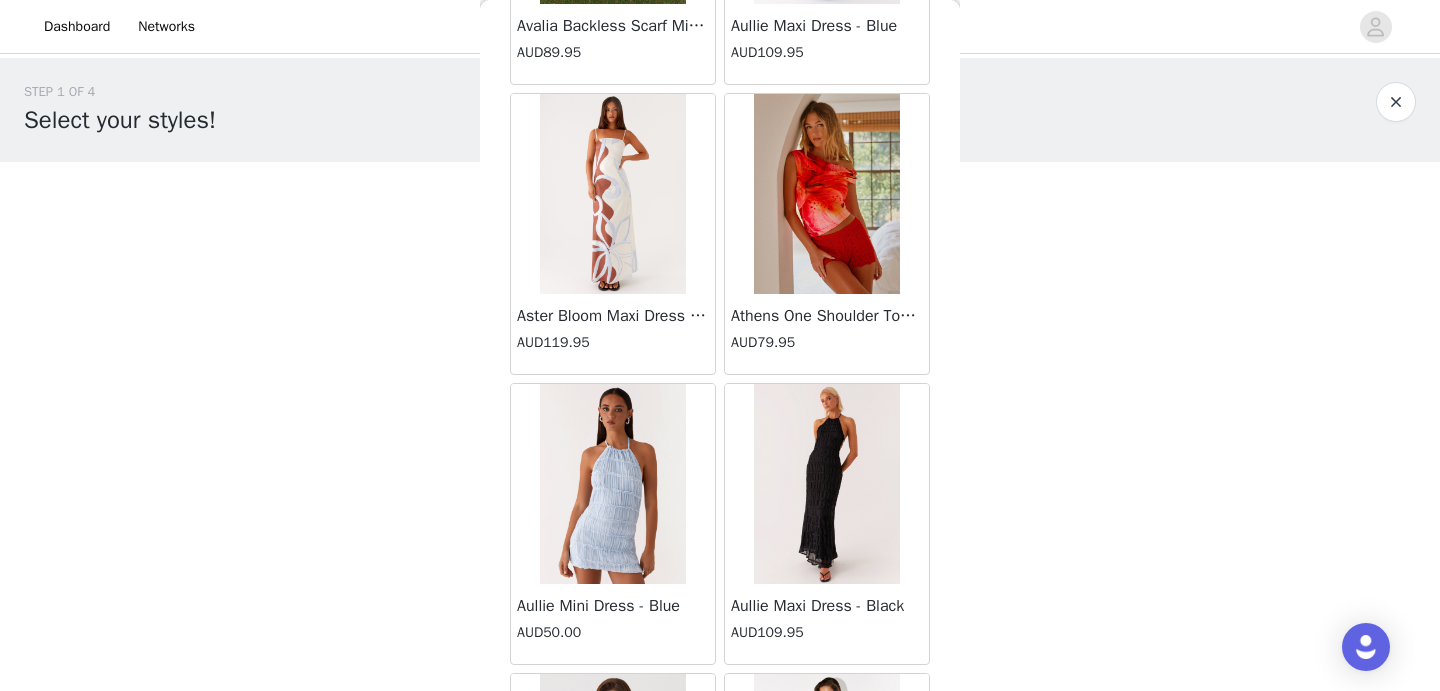 scroll, scrollTop: 1169, scrollLeft: 0, axis: vertical 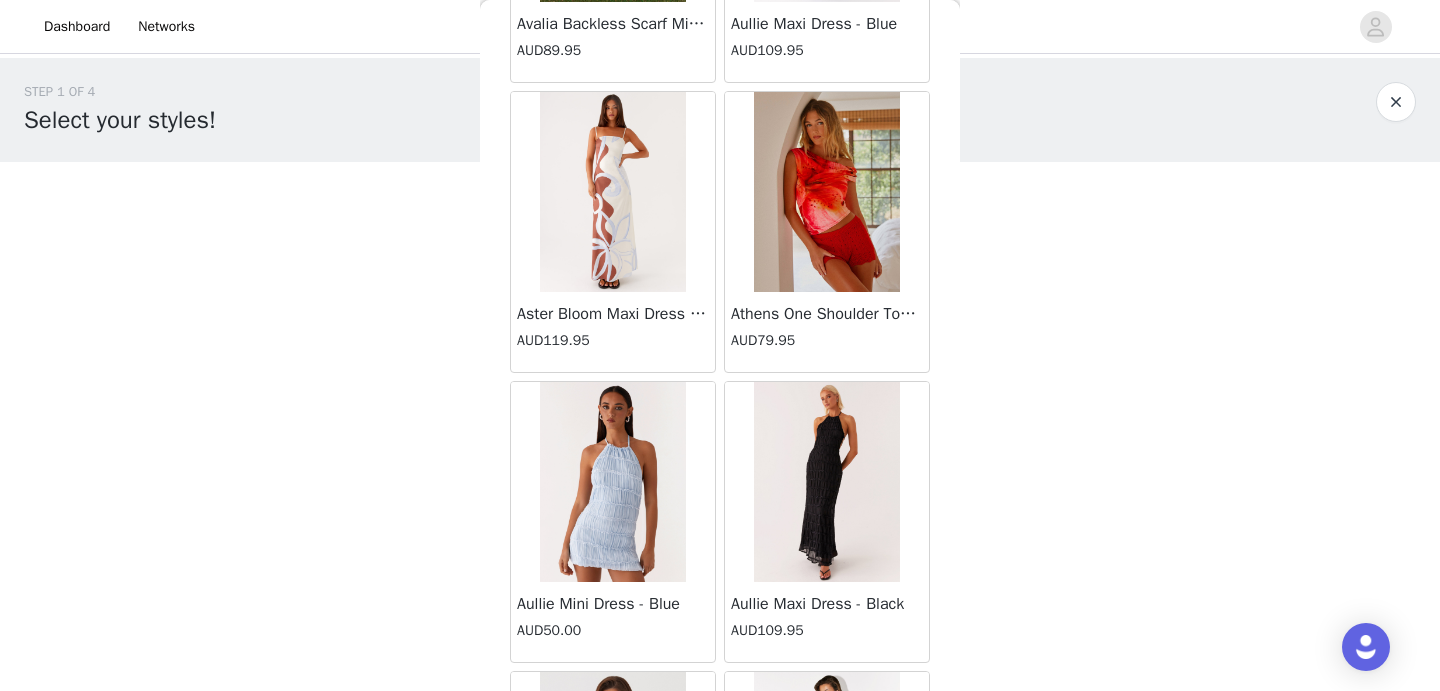 click at bounding box center [826, 192] 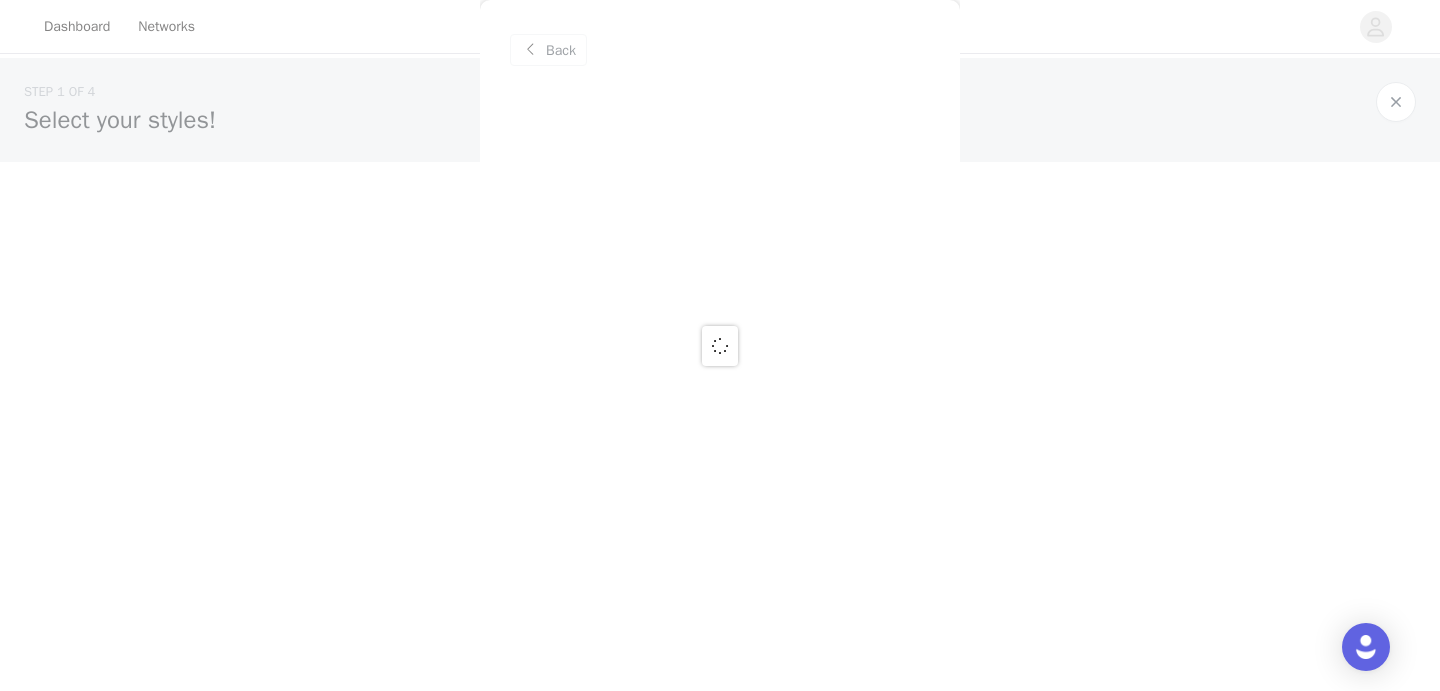 scroll, scrollTop: 0, scrollLeft: 0, axis: both 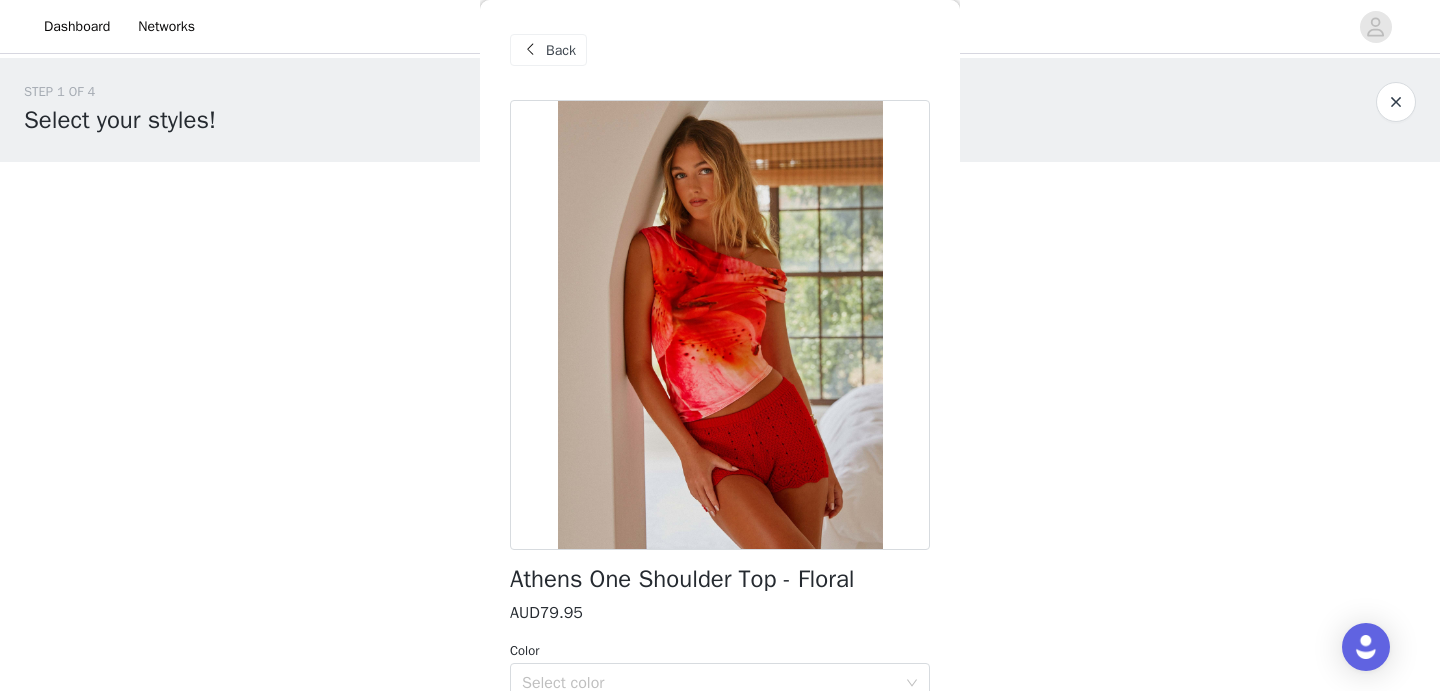 click on "Back" at bounding box center (561, 50) 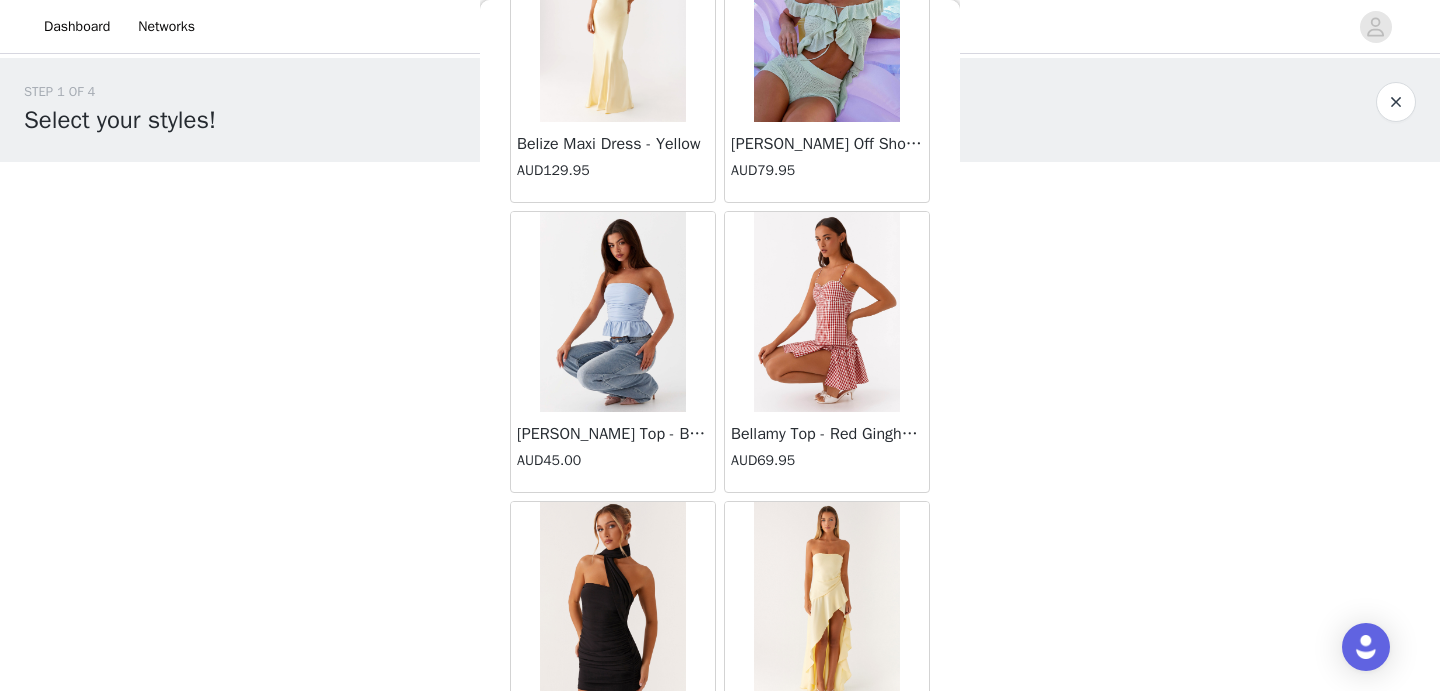 scroll, scrollTop: 3078, scrollLeft: 0, axis: vertical 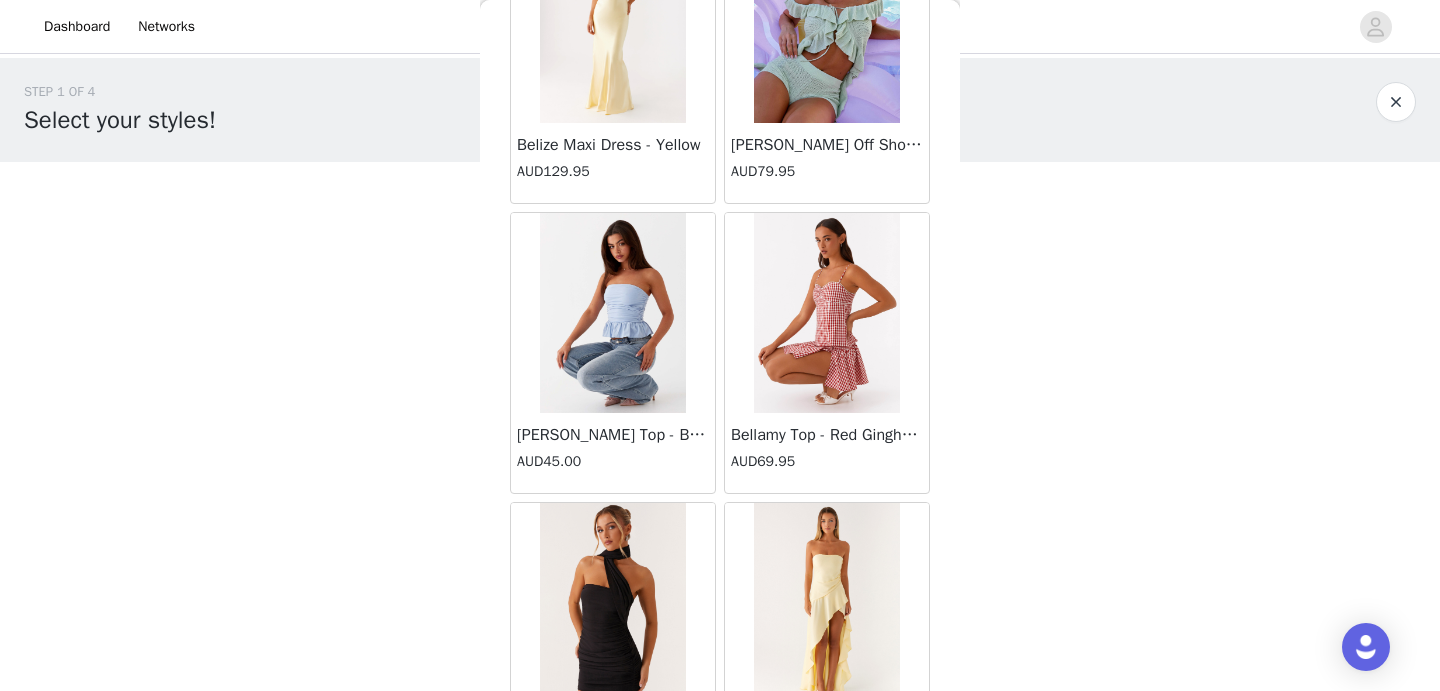 click at bounding box center (826, 313) 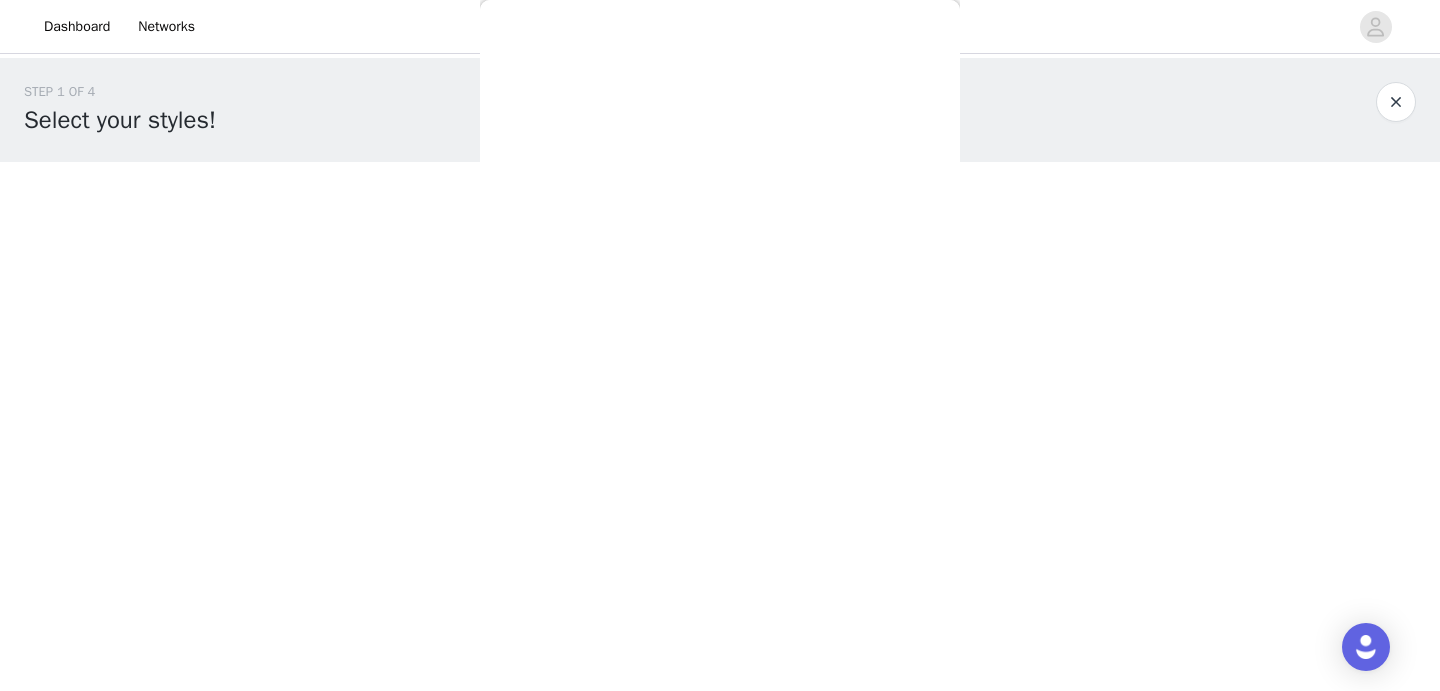 scroll, scrollTop: 0, scrollLeft: 0, axis: both 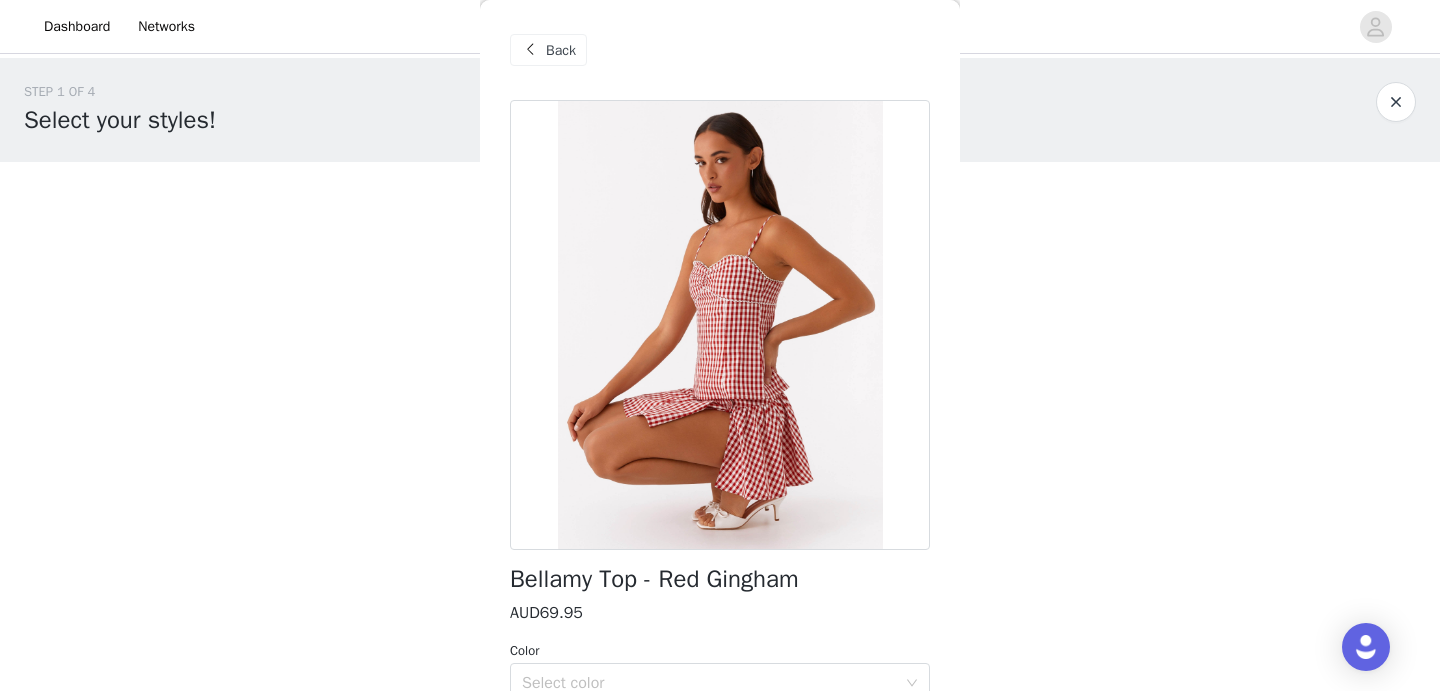 click on "Back" at bounding box center (561, 50) 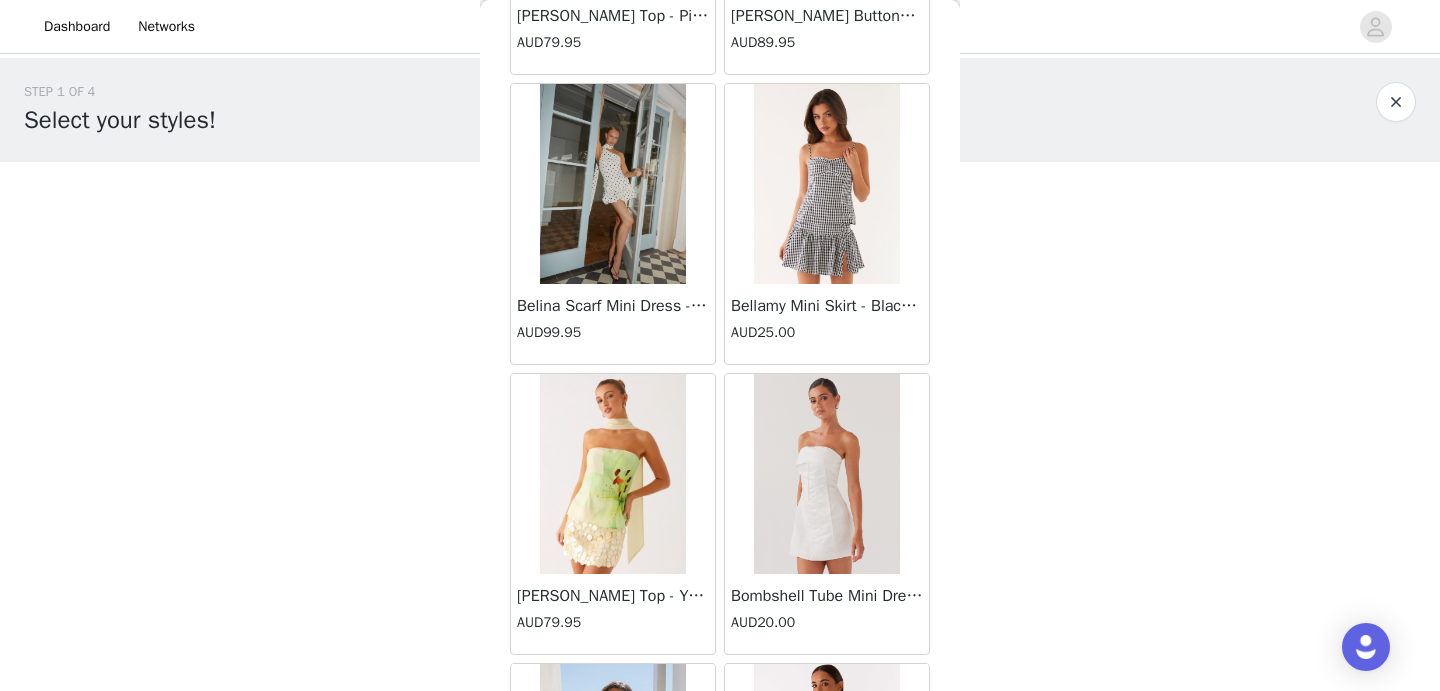 scroll, scrollTop: 4073, scrollLeft: 0, axis: vertical 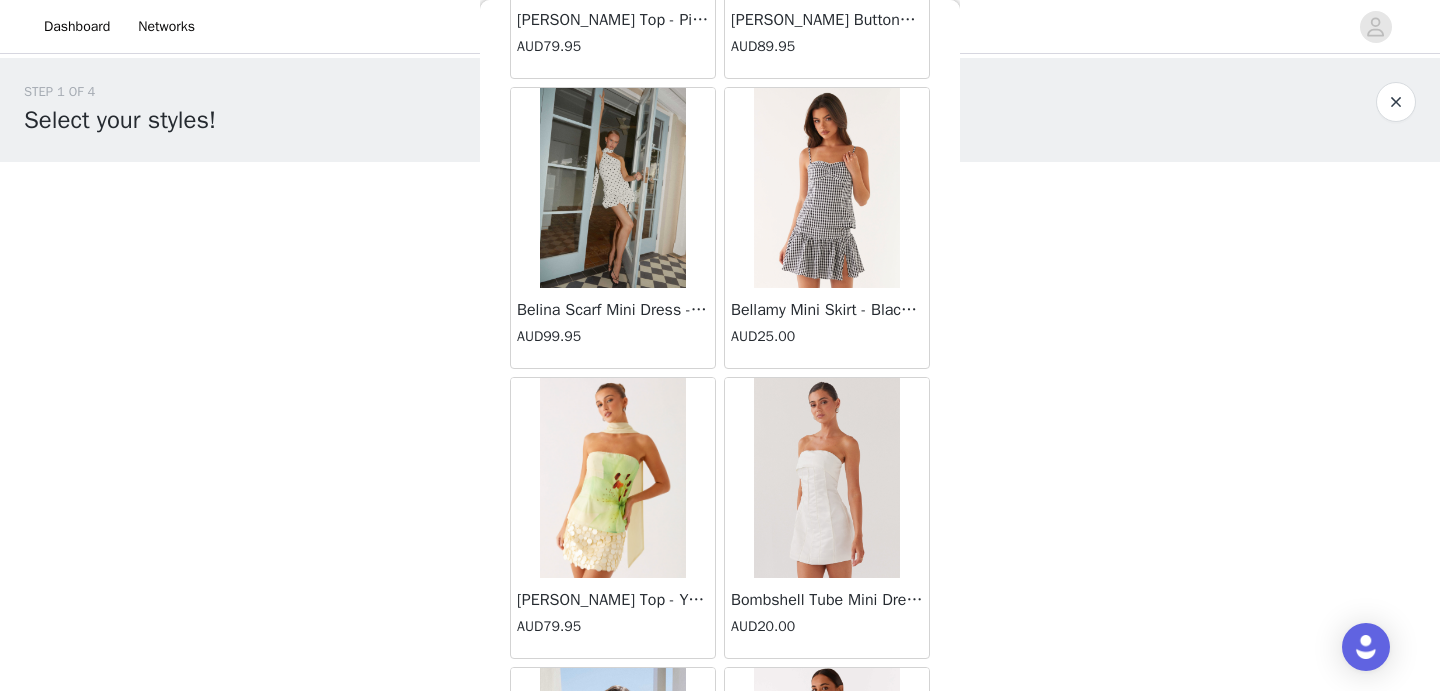 click at bounding box center [612, 188] 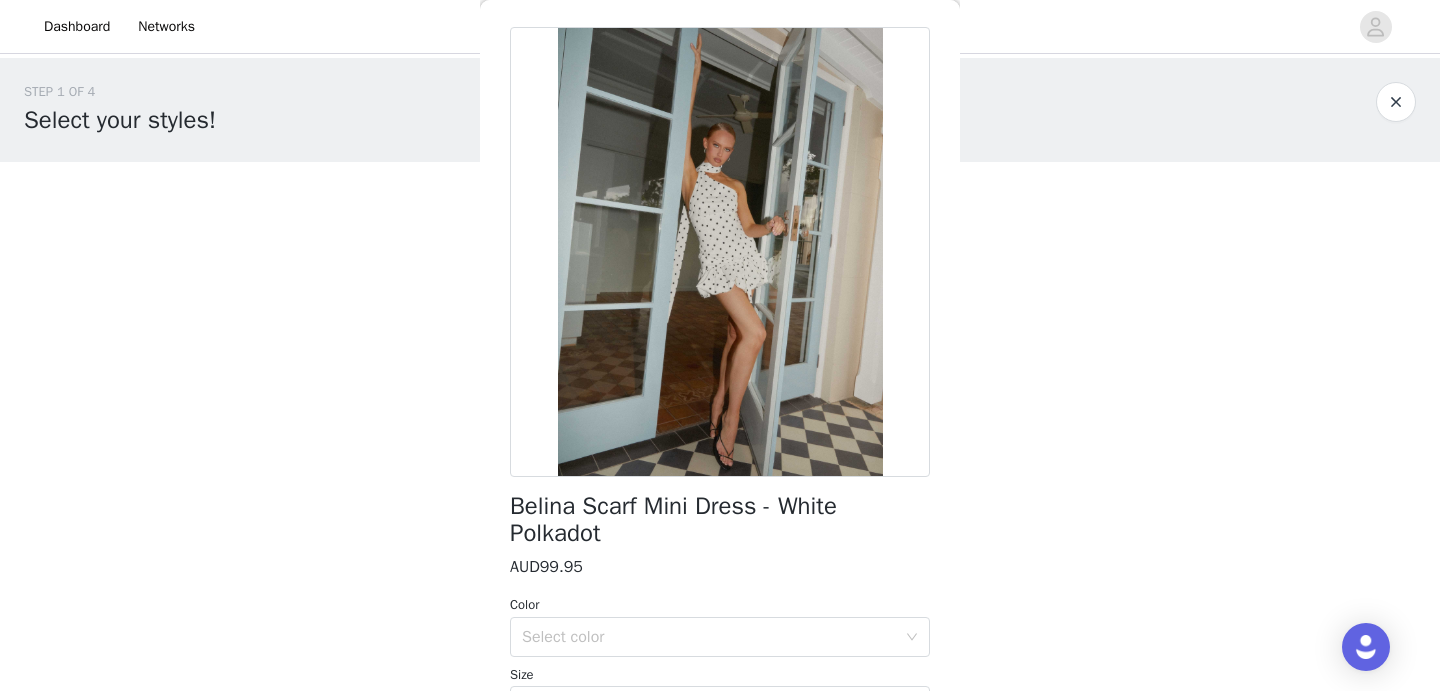 scroll, scrollTop: 0, scrollLeft: 0, axis: both 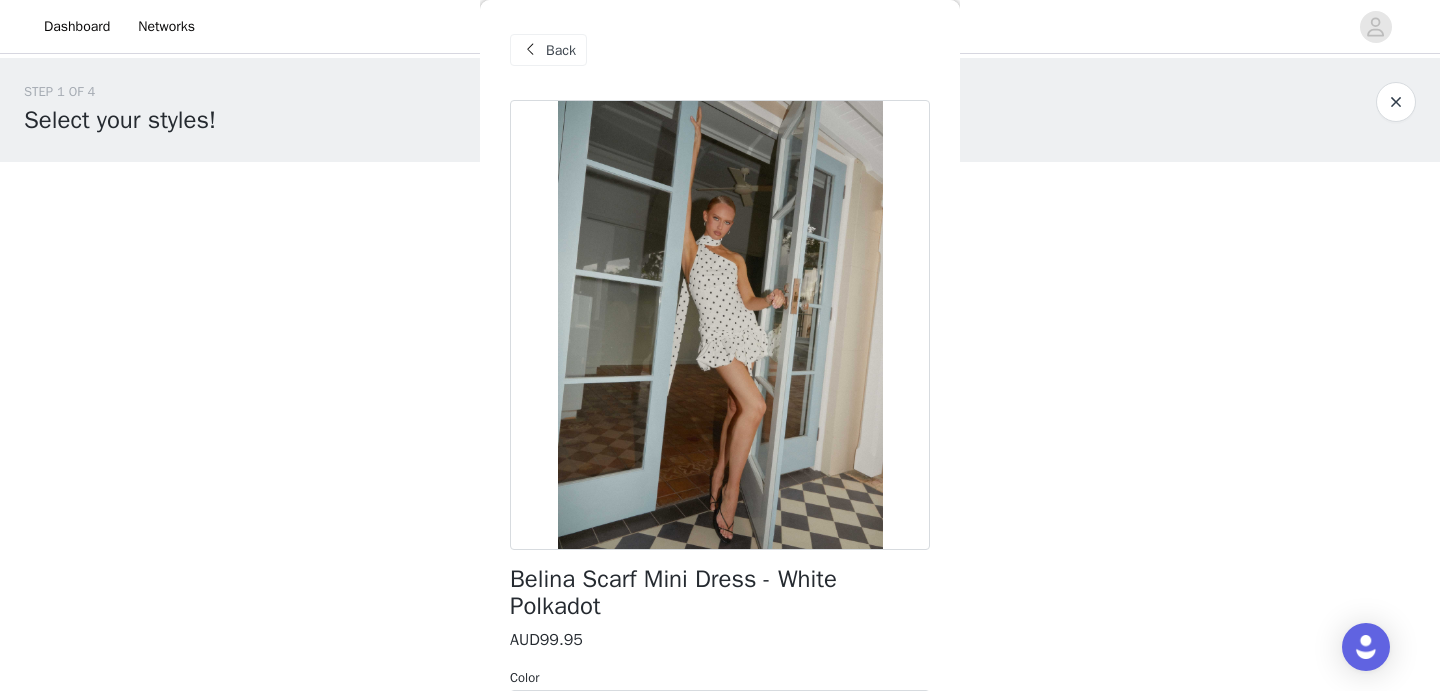 click on "Back" at bounding box center [561, 50] 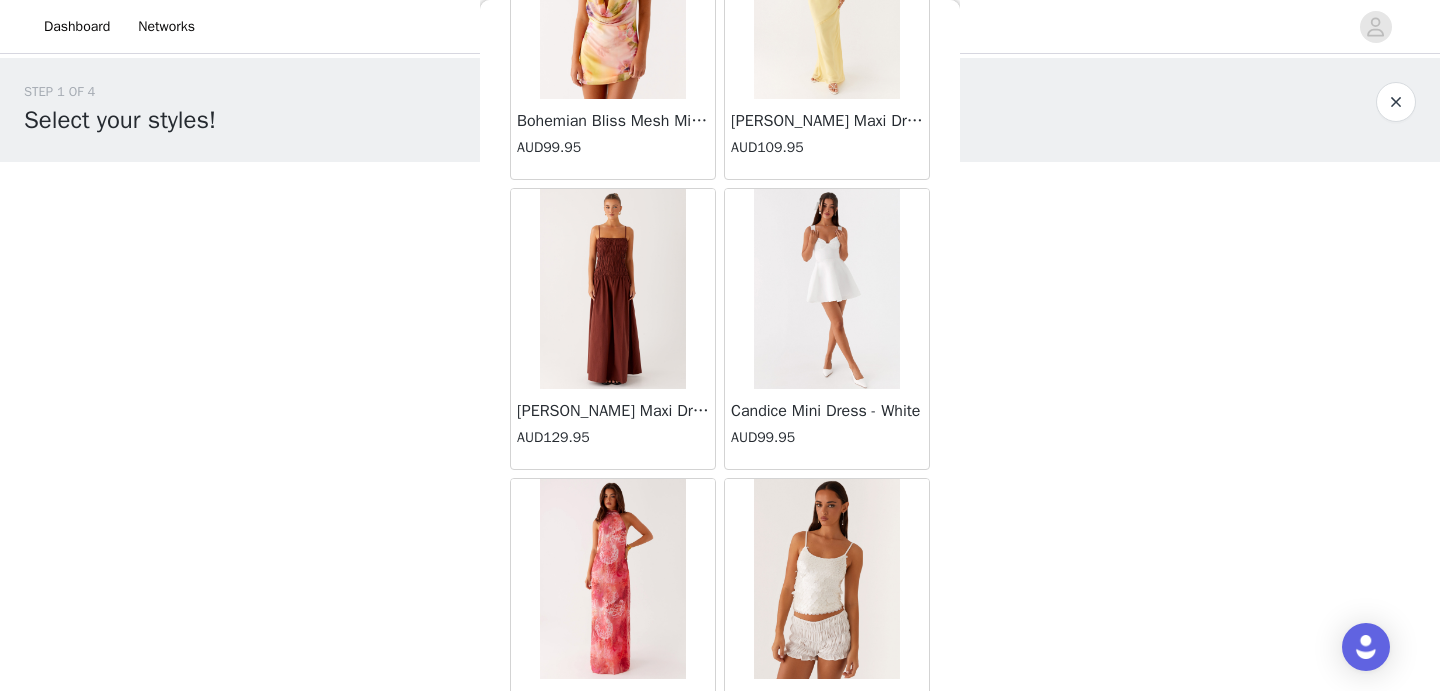 scroll, scrollTop: 5269, scrollLeft: 0, axis: vertical 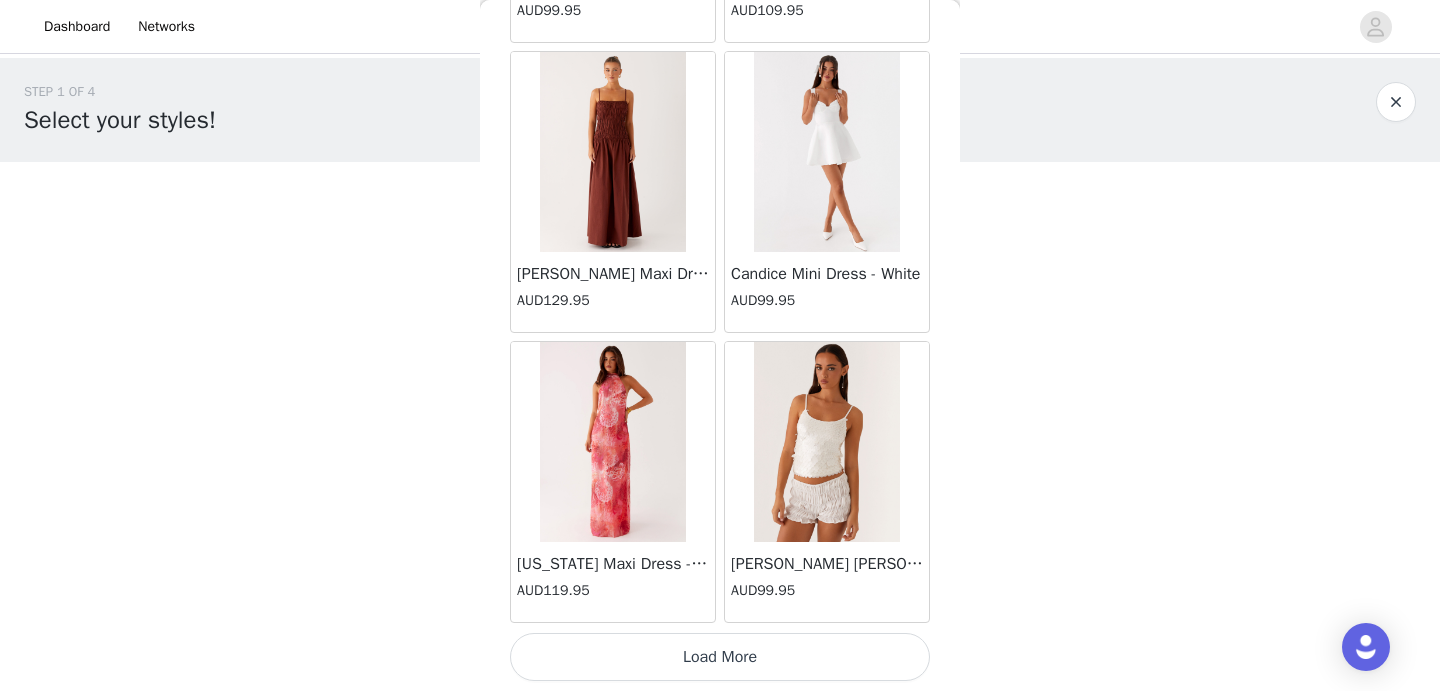 click on "Load More" at bounding box center (720, 657) 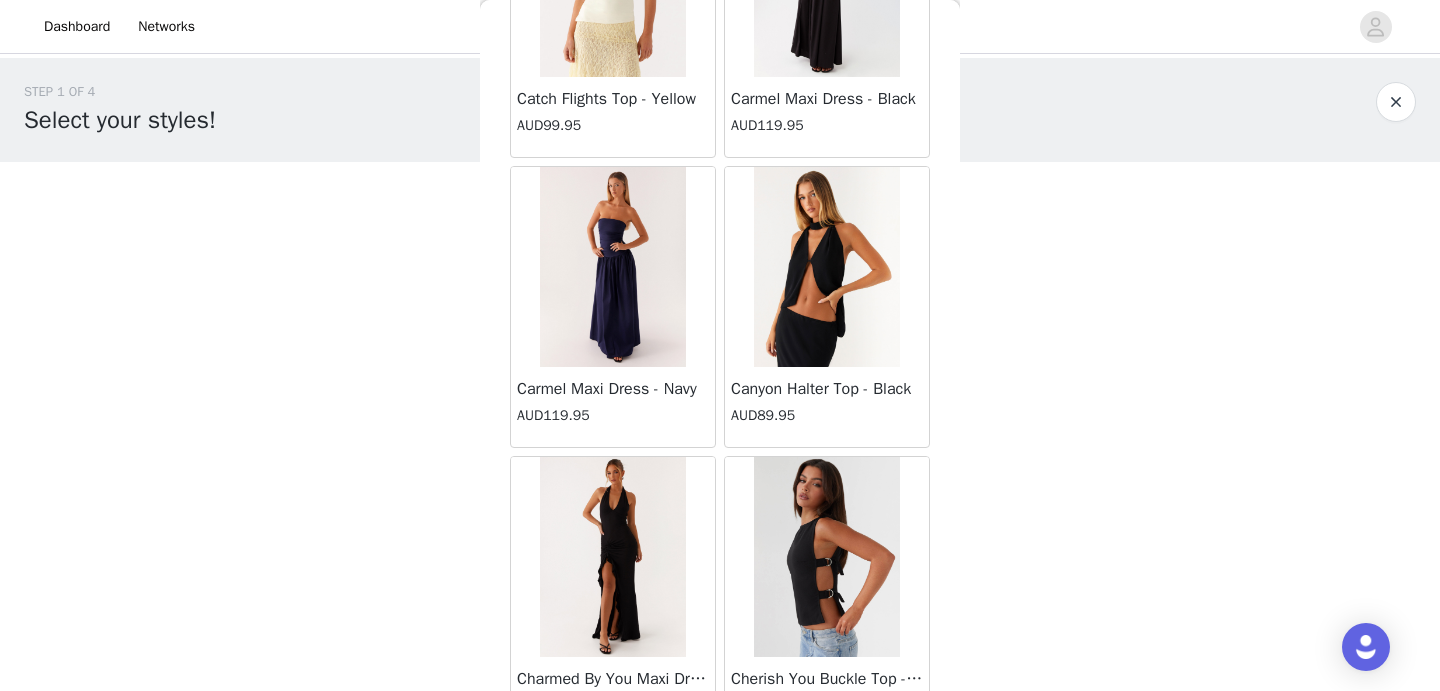 scroll, scrollTop: 8169, scrollLeft: 0, axis: vertical 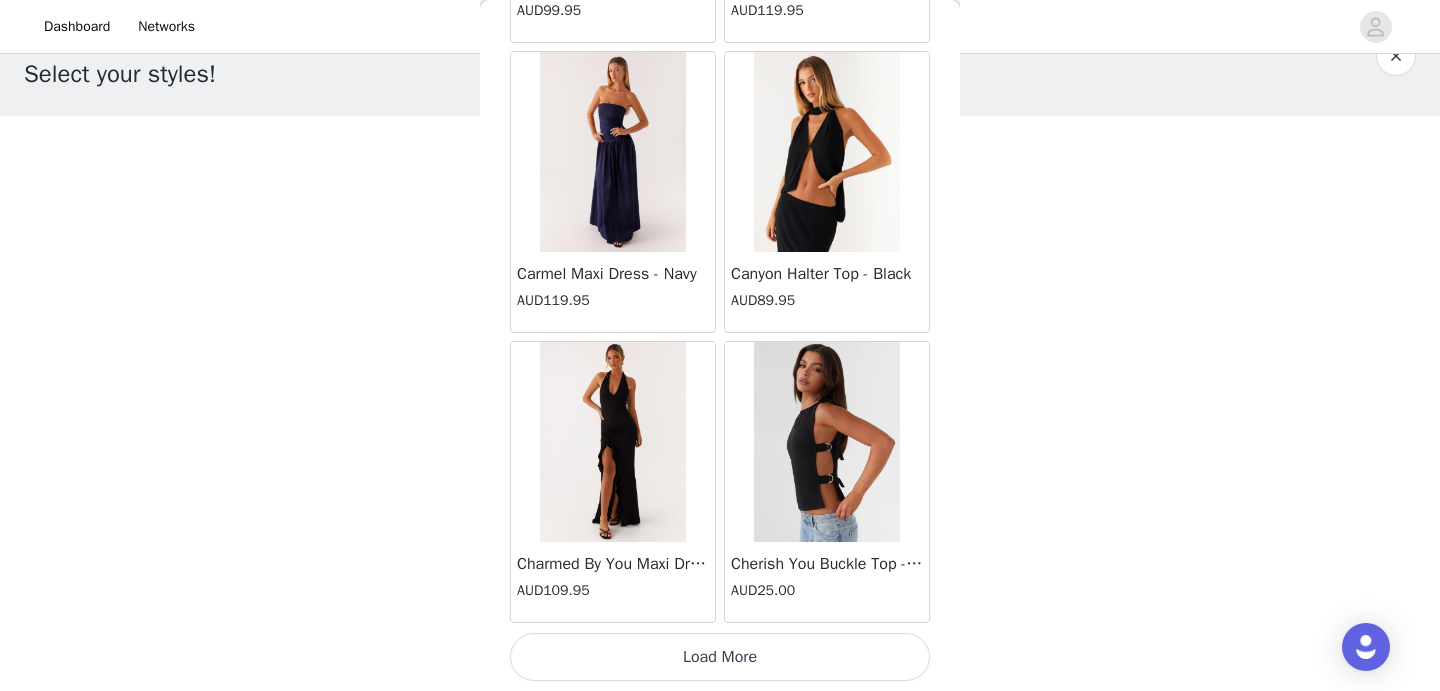 click on "Load More" at bounding box center [720, 657] 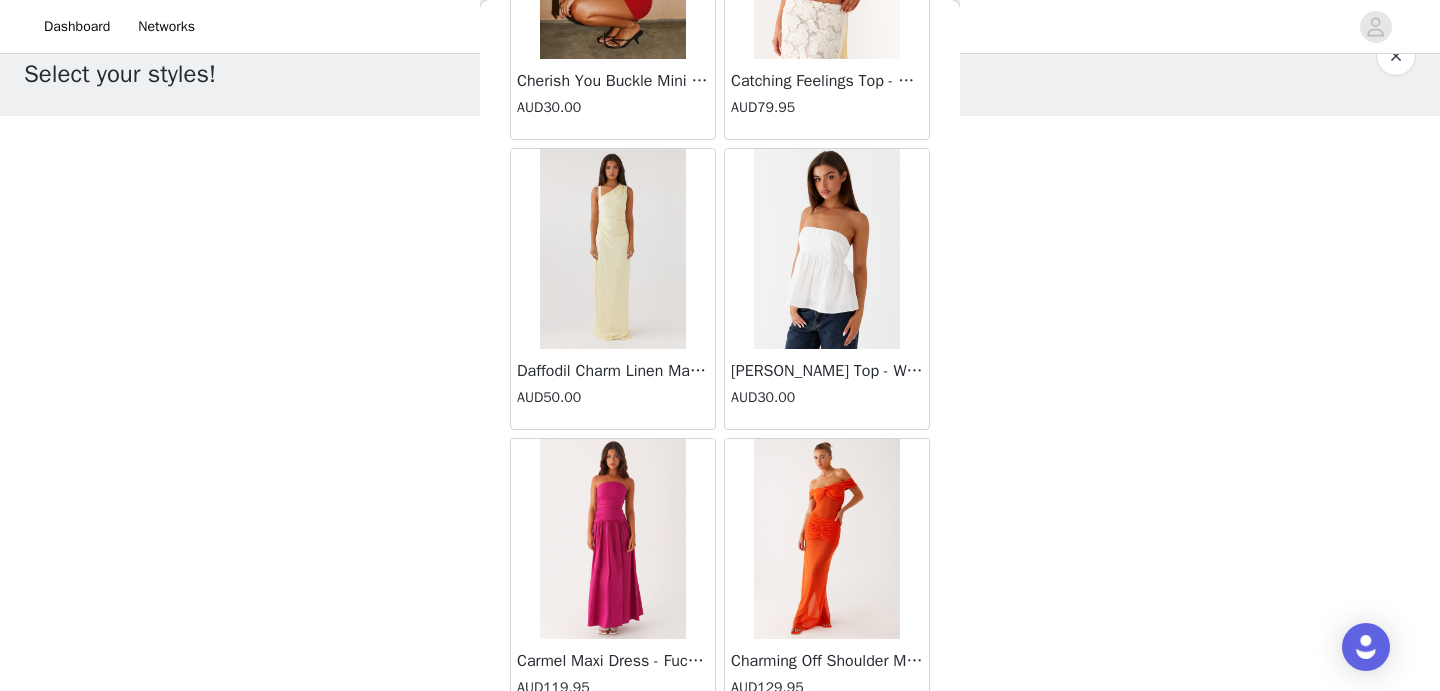 scroll, scrollTop: 8958, scrollLeft: 0, axis: vertical 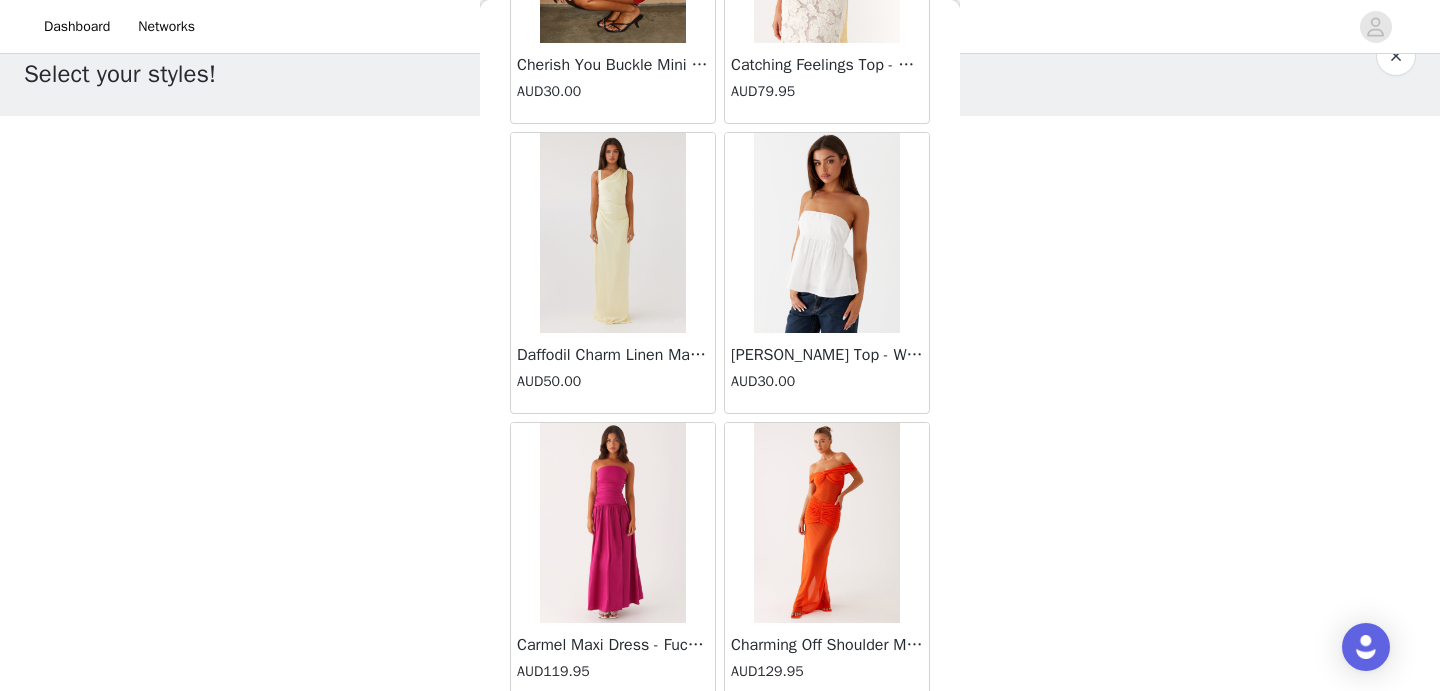 click at bounding box center [826, 233] 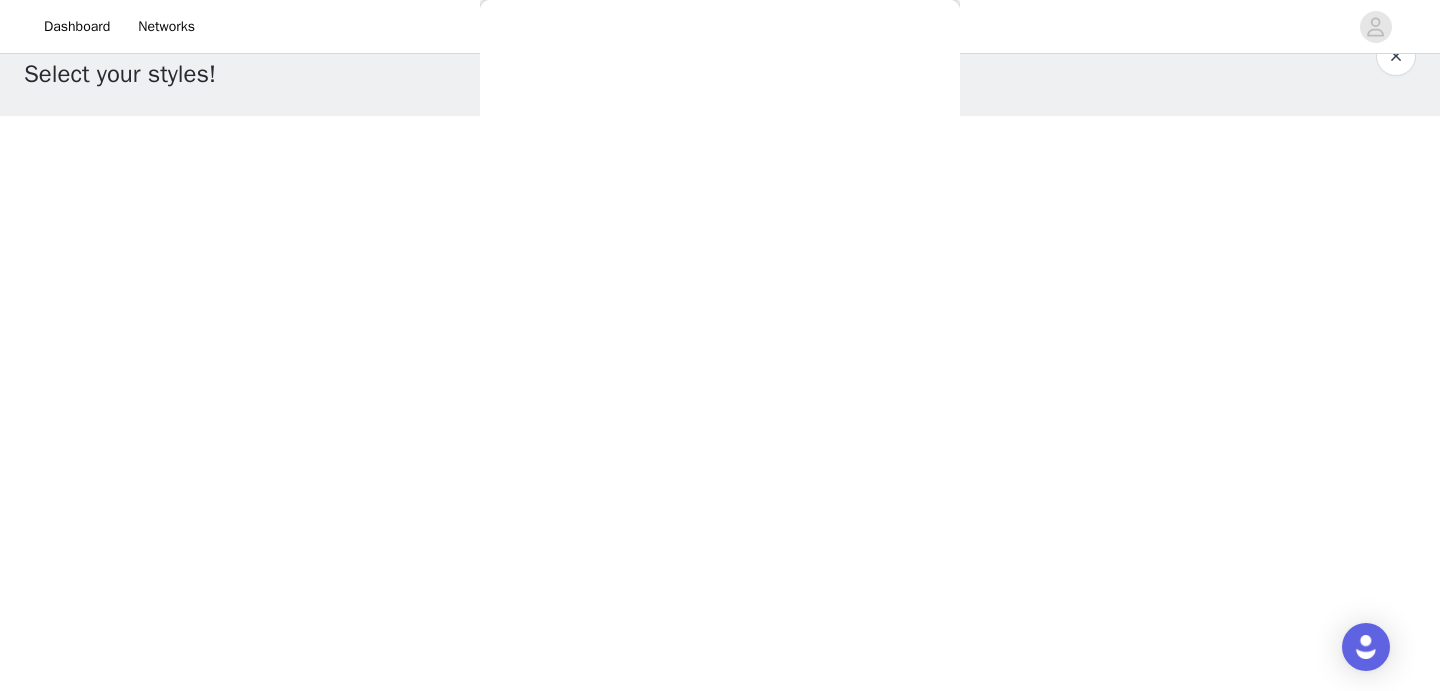 scroll, scrollTop: 0, scrollLeft: 0, axis: both 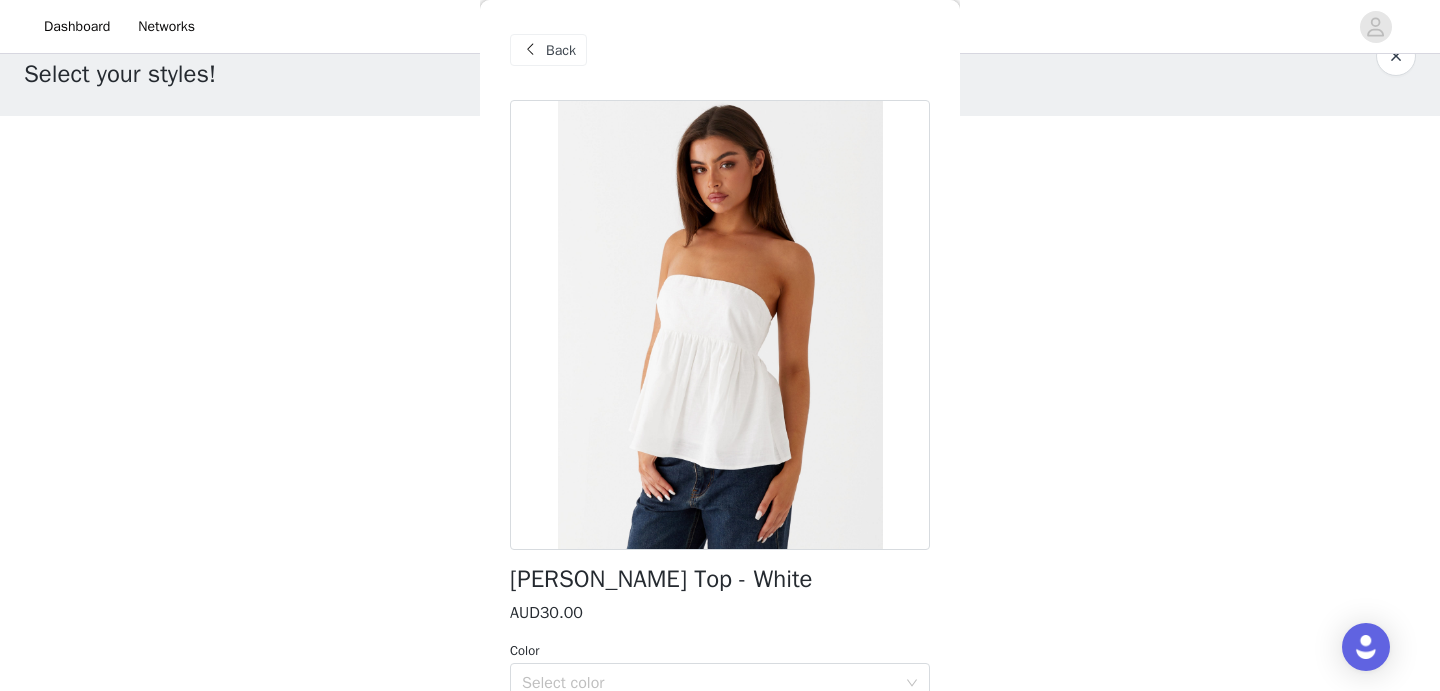click on "Back" at bounding box center (561, 50) 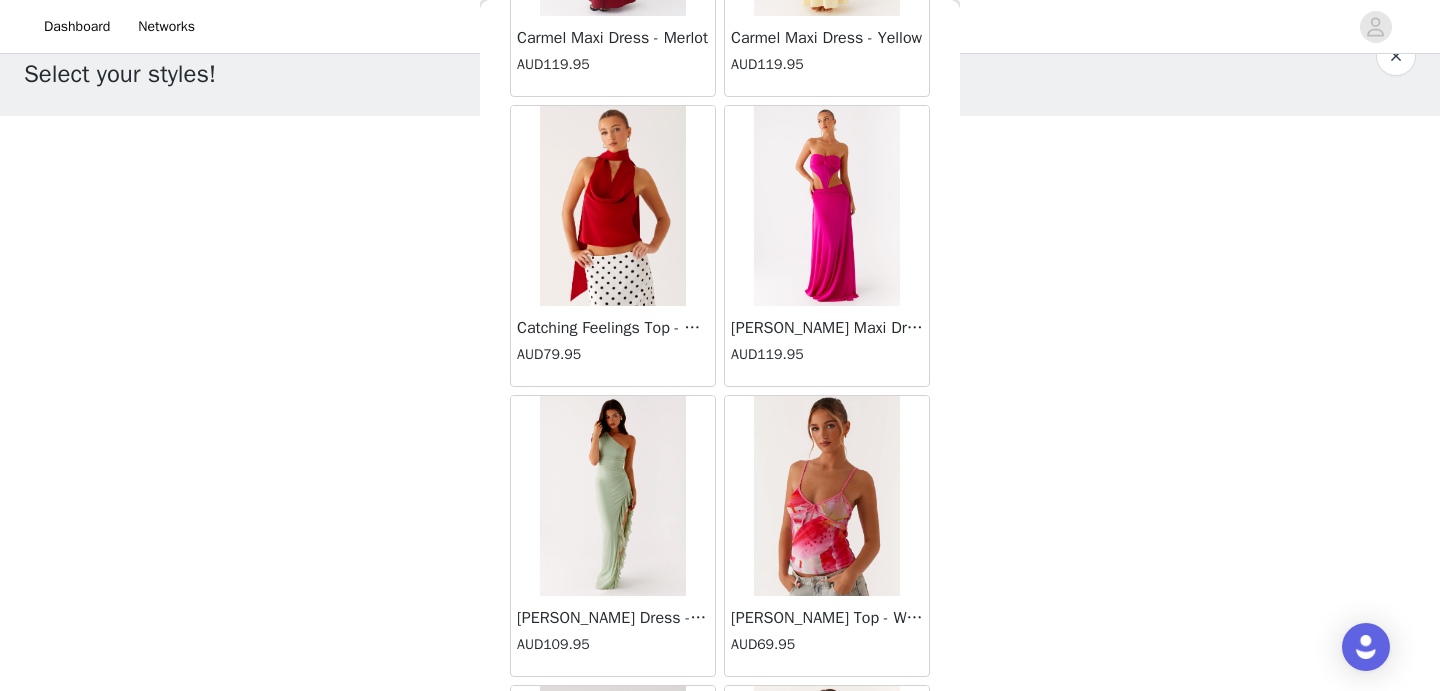 scroll, scrollTop: 11069, scrollLeft: 0, axis: vertical 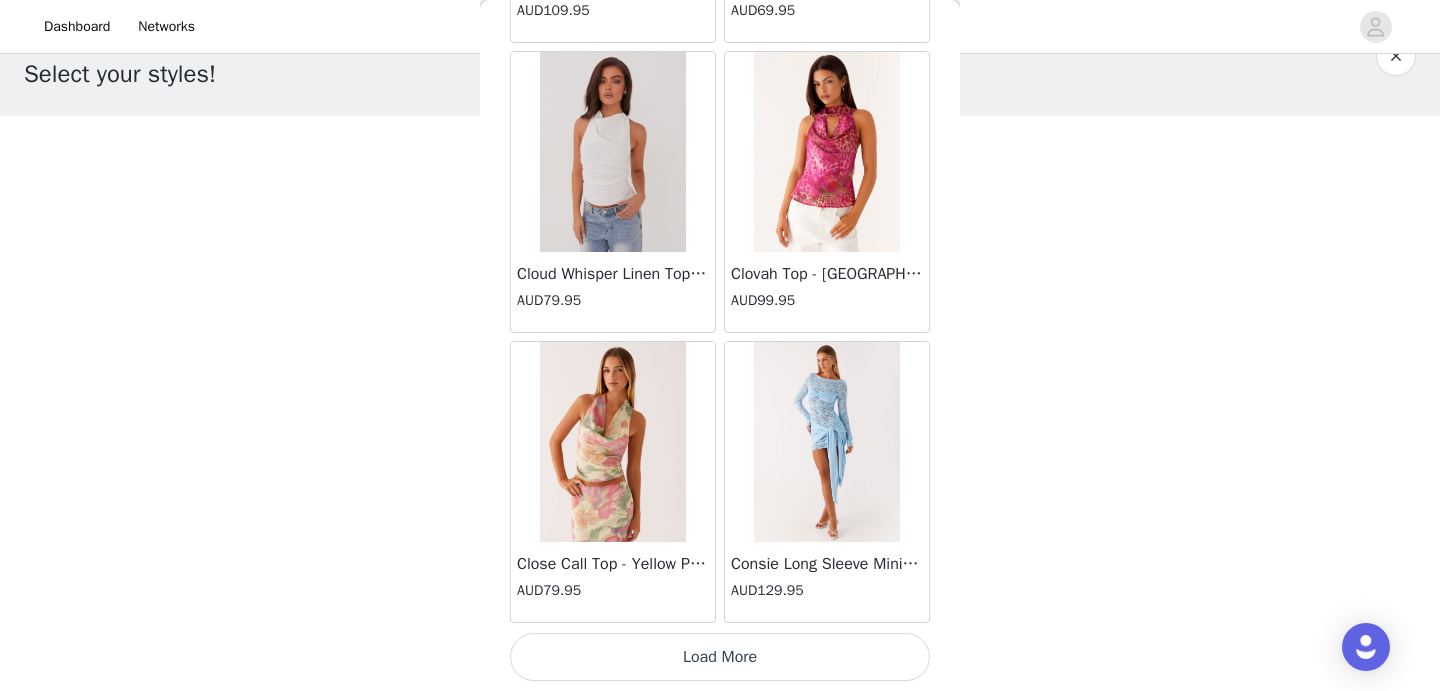click on "Load More" at bounding box center [720, 657] 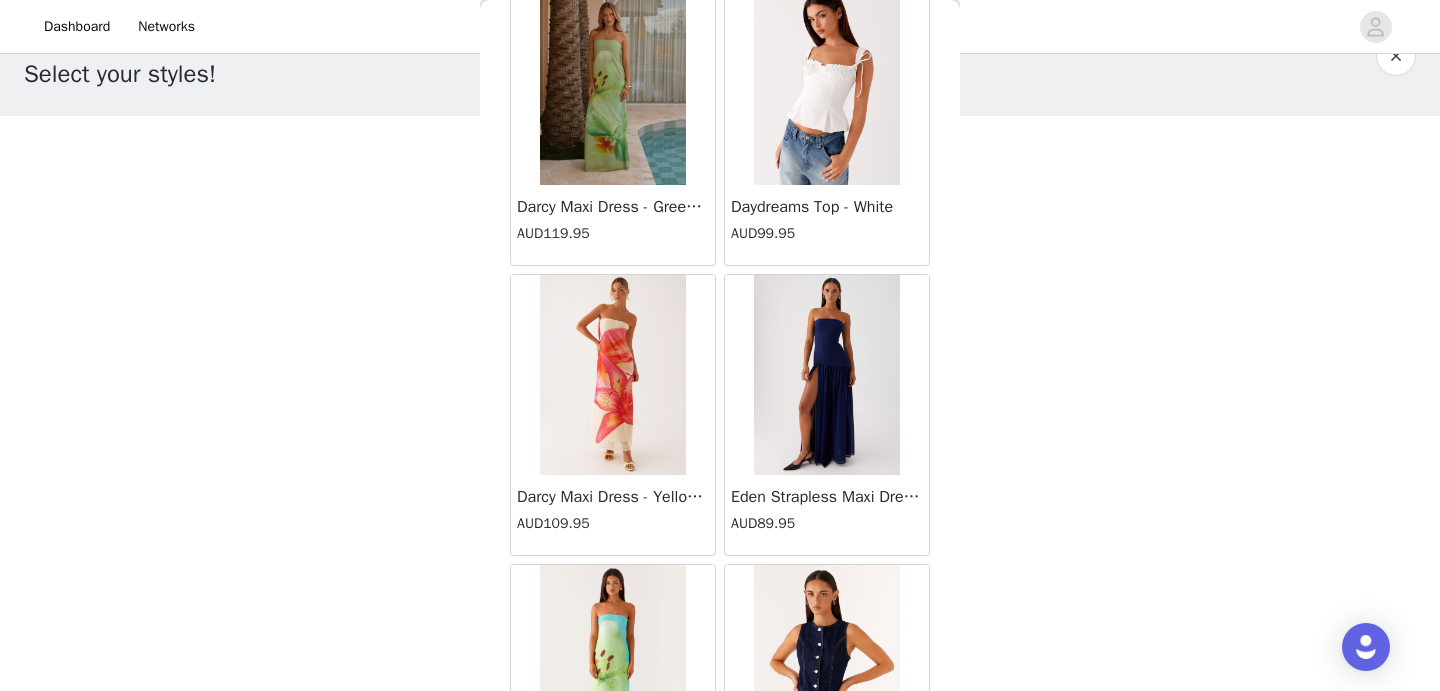 scroll, scrollTop: 13969, scrollLeft: 0, axis: vertical 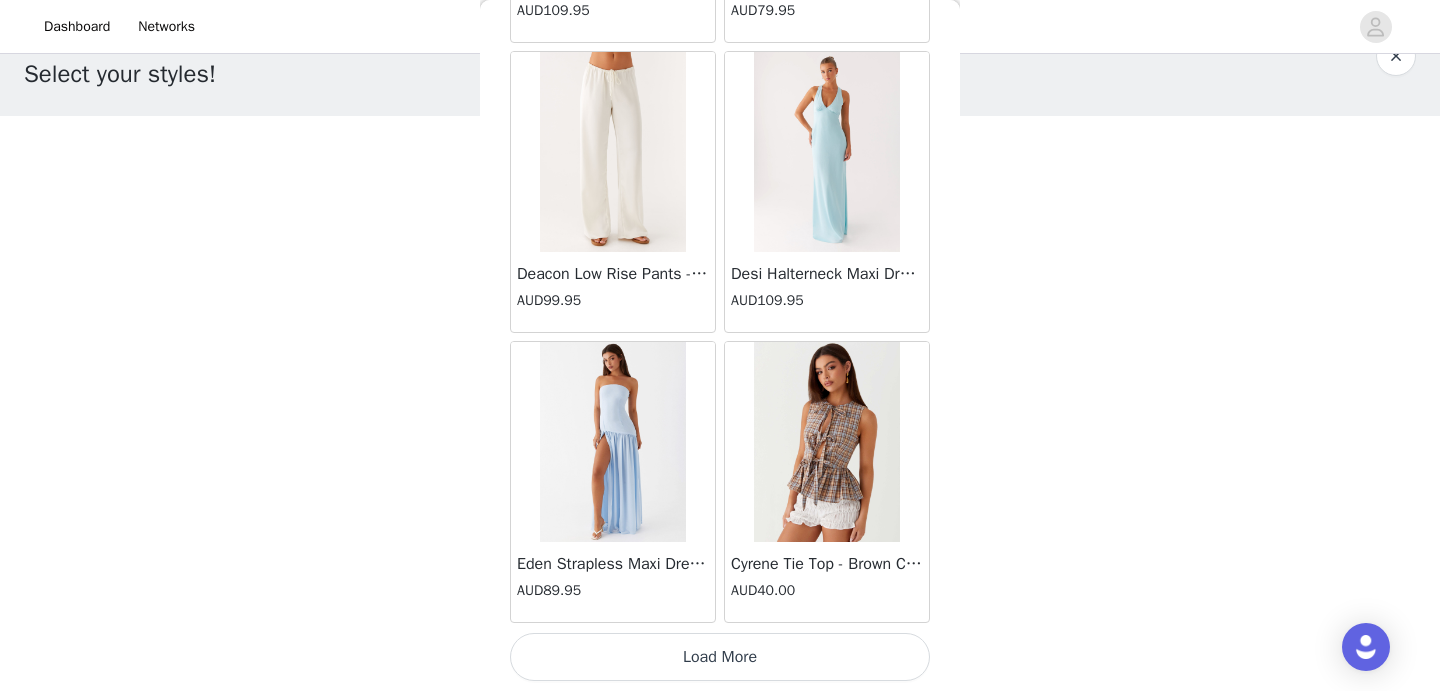 click on "Load More" at bounding box center [720, 657] 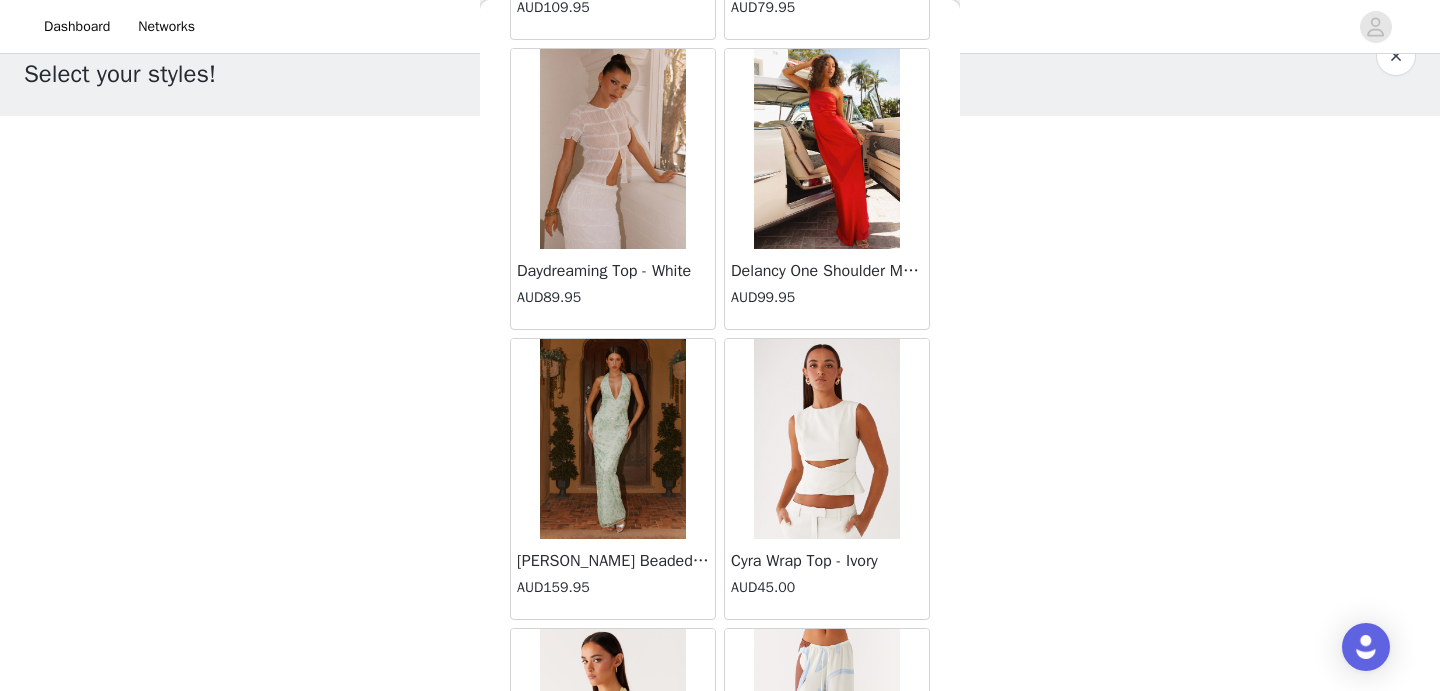 scroll, scrollTop: 16869, scrollLeft: 0, axis: vertical 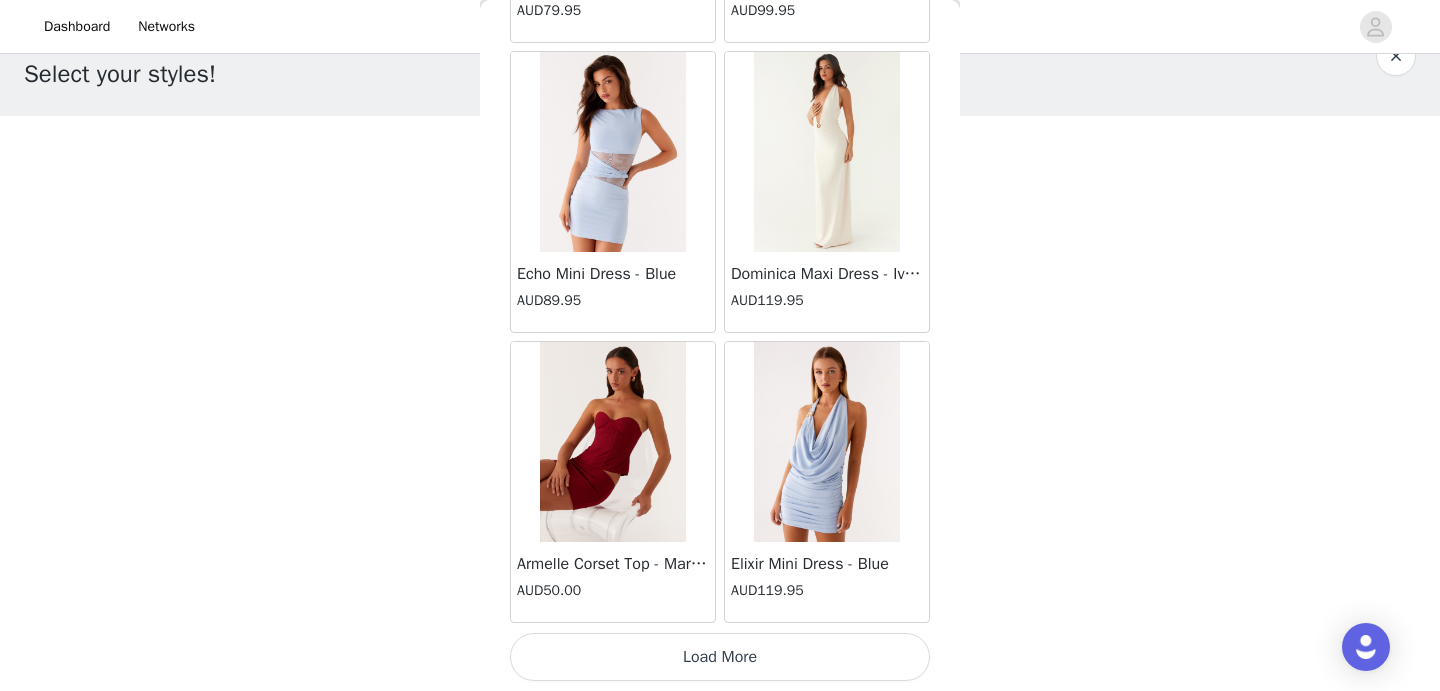 click on "Load More" at bounding box center (720, 657) 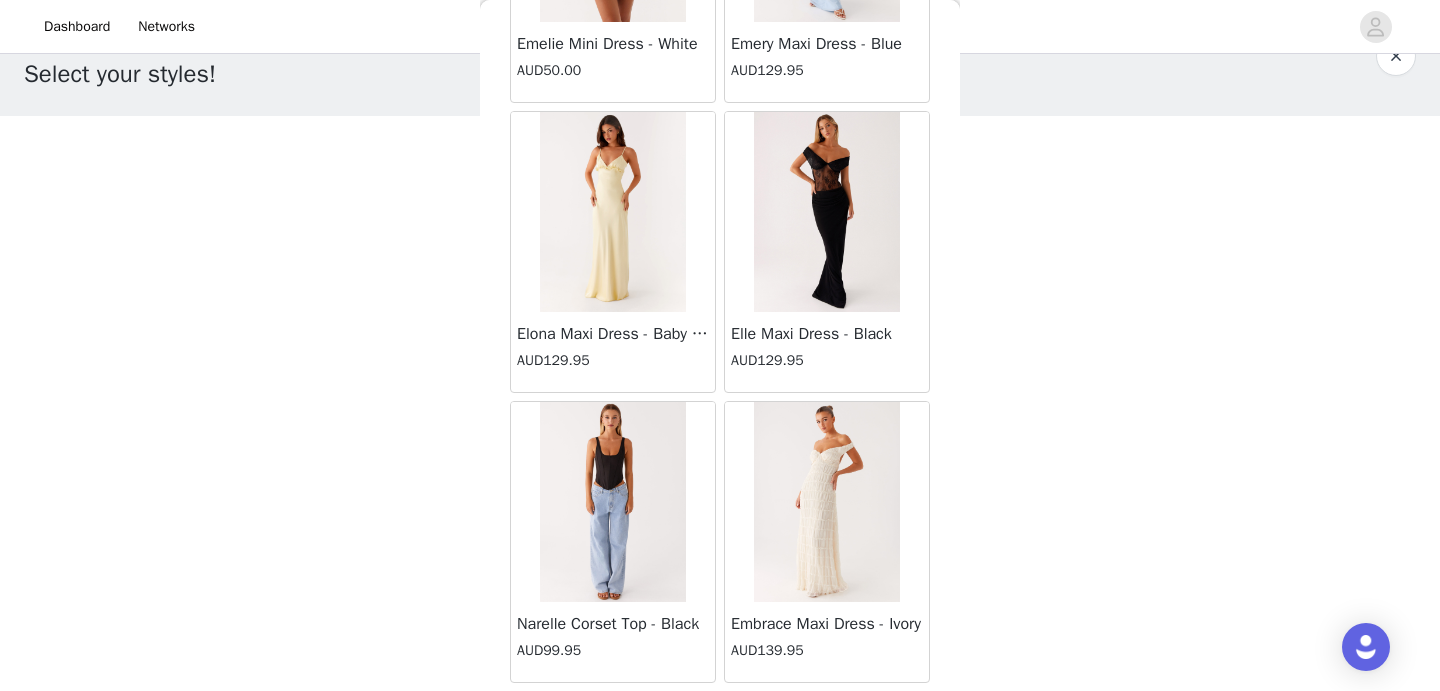scroll, scrollTop: 19769, scrollLeft: 0, axis: vertical 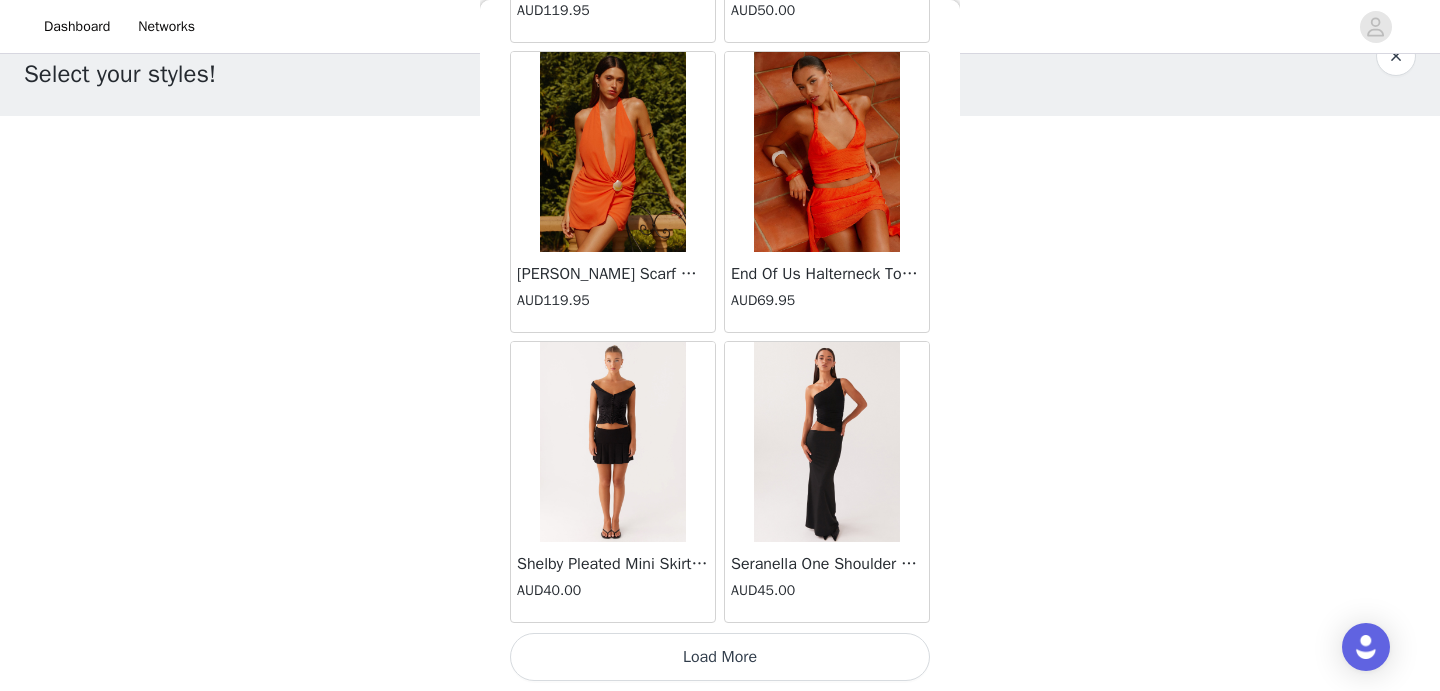 click on "Load More" at bounding box center (720, 657) 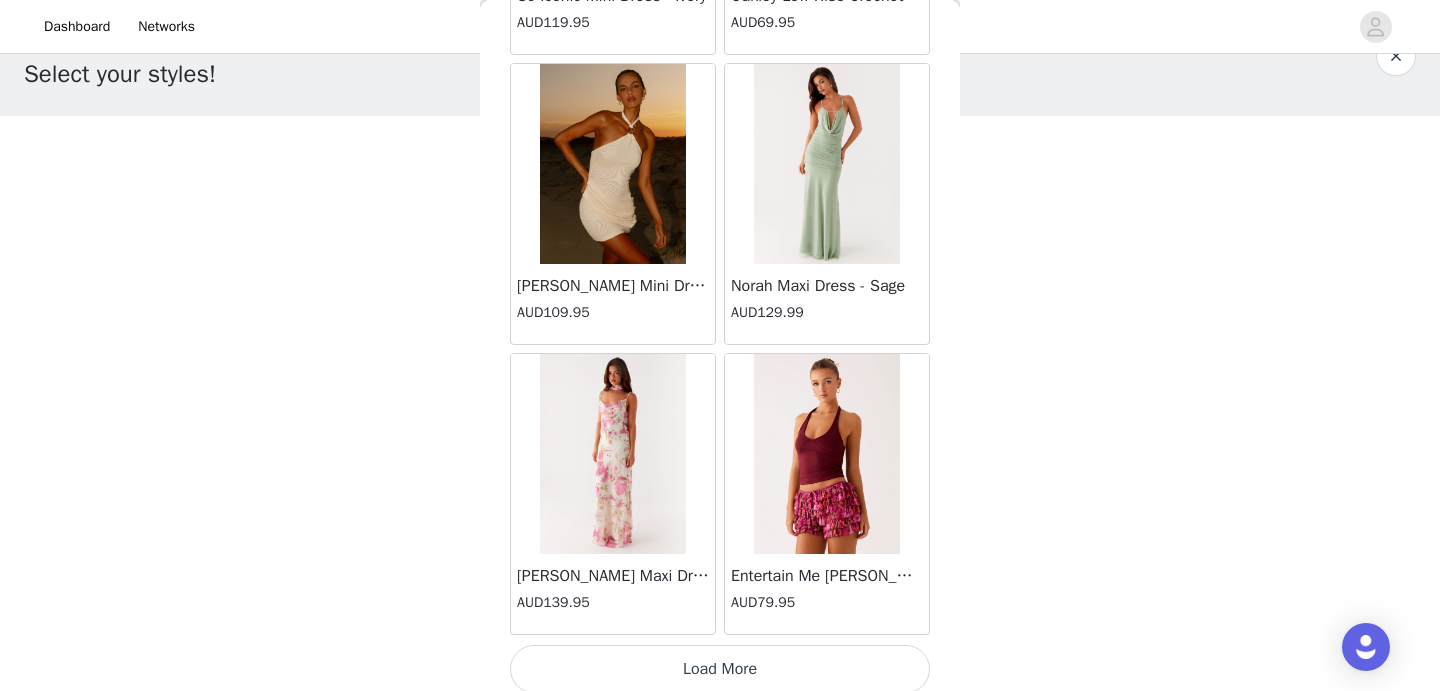 scroll, scrollTop: 22669, scrollLeft: 0, axis: vertical 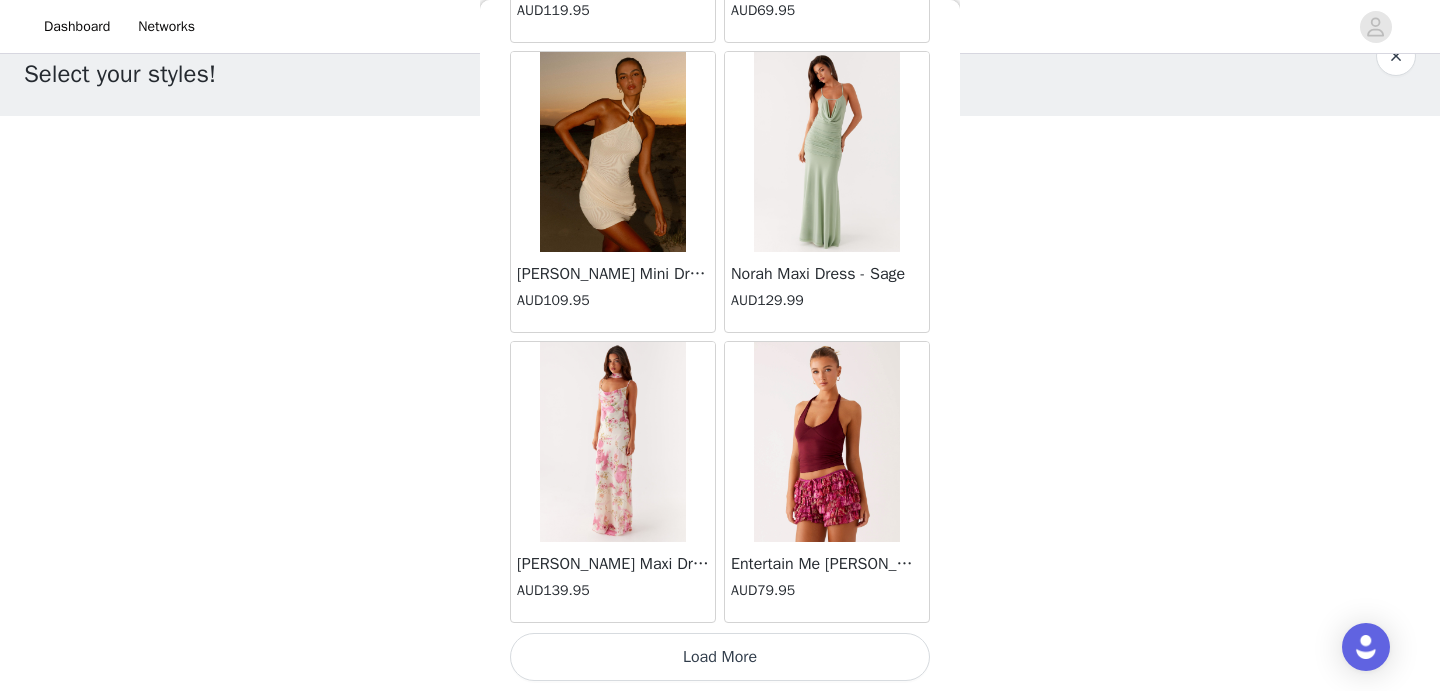click on "Load More" at bounding box center [720, 657] 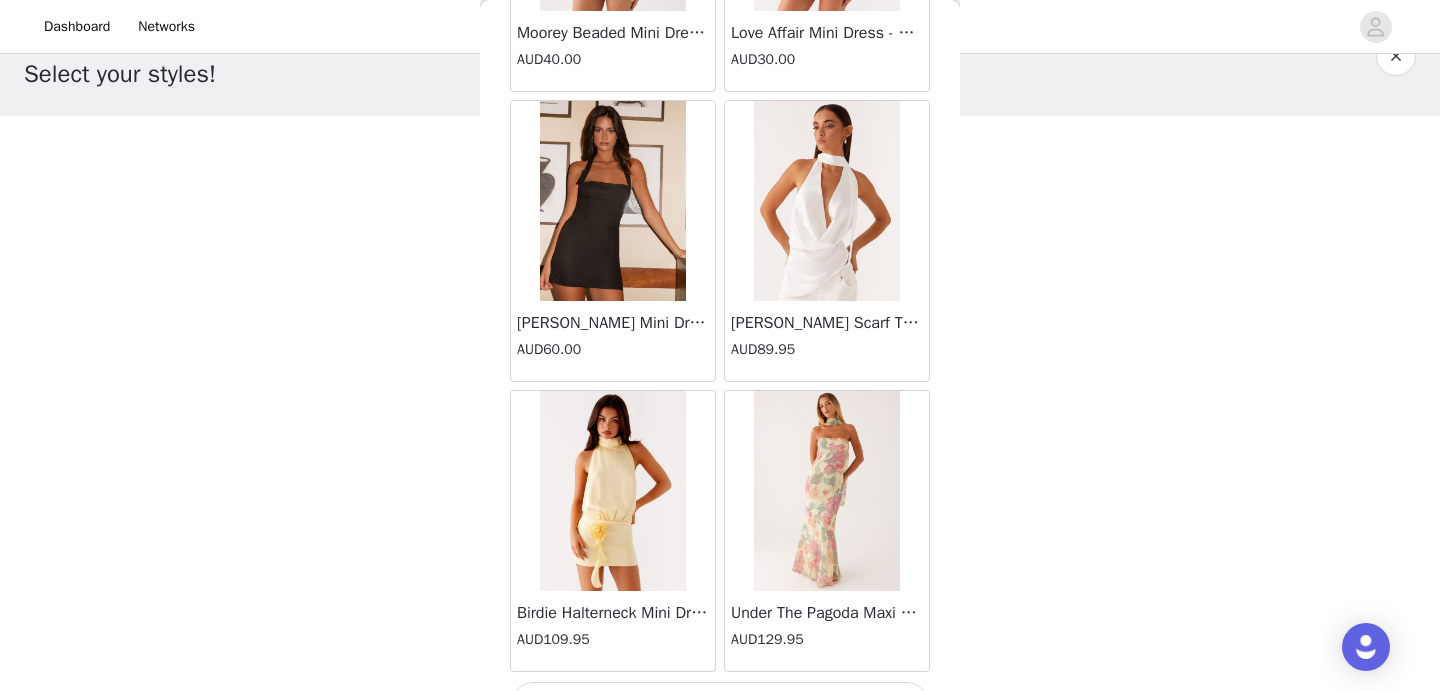 scroll, scrollTop: 25569, scrollLeft: 0, axis: vertical 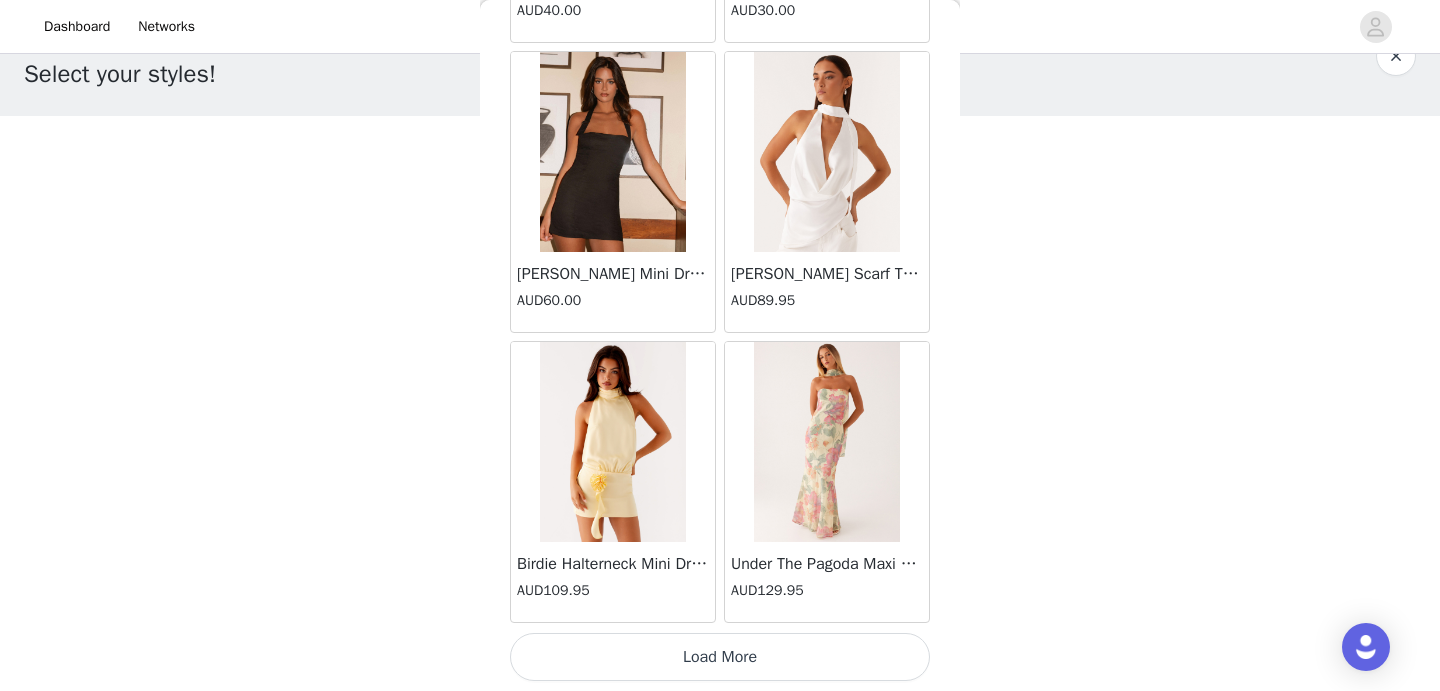 click on "Load More" at bounding box center [720, 657] 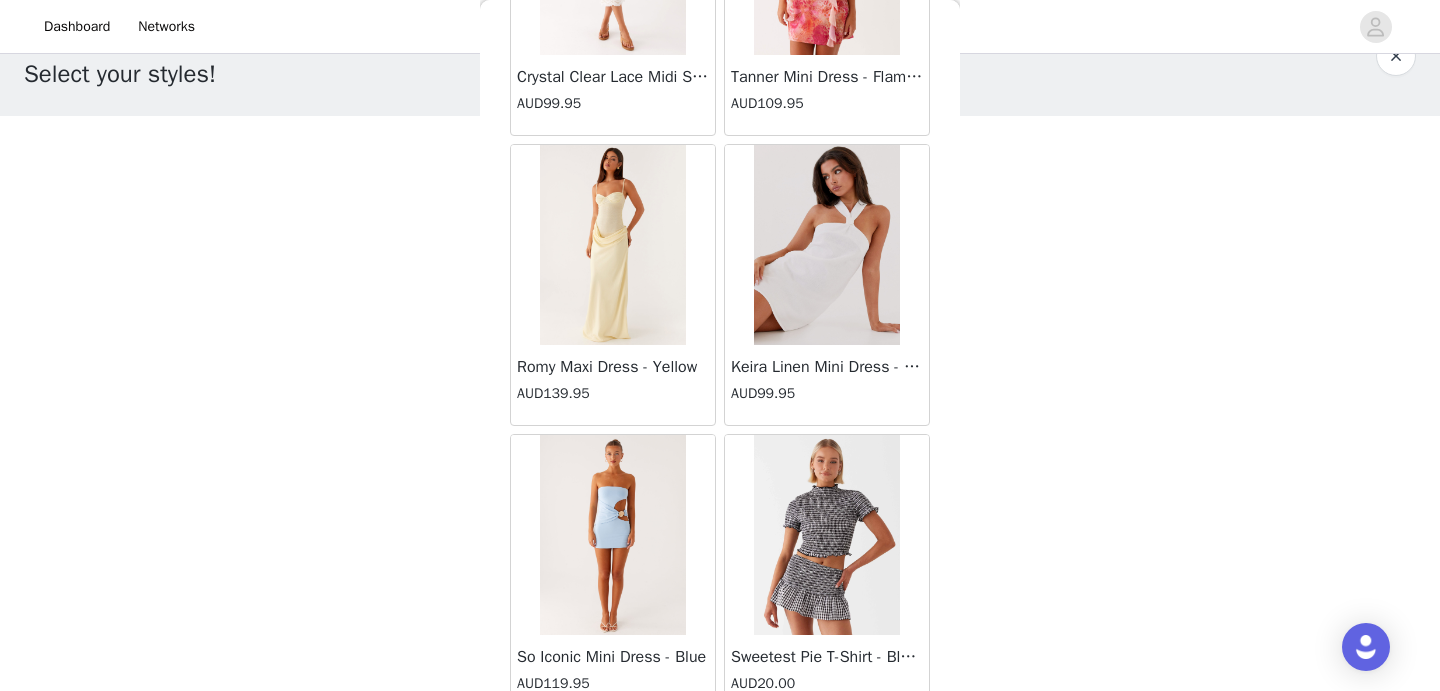 scroll, scrollTop: 28469, scrollLeft: 0, axis: vertical 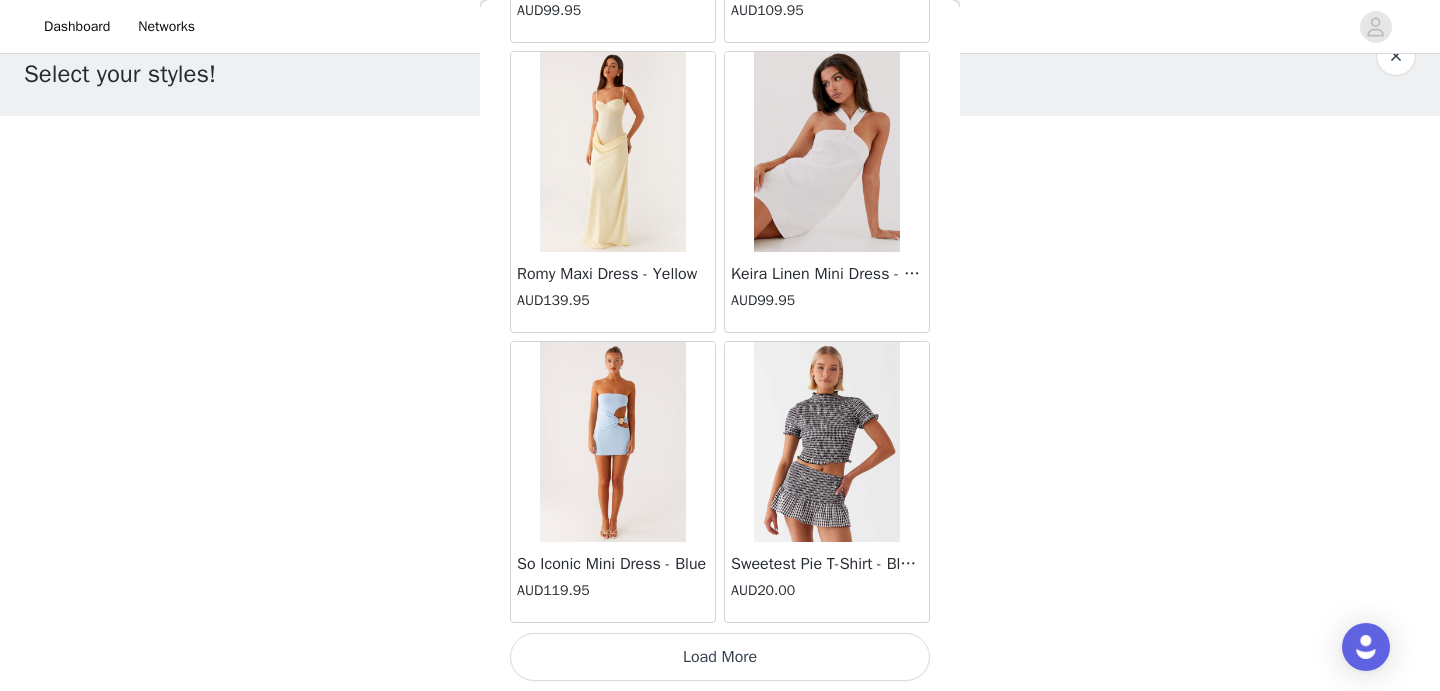 click on "Load More" at bounding box center [720, 657] 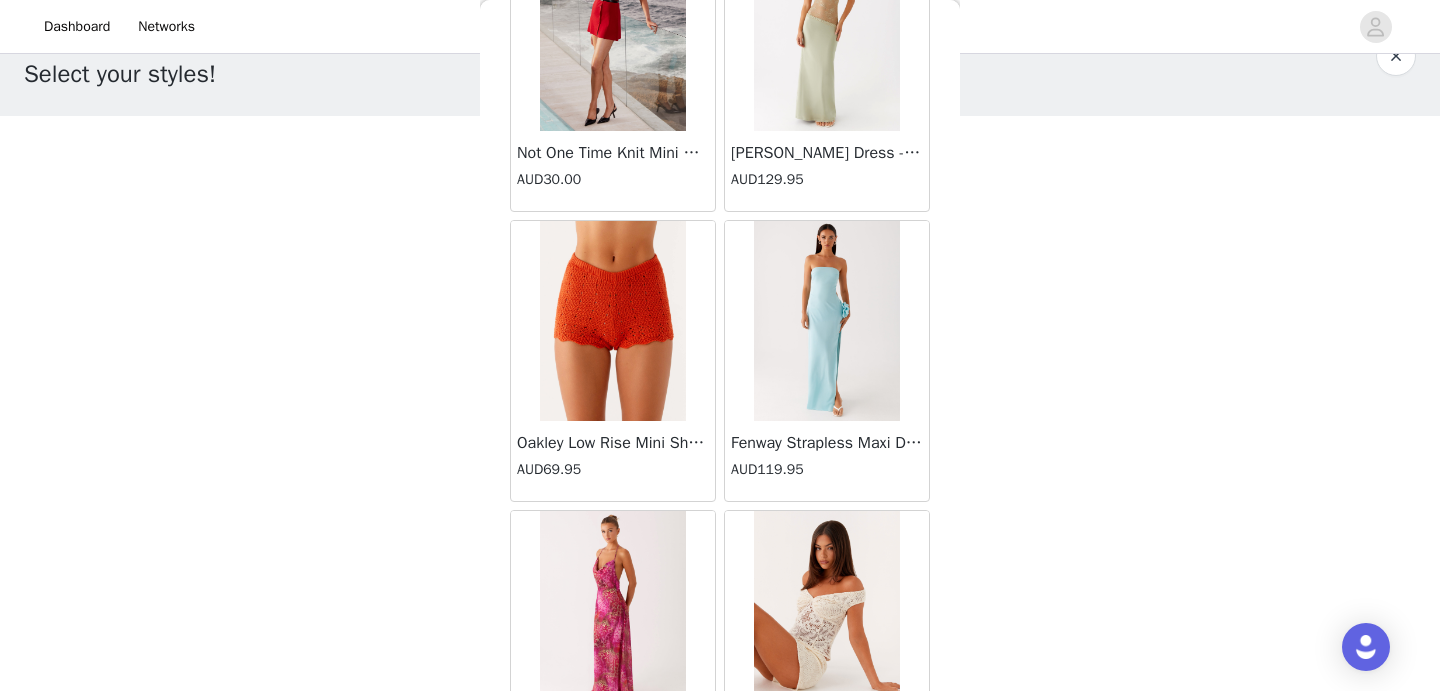 scroll, scrollTop: 31369, scrollLeft: 0, axis: vertical 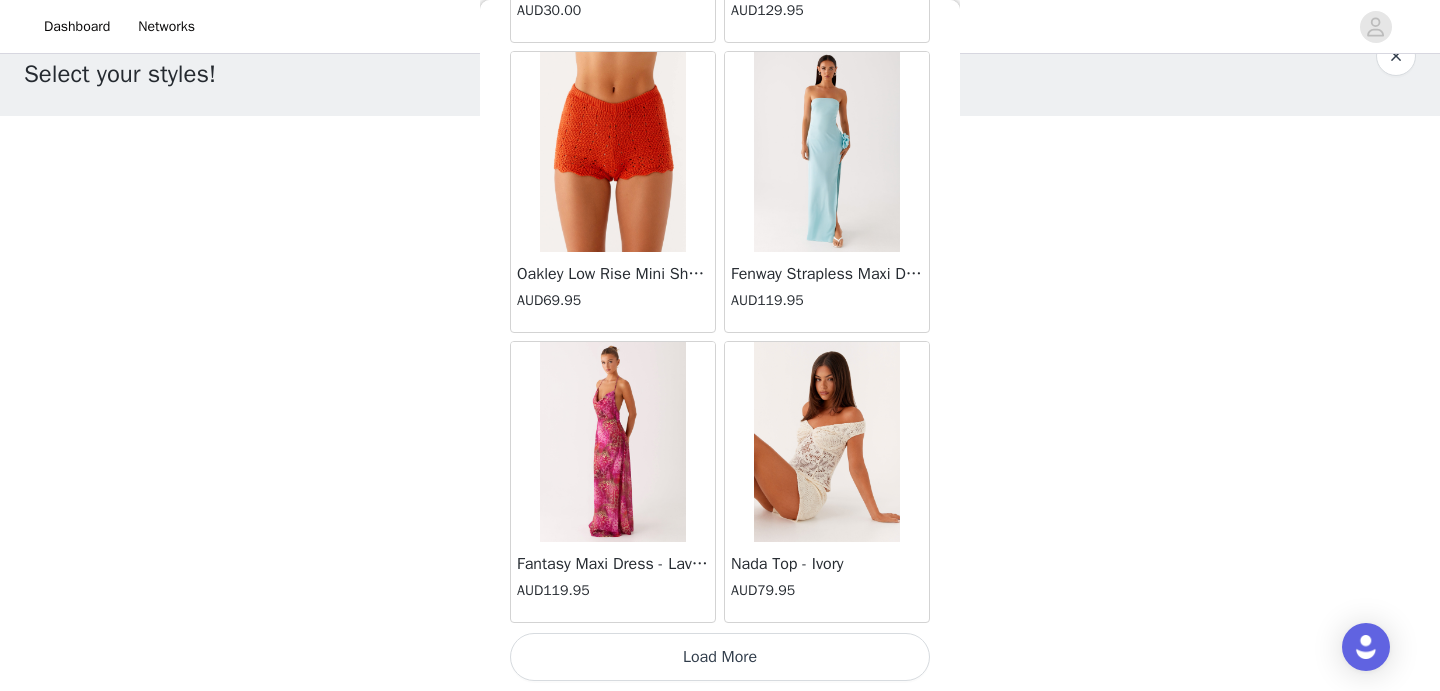 click on "Load More" at bounding box center [720, 657] 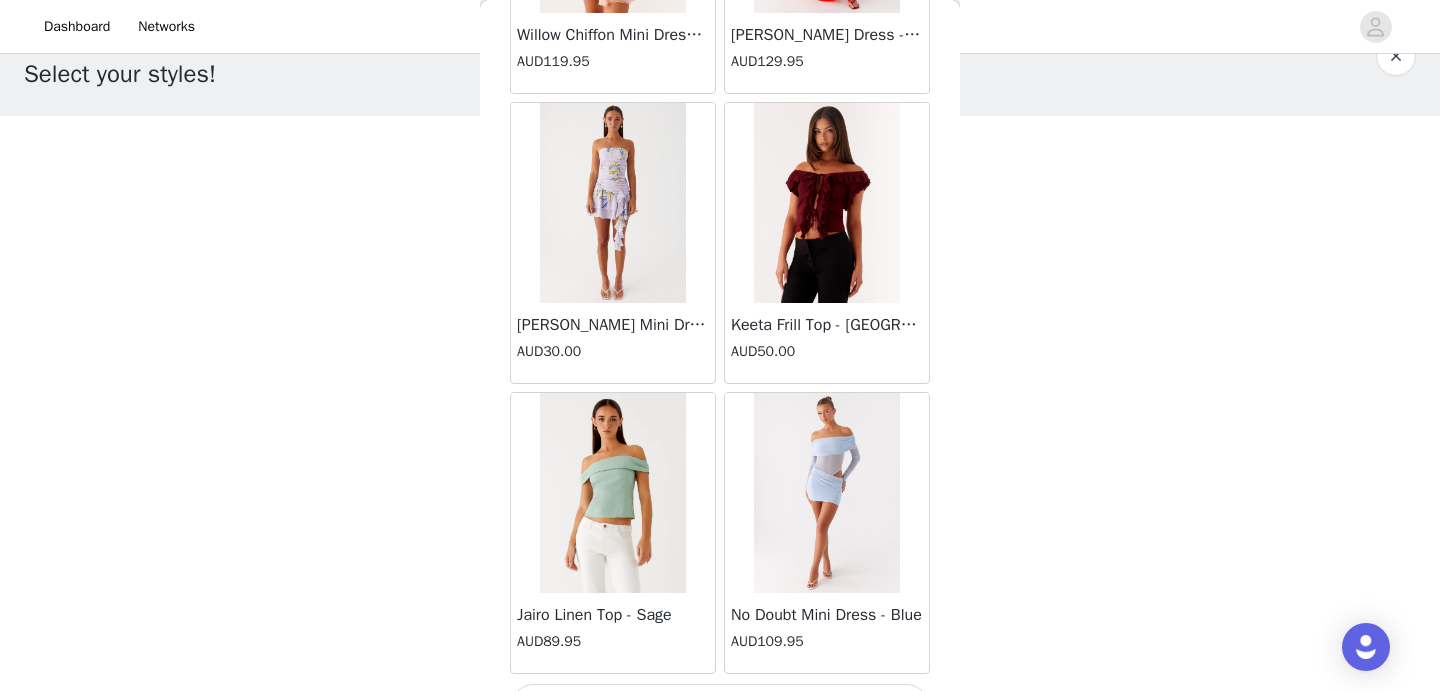 scroll, scrollTop: 34269, scrollLeft: 0, axis: vertical 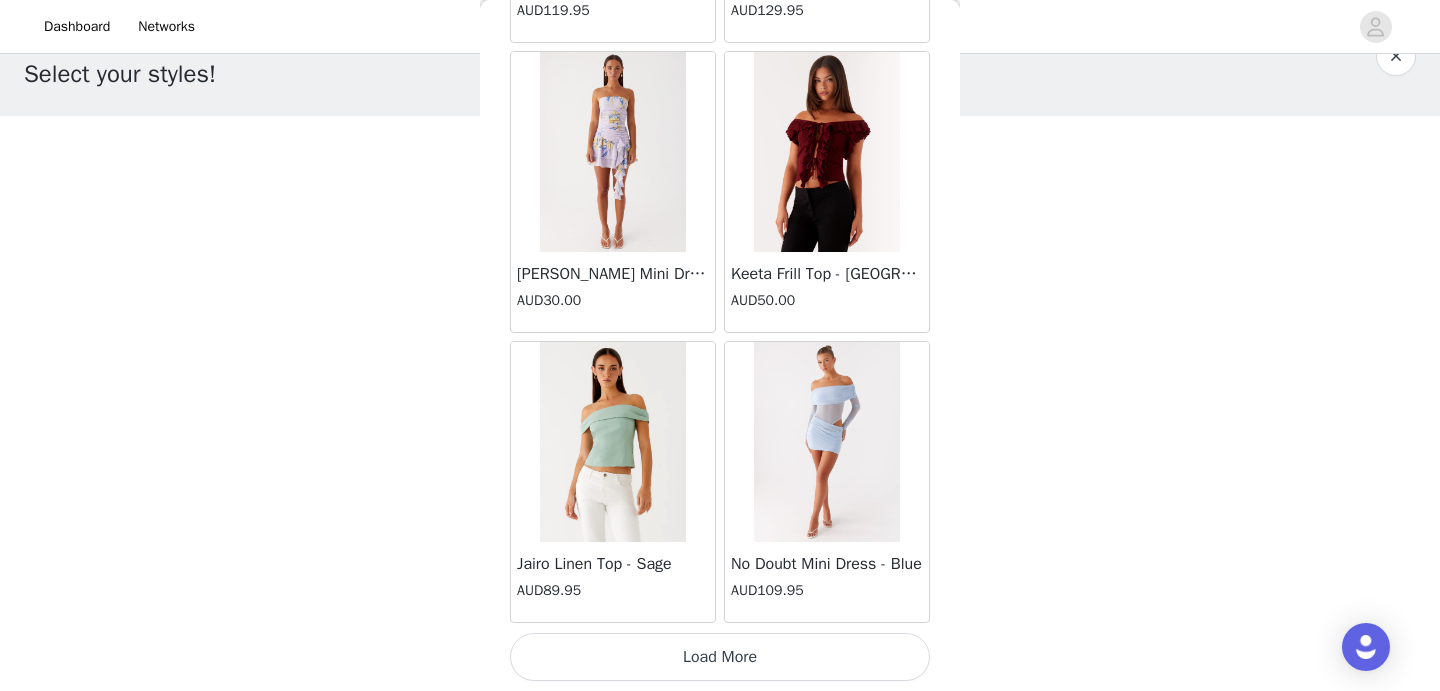 click on "Load More" at bounding box center (720, 657) 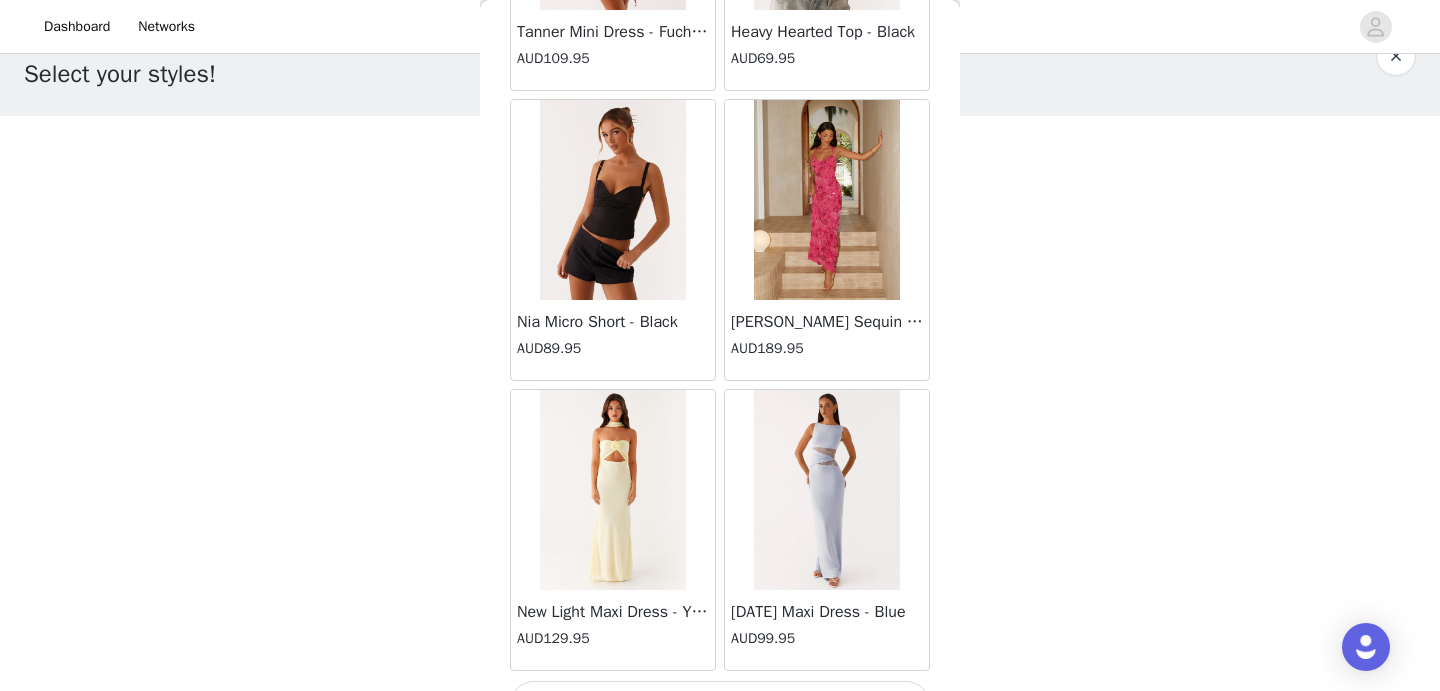 scroll, scrollTop: 37169, scrollLeft: 0, axis: vertical 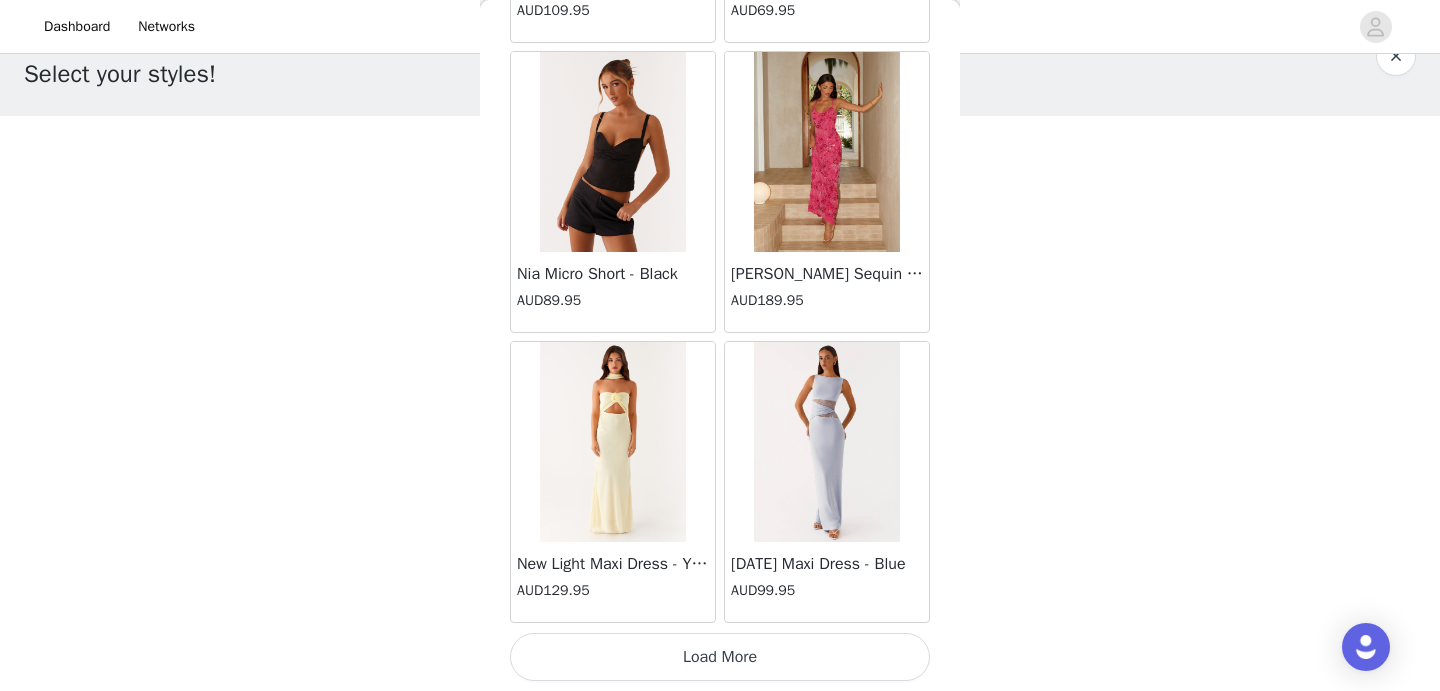 click on "Load More" at bounding box center [720, 657] 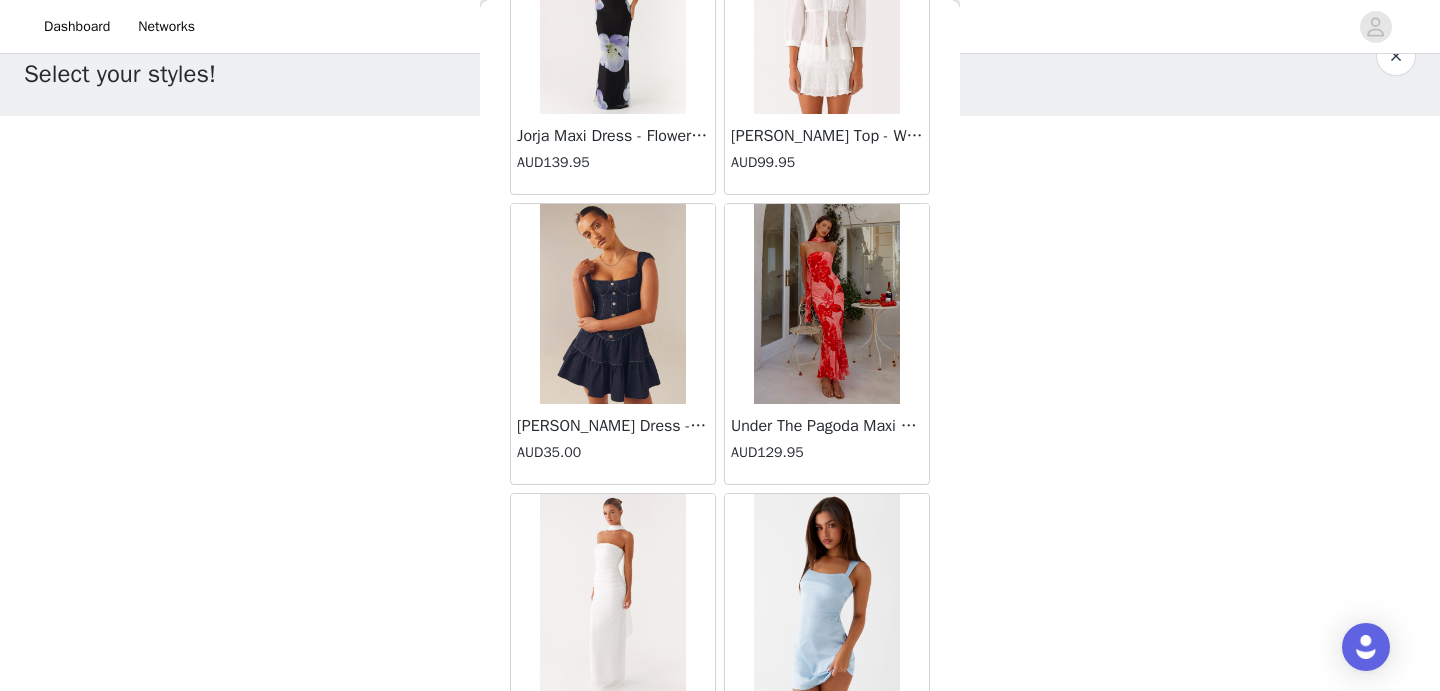 scroll, scrollTop: 40069, scrollLeft: 0, axis: vertical 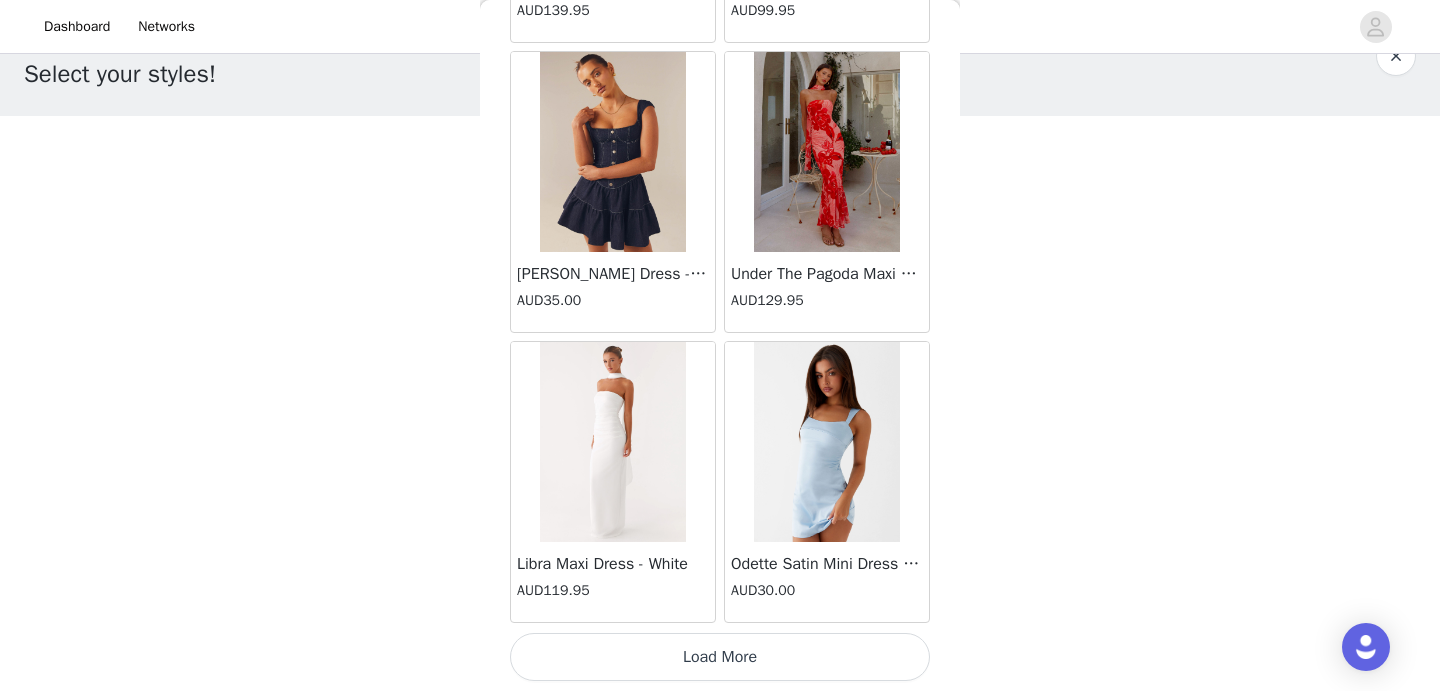 click on "Load More" at bounding box center (720, 657) 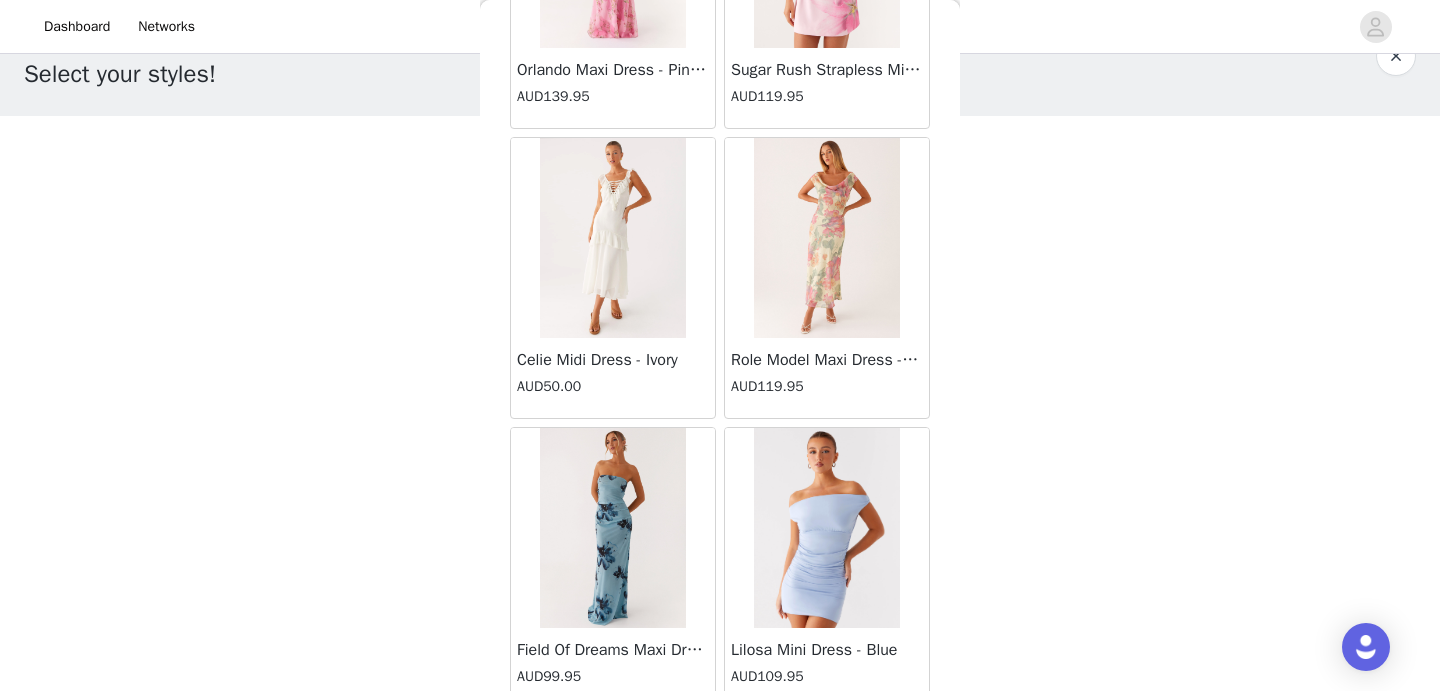 scroll, scrollTop: 42969, scrollLeft: 0, axis: vertical 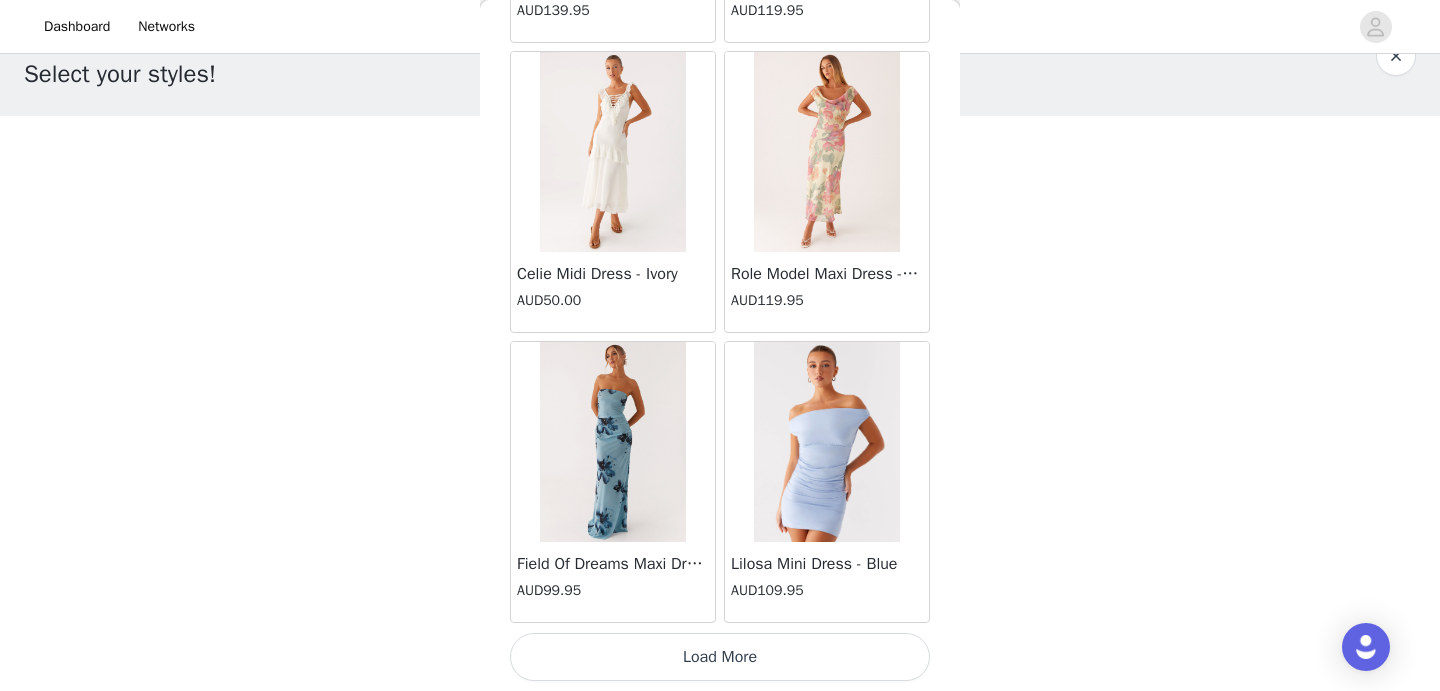 click on "Load More" at bounding box center (720, 657) 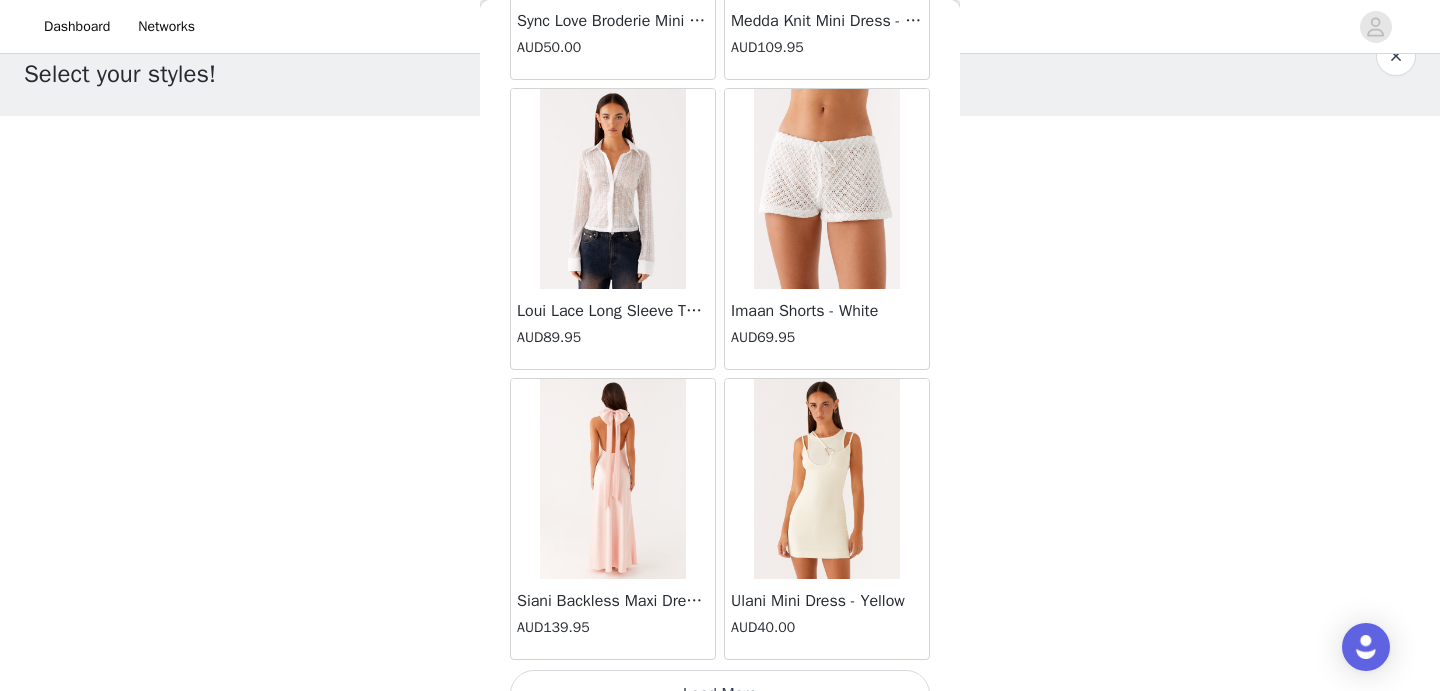 scroll, scrollTop: 45869, scrollLeft: 0, axis: vertical 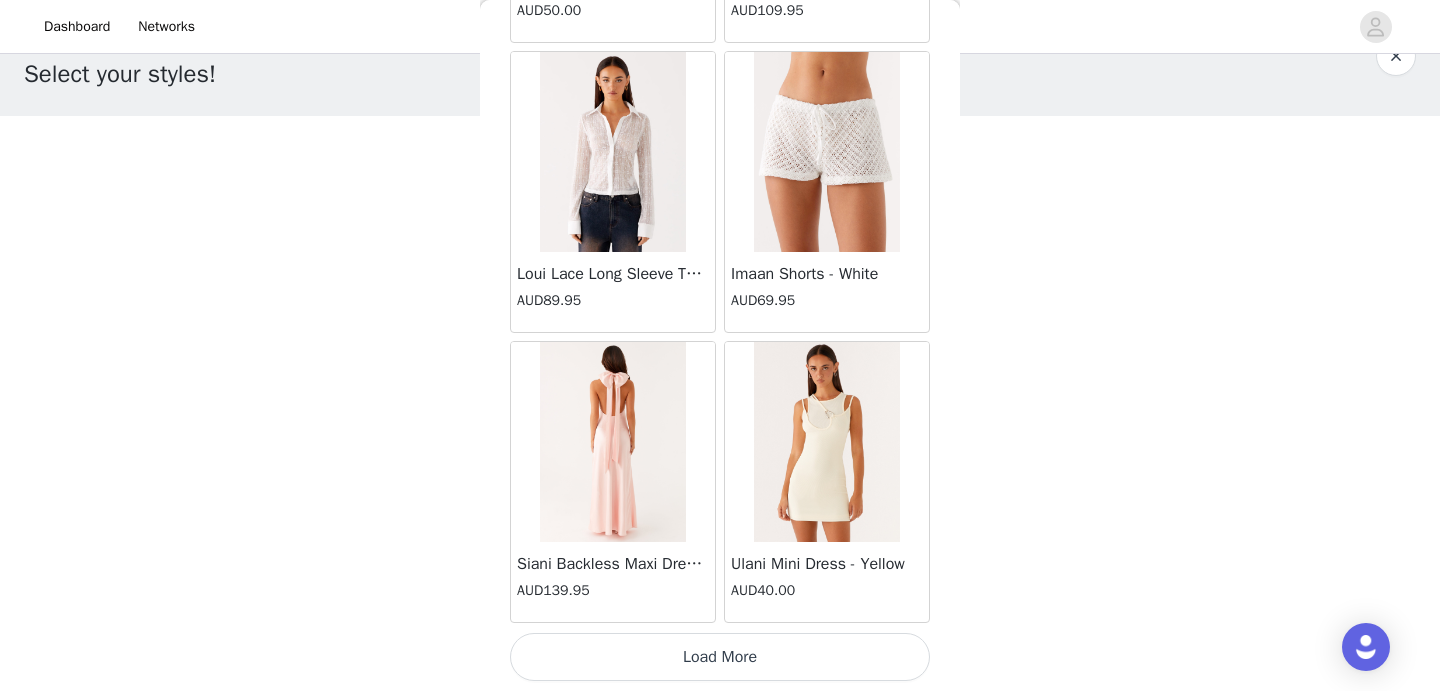 click on "Load More" at bounding box center [720, 657] 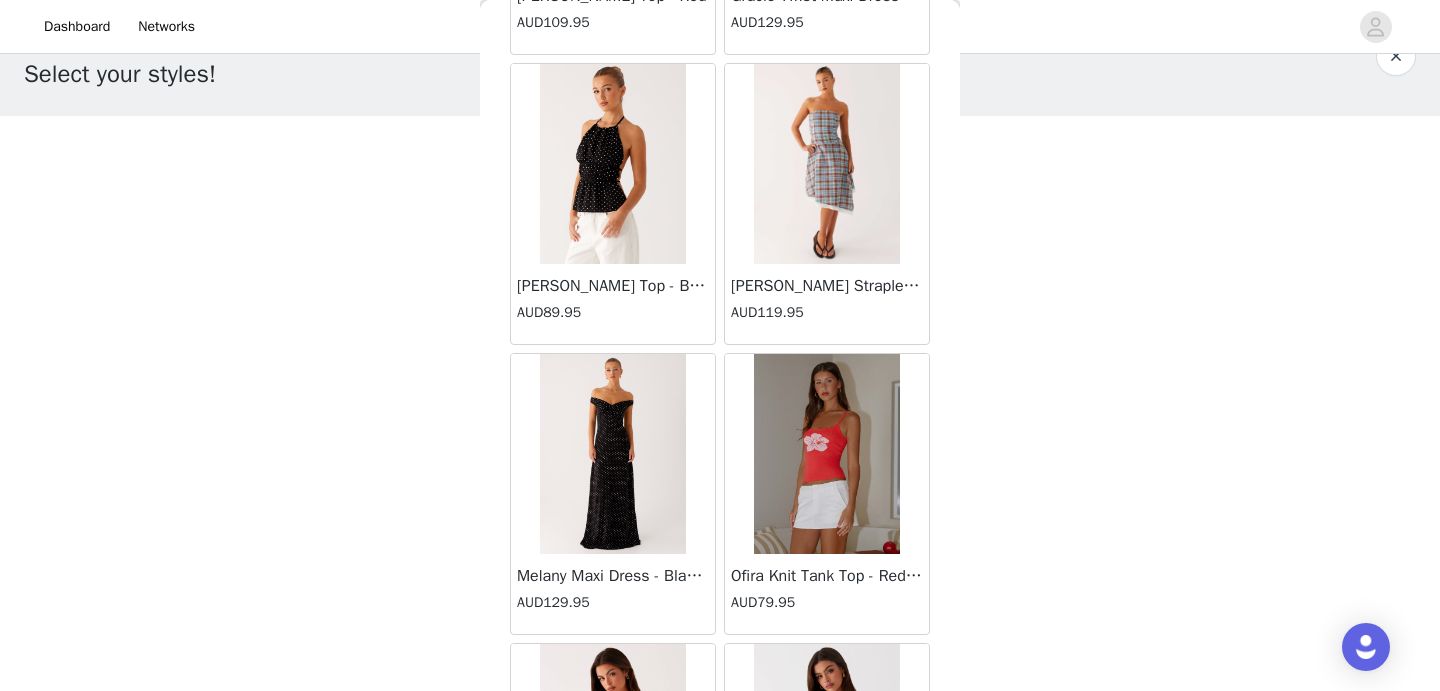 scroll, scrollTop: 48471, scrollLeft: 0, axis: vertical 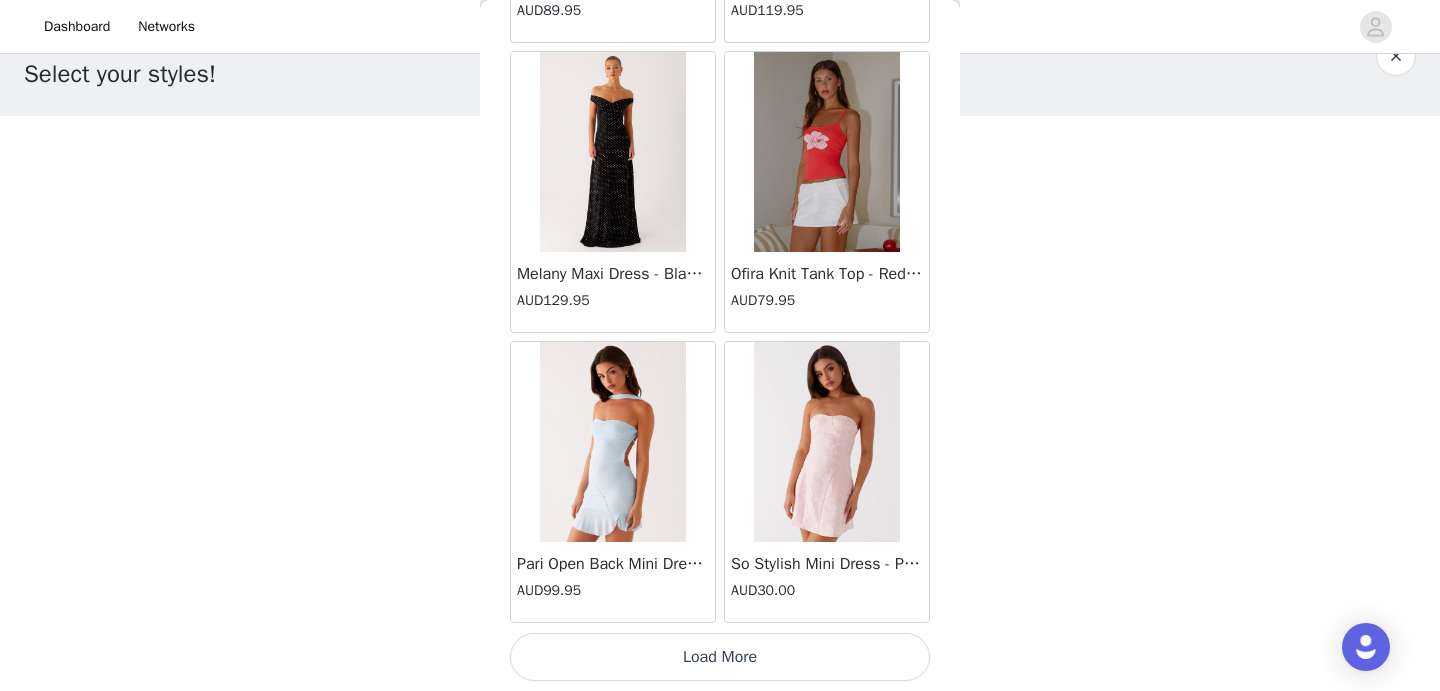 click on "Load More" at bounding box center [720, 657] 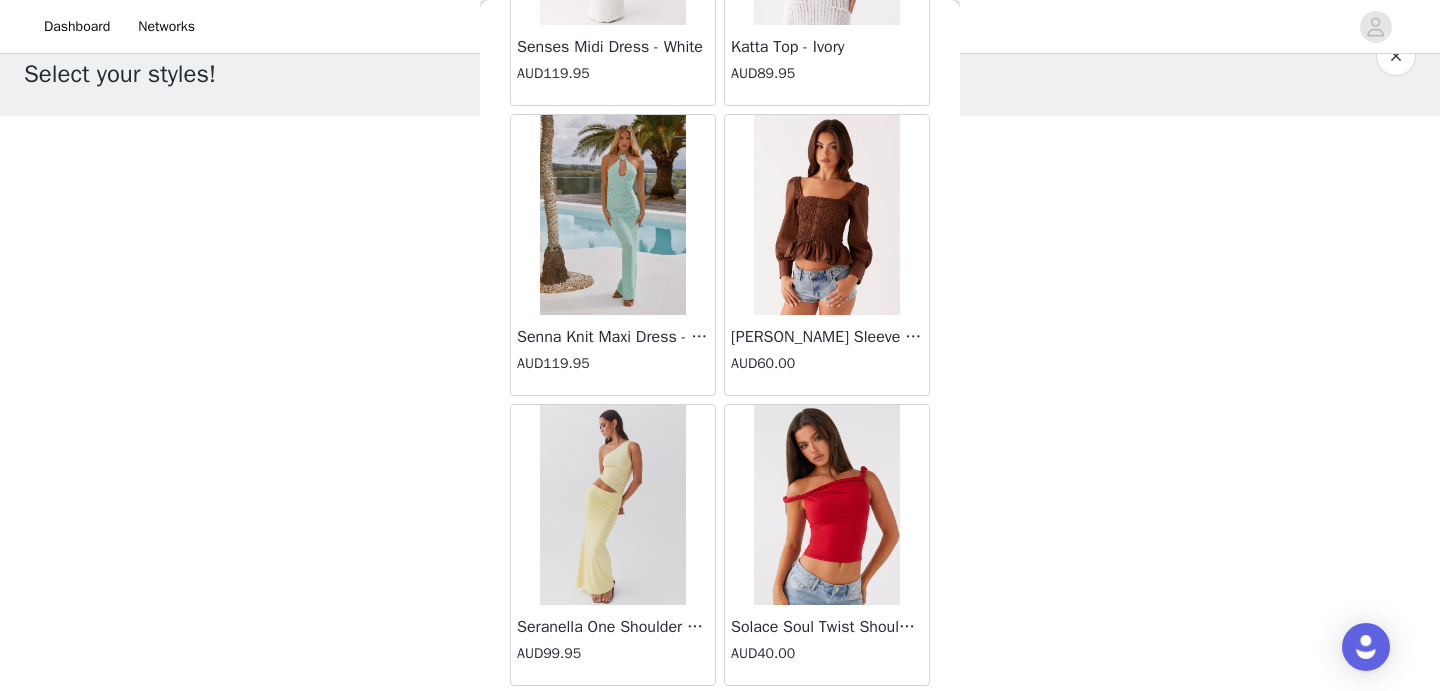scroll, scrollTop: 51669, scrollLeft: 0, axis: vertical 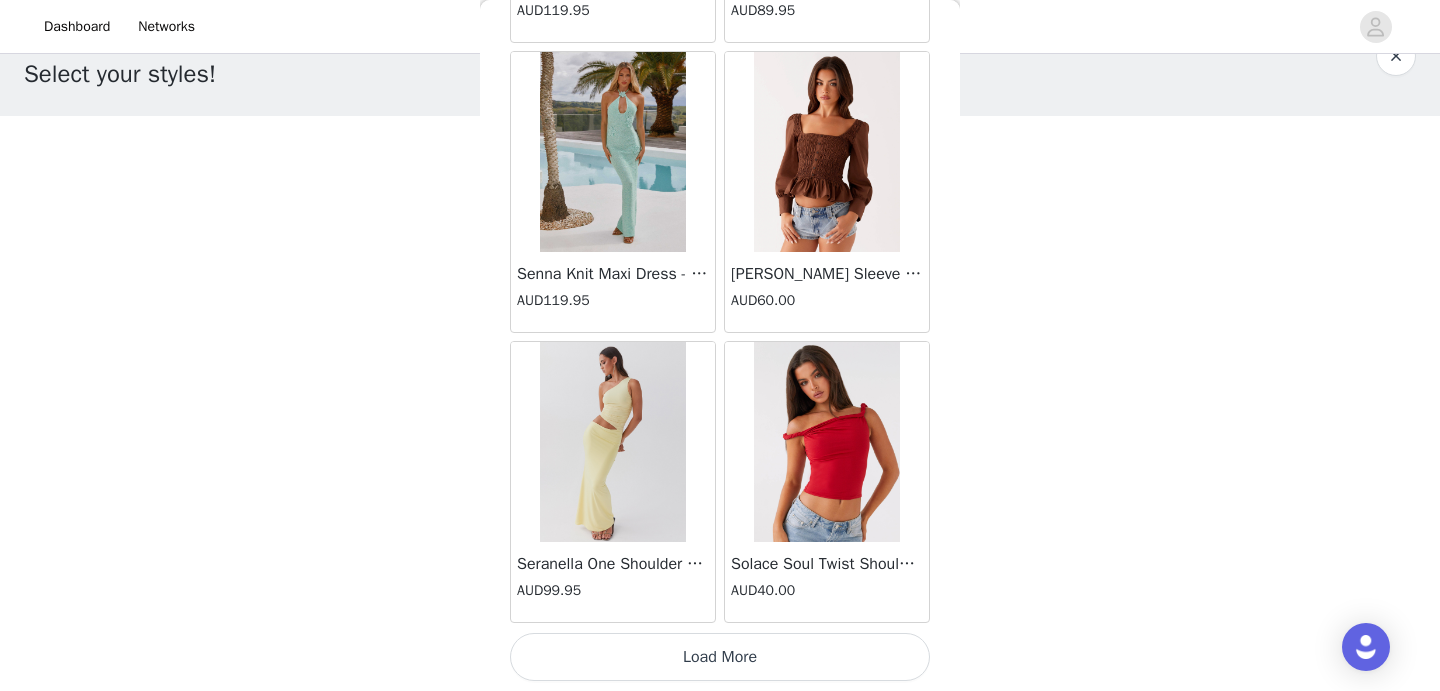 click on "Load More" at bounding box center [720, 657] 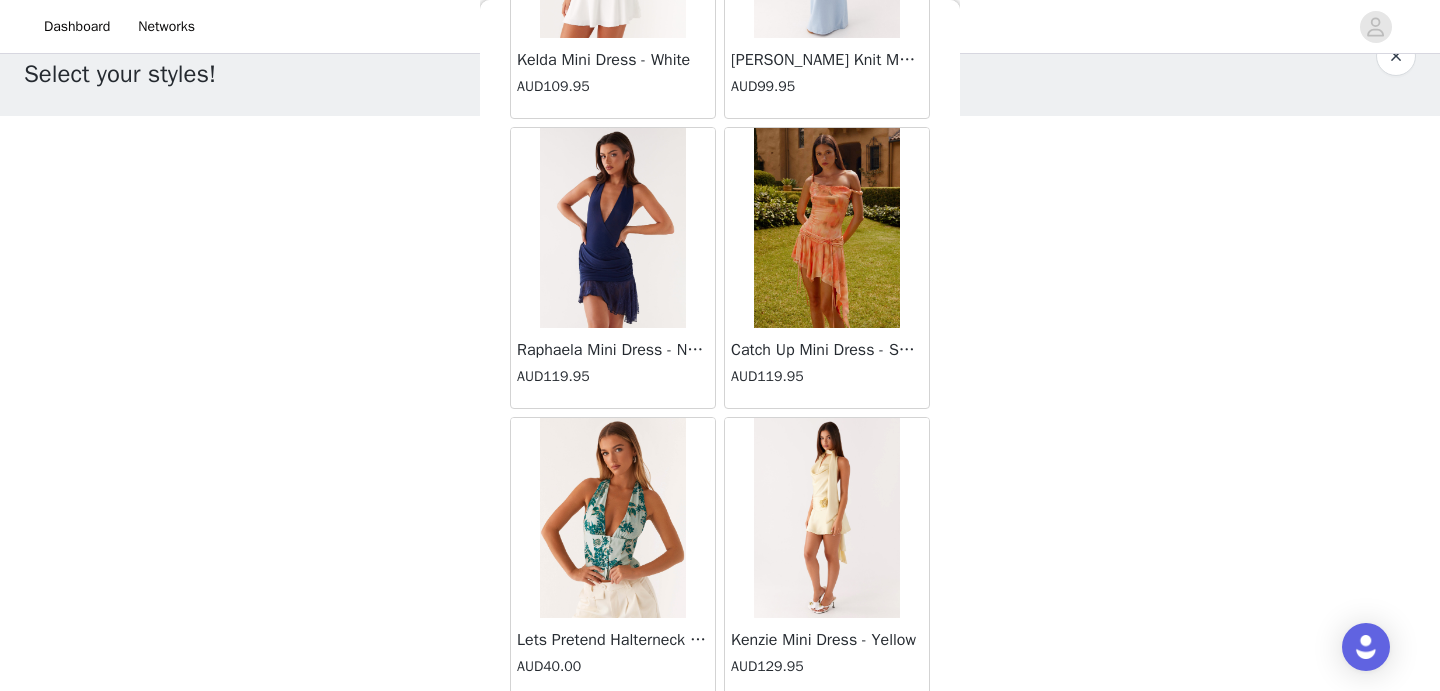 scroll, scrollTop: 54569, scrollLeft: 0, axis: vertical 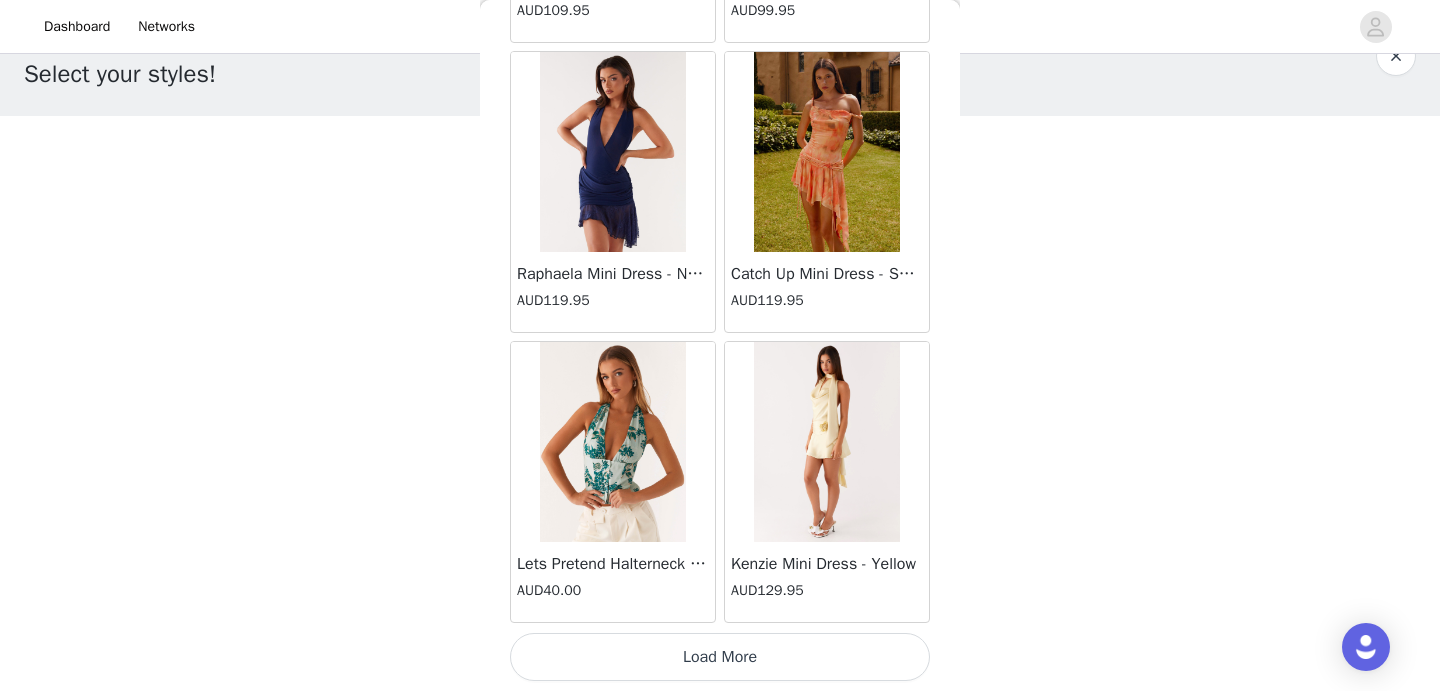 click on "Load More" at bounding box center (720, 657) 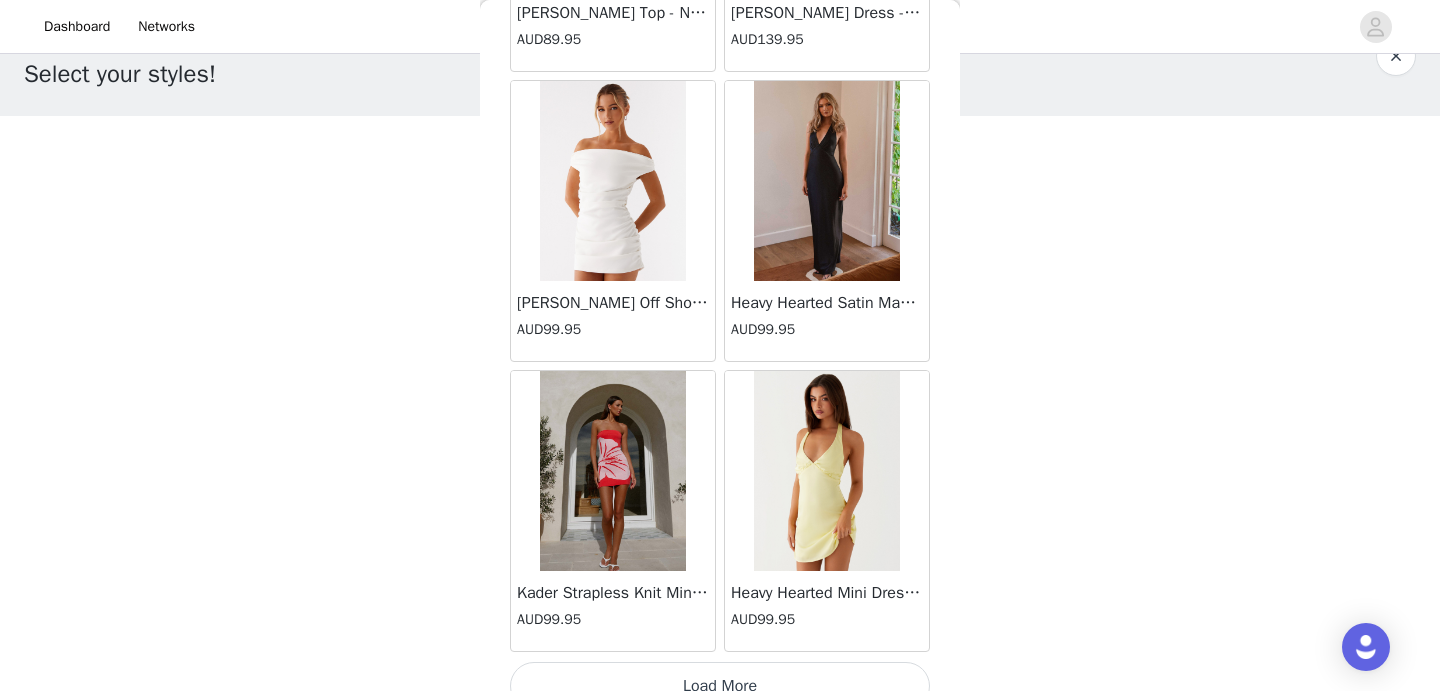 scroll, scrollTop: 57469, scrollLeft: 0, axis: vertical 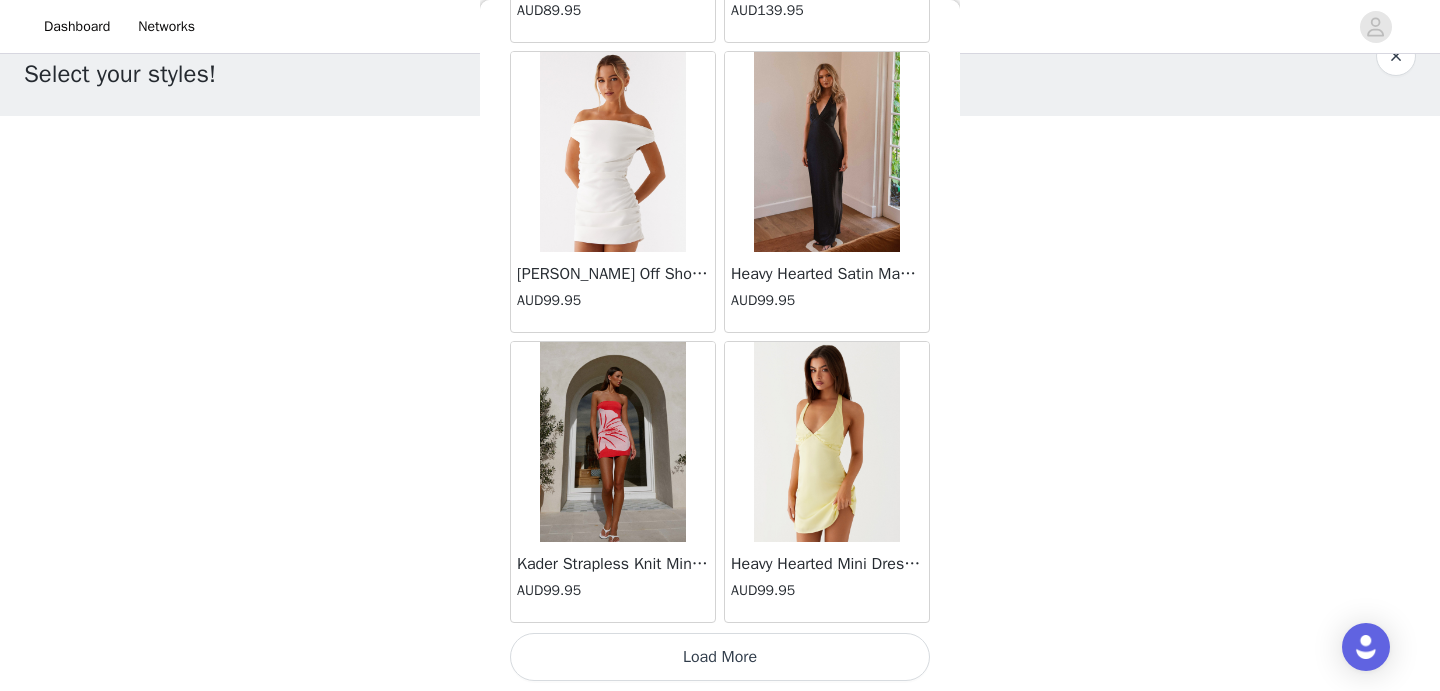 click on "Load More" at bounding box center [720, 657] 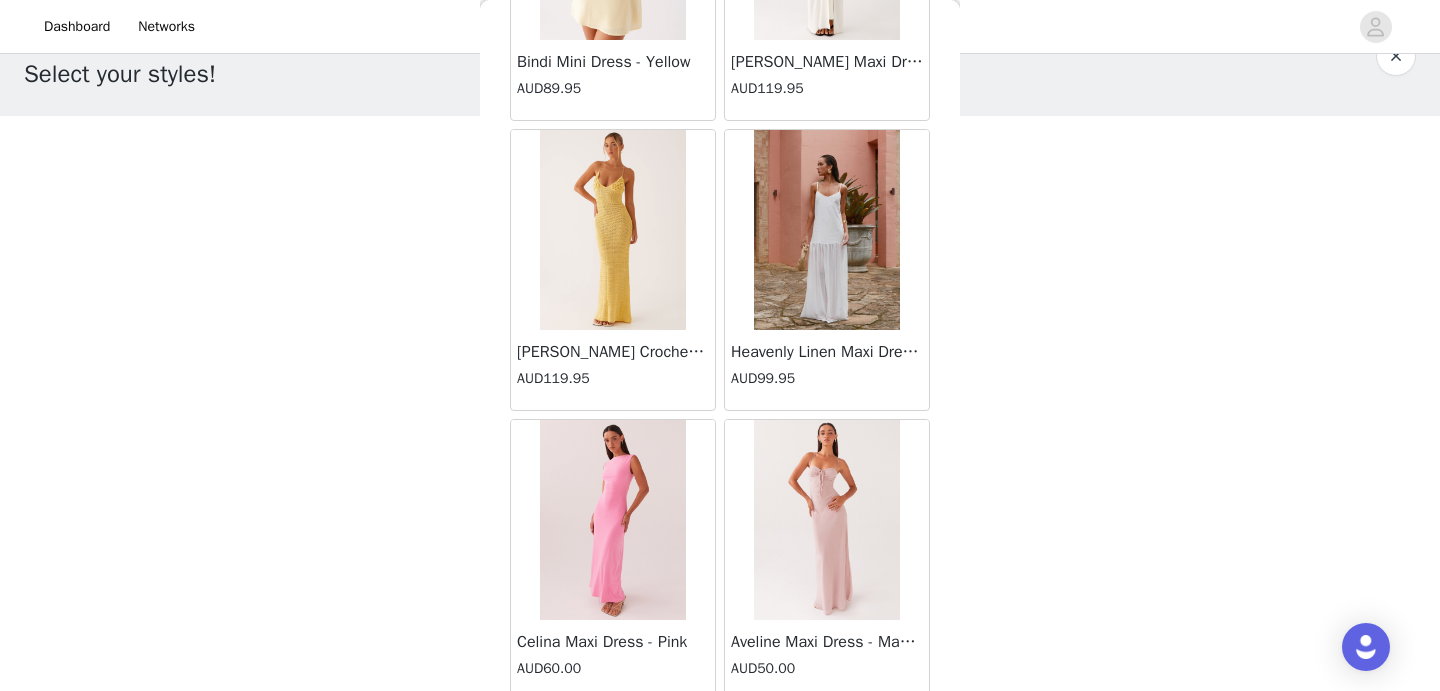 scroll, scrollTop: 60369, scrollLeft: 0, axis: vertical 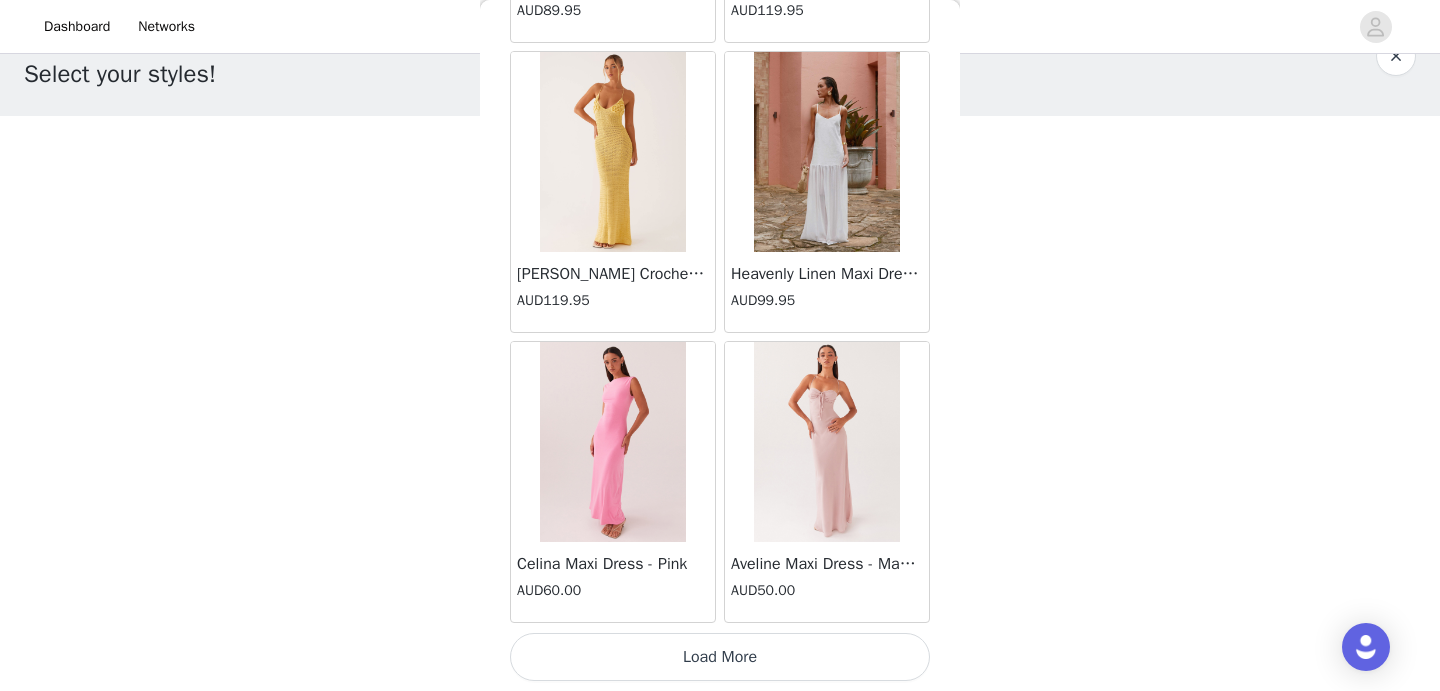 click on "Load More" at bounding box center [720, 657] 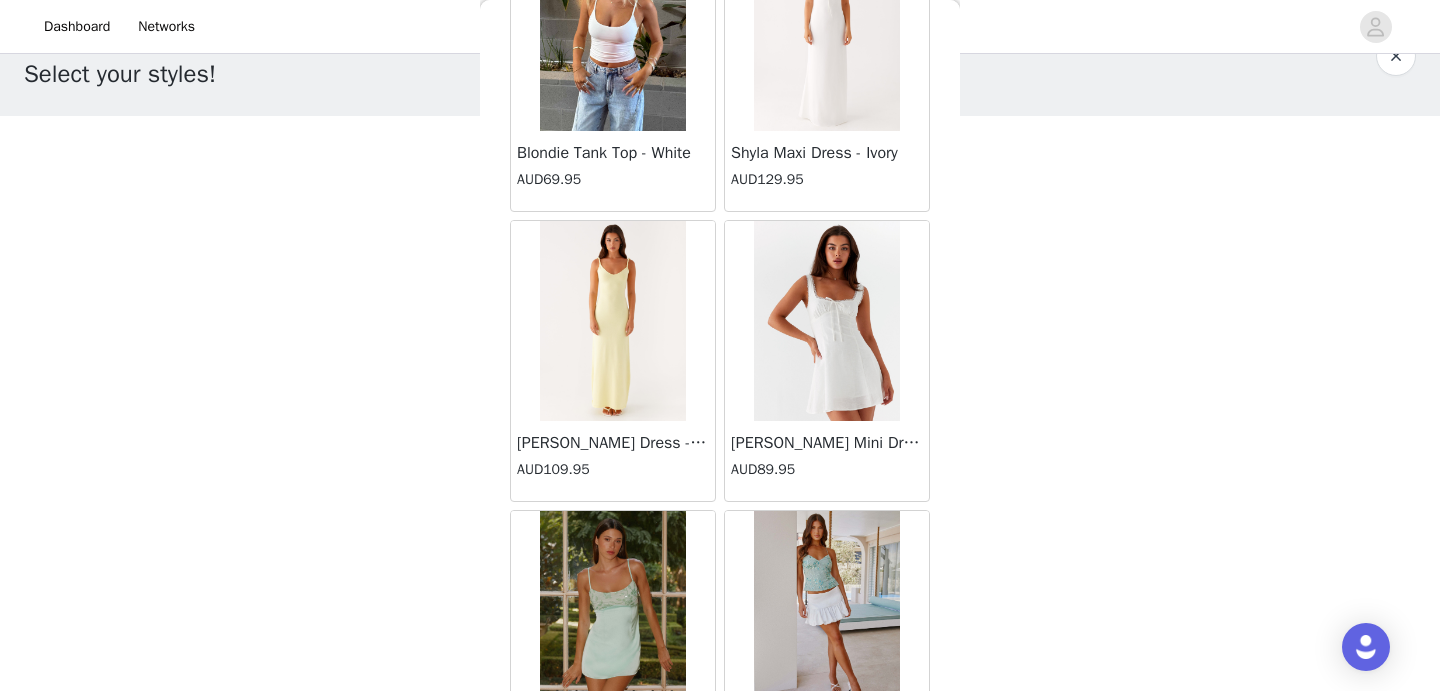 scroll, scrollTop: 63269, scrollLeft: 0, axis: vertical 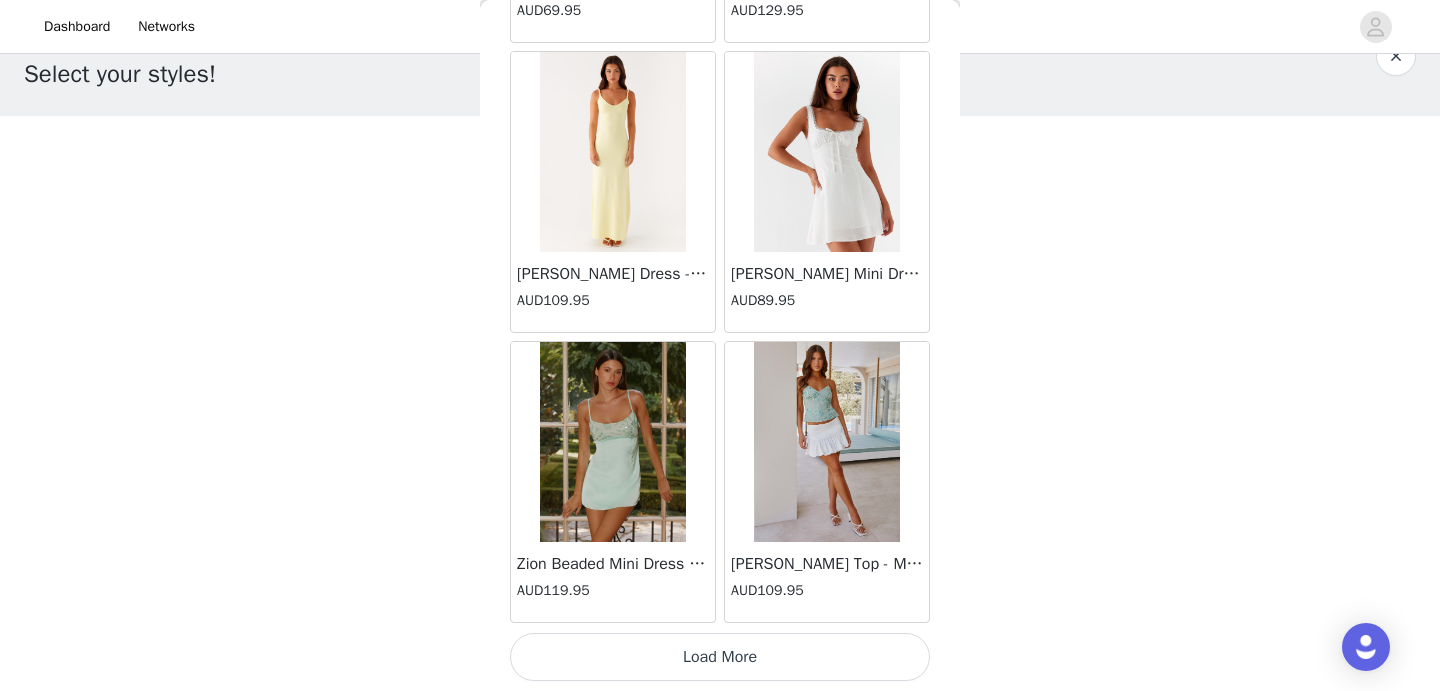 click on "Load More" at bounding box center [720, 657] 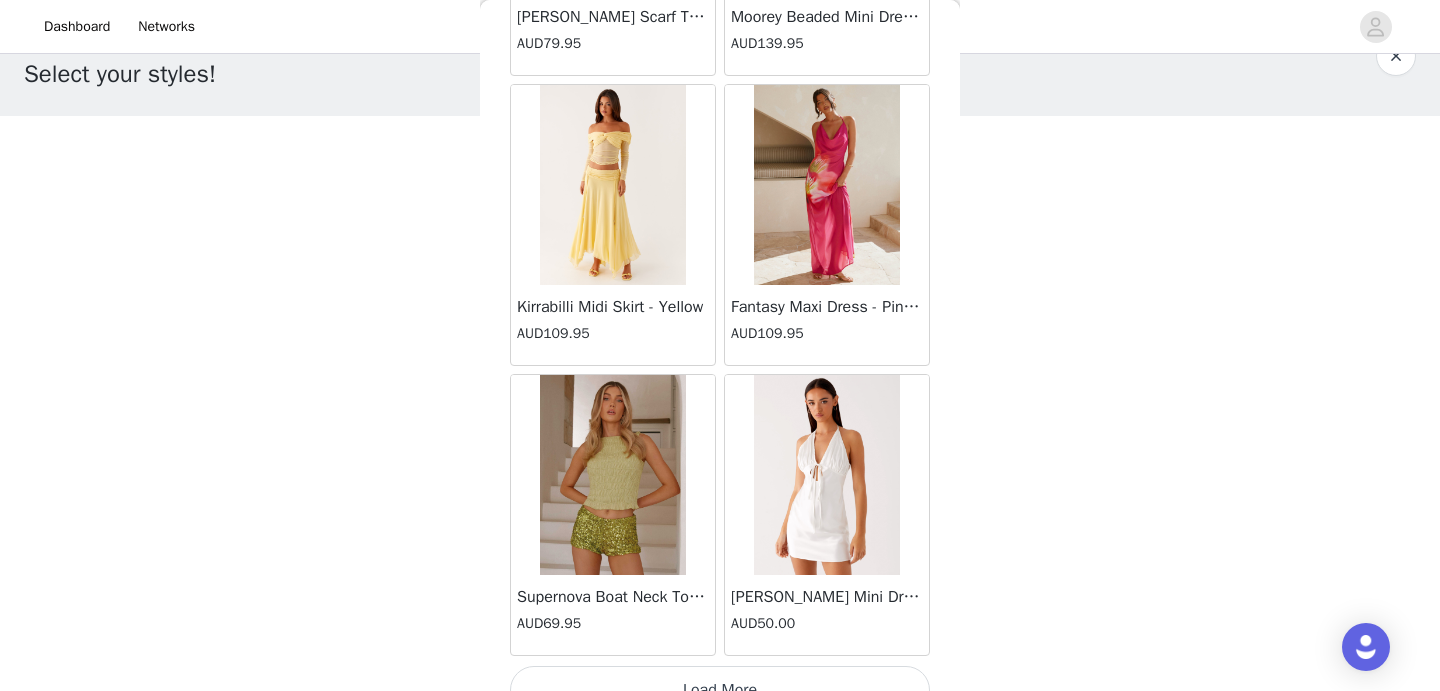 scroll, scrollTop: 66169, scrollLeft: 0, axis: vertical 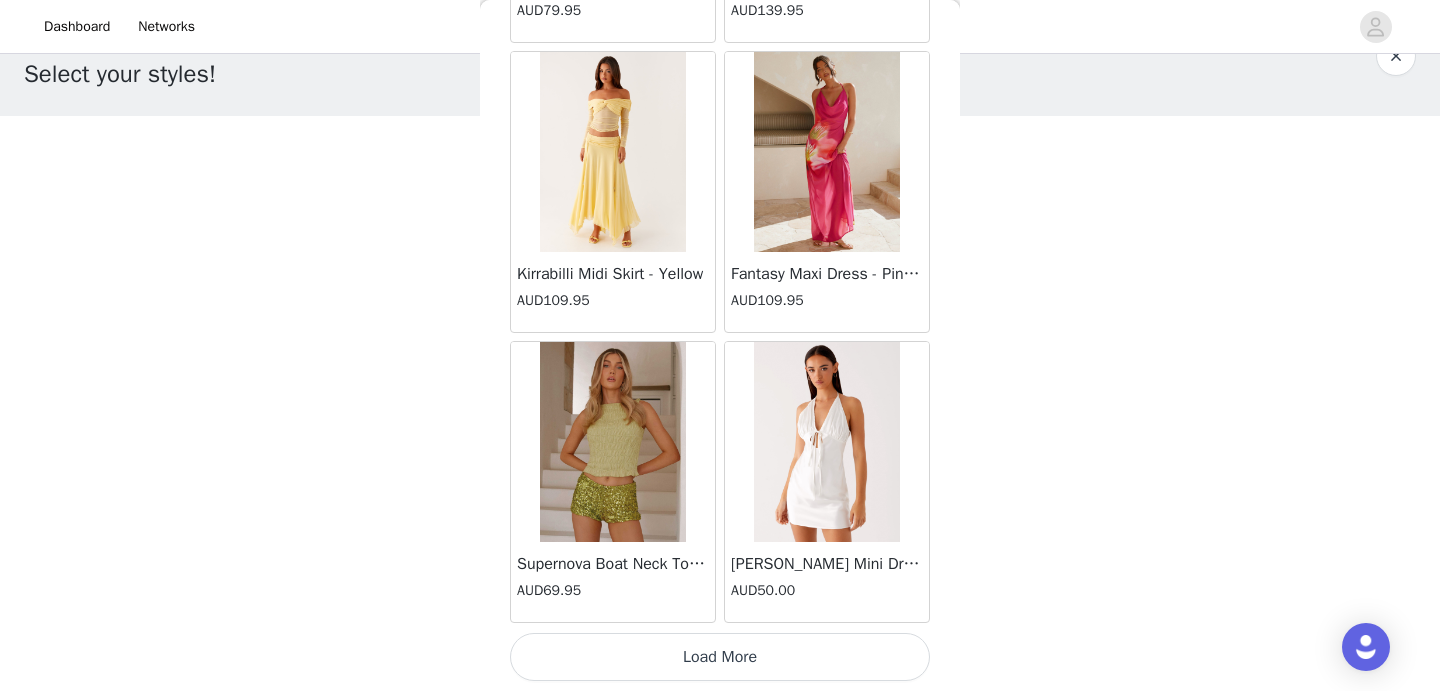 click on "Load More" at bounding box center (720, 657) 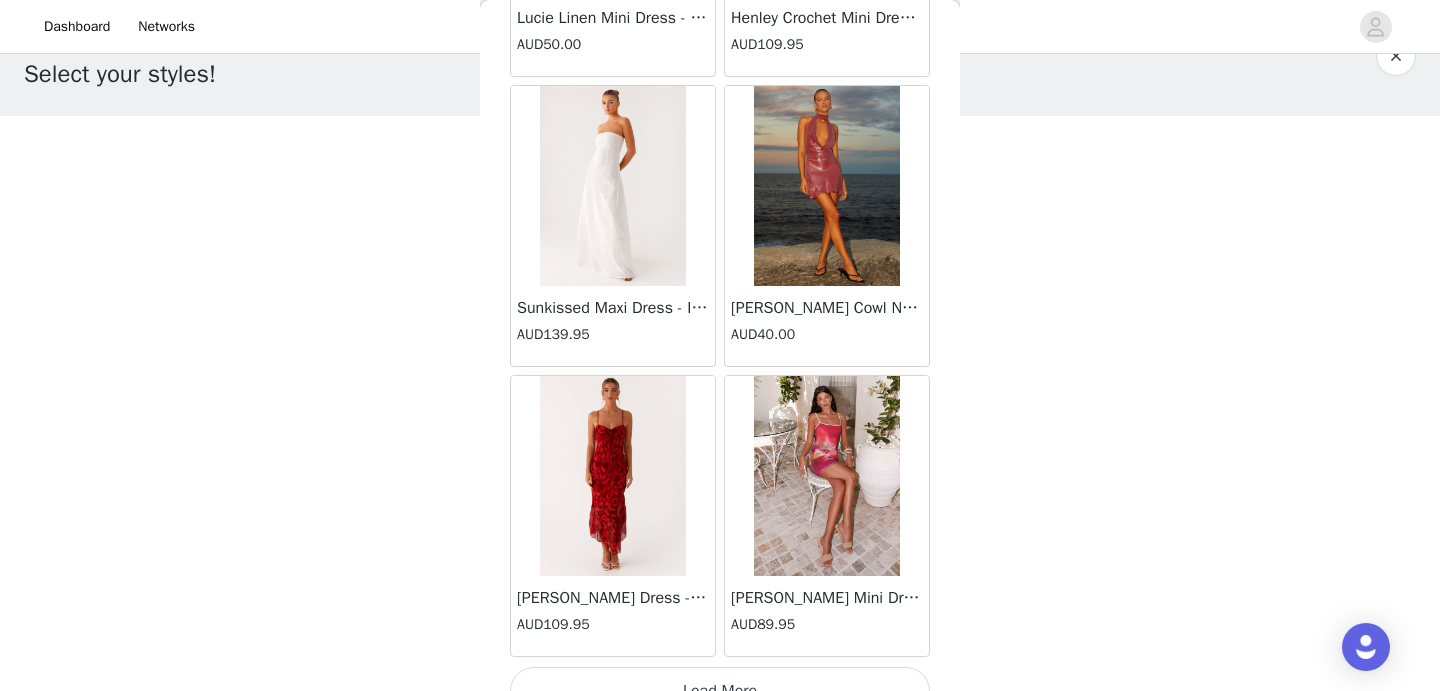 scroll, scrollTop: 69069, scrollLeft: 0, axis: vertical 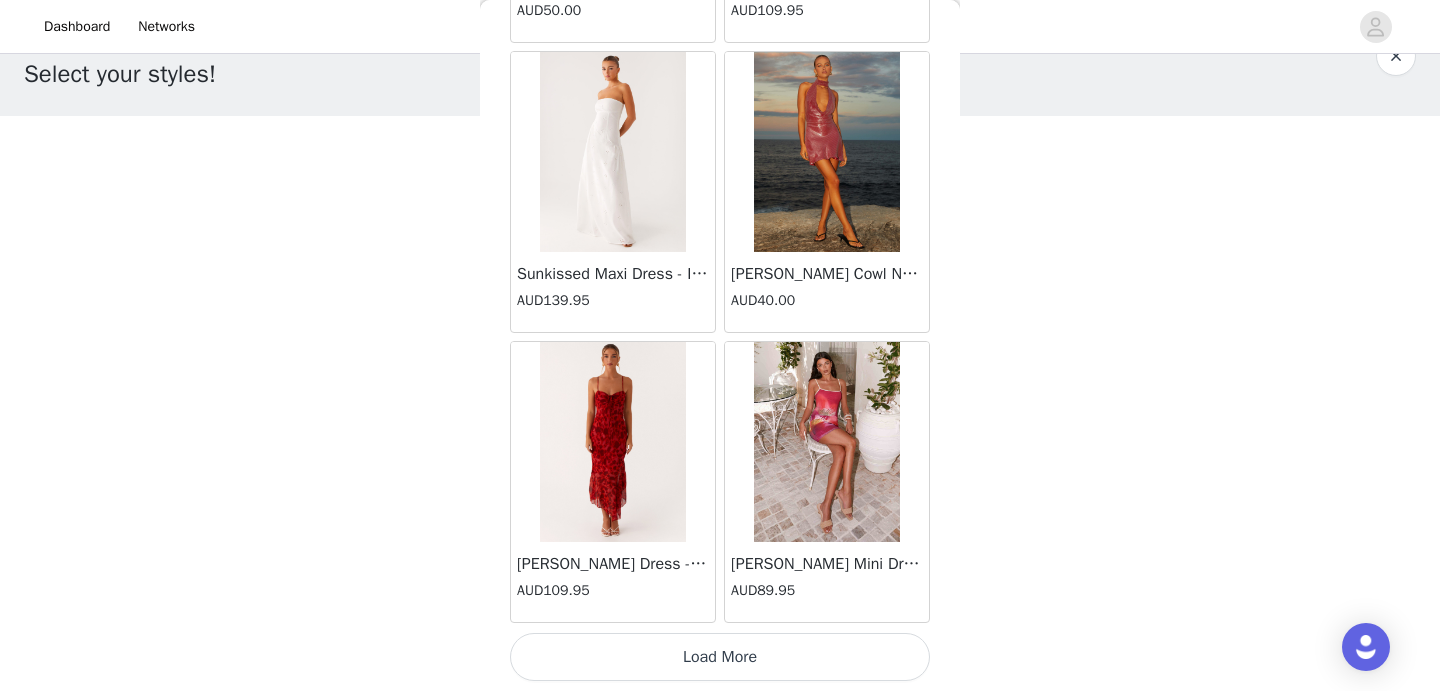 click on "Load More" at bounding box center (720, 657) 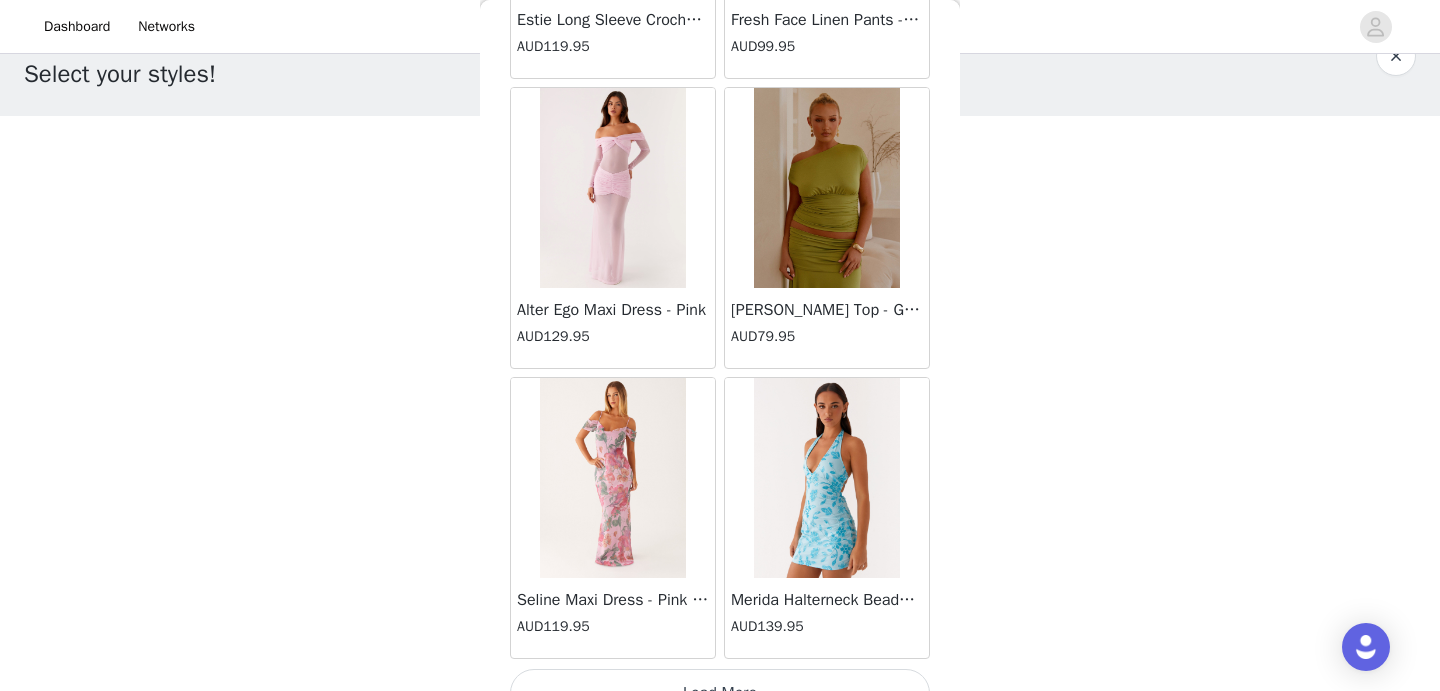 scroll, scrollTop: 71969, scrollLeft: 0, axis: vertical 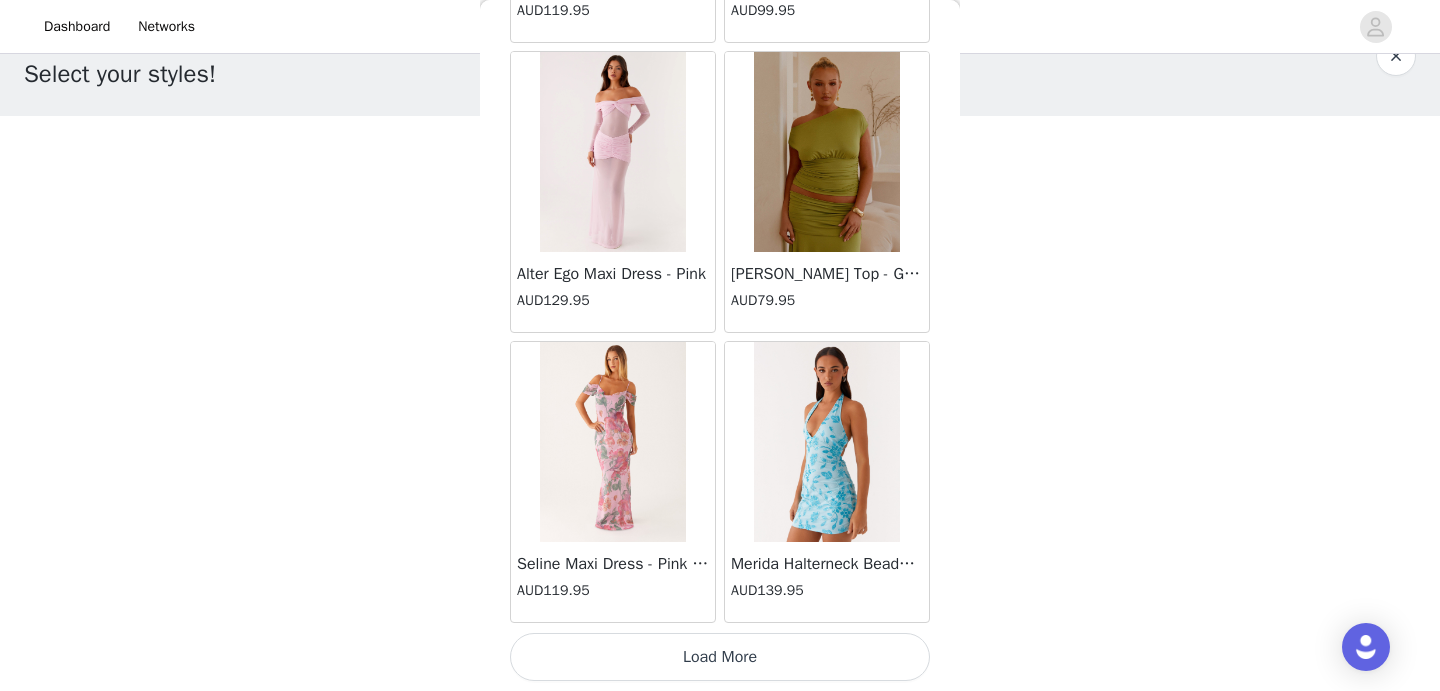 click on "Load More" at bounding box center [720, 657] 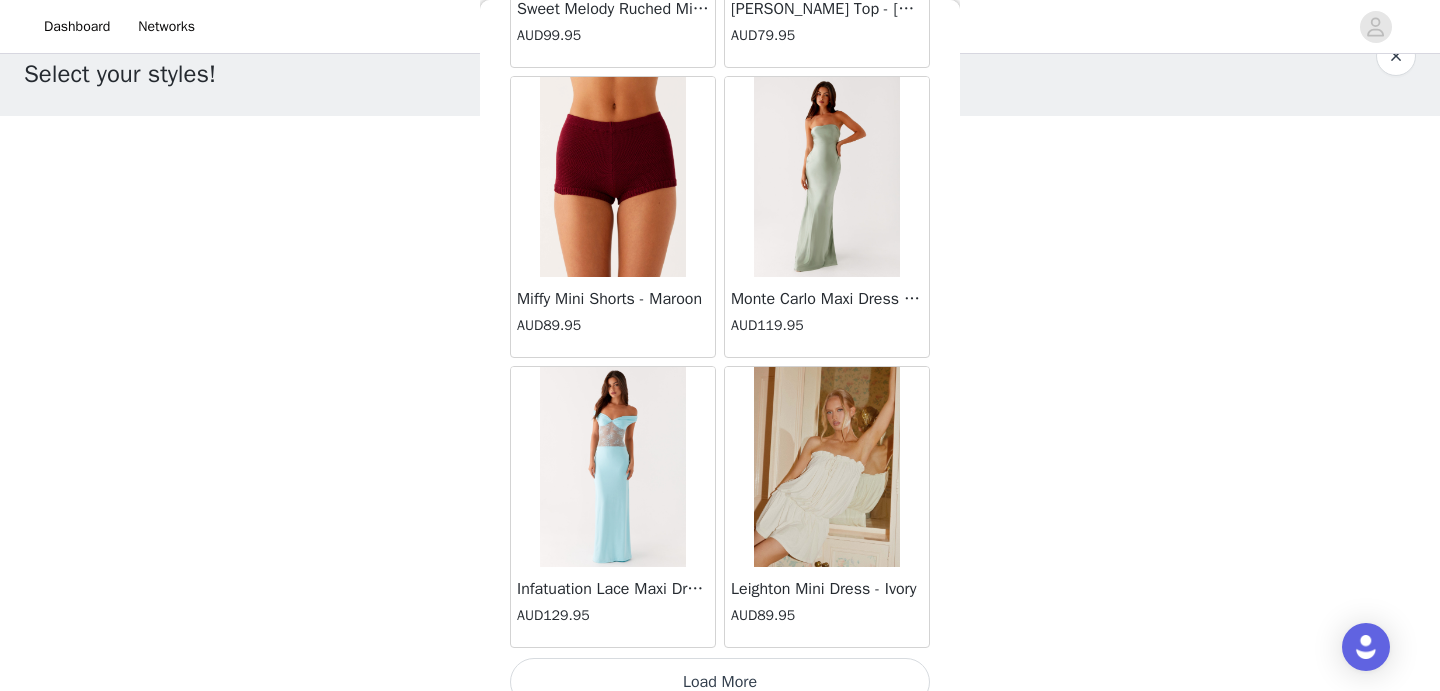 scroll, scrollTop: 74869, scrollLeft: 0, axis: vertical 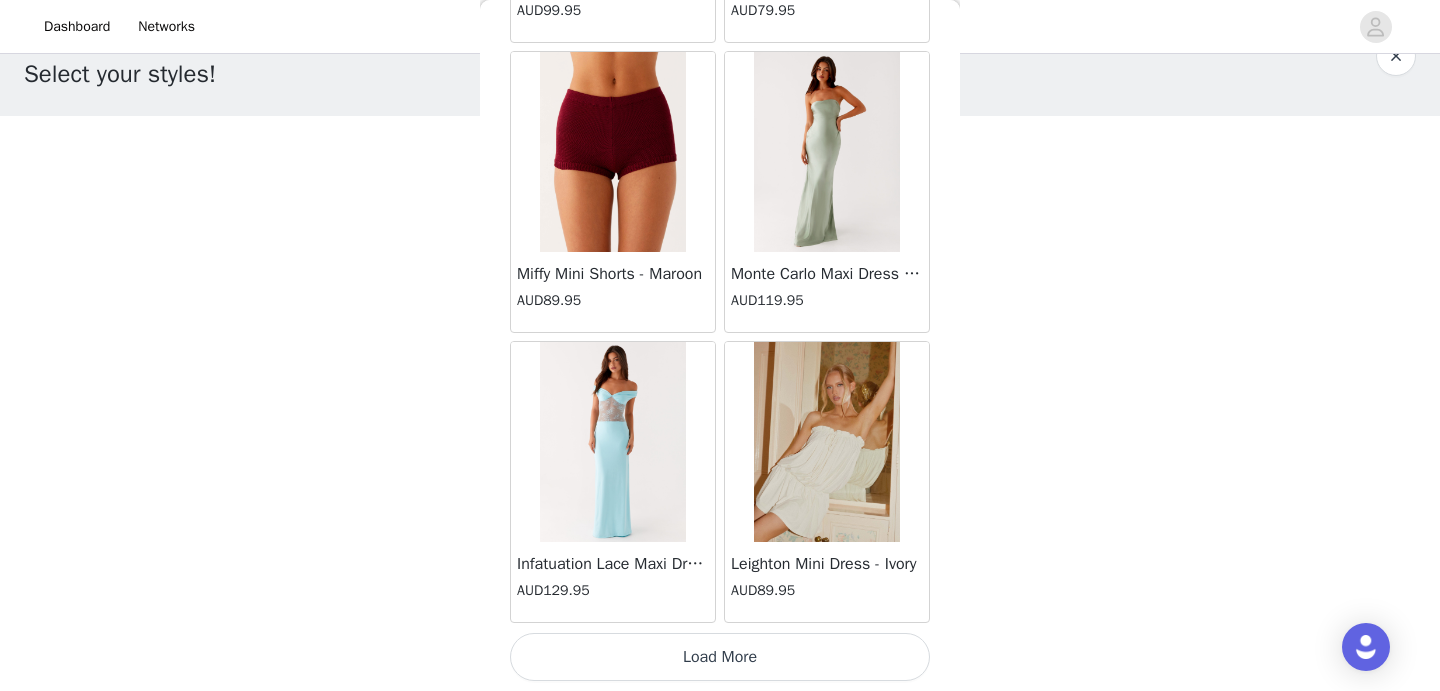 click on "Load More" at bounding box center (720, 657) 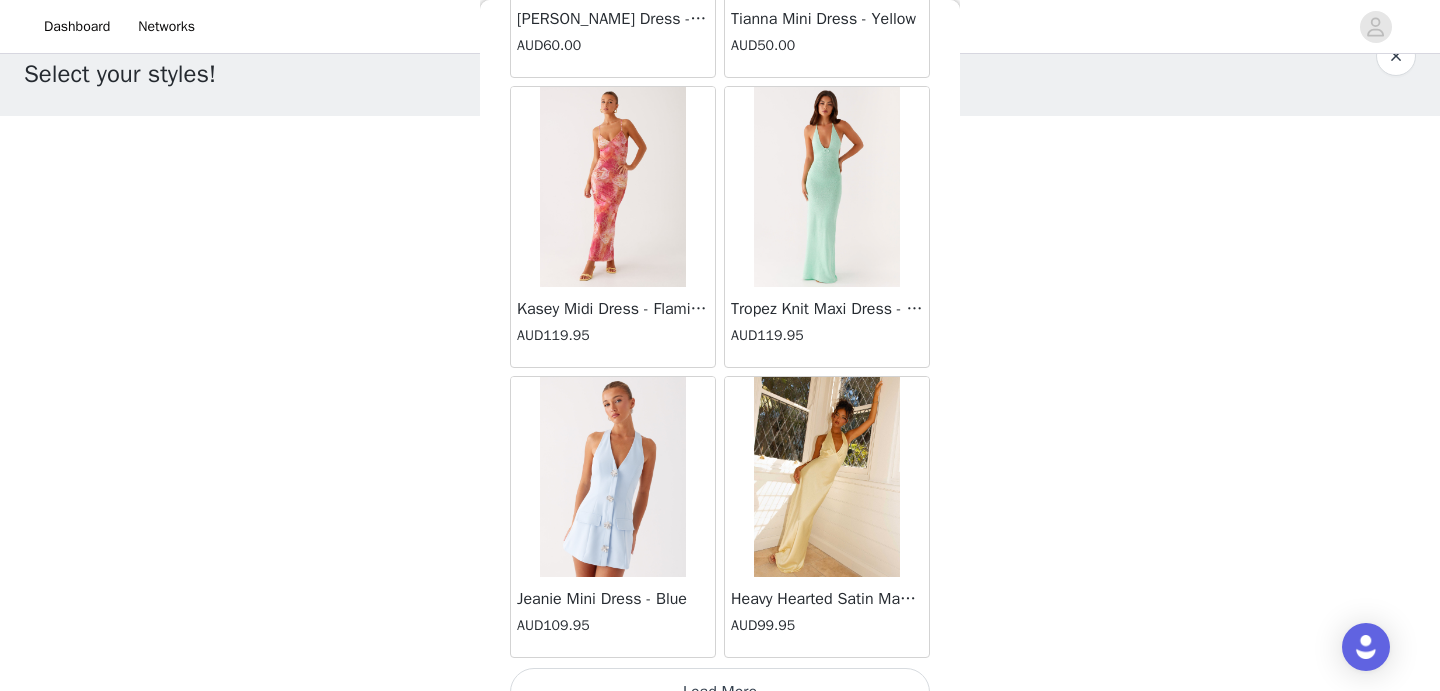 scroll, scrollTop: 77769, scrollLeft: 0, axis: vertical 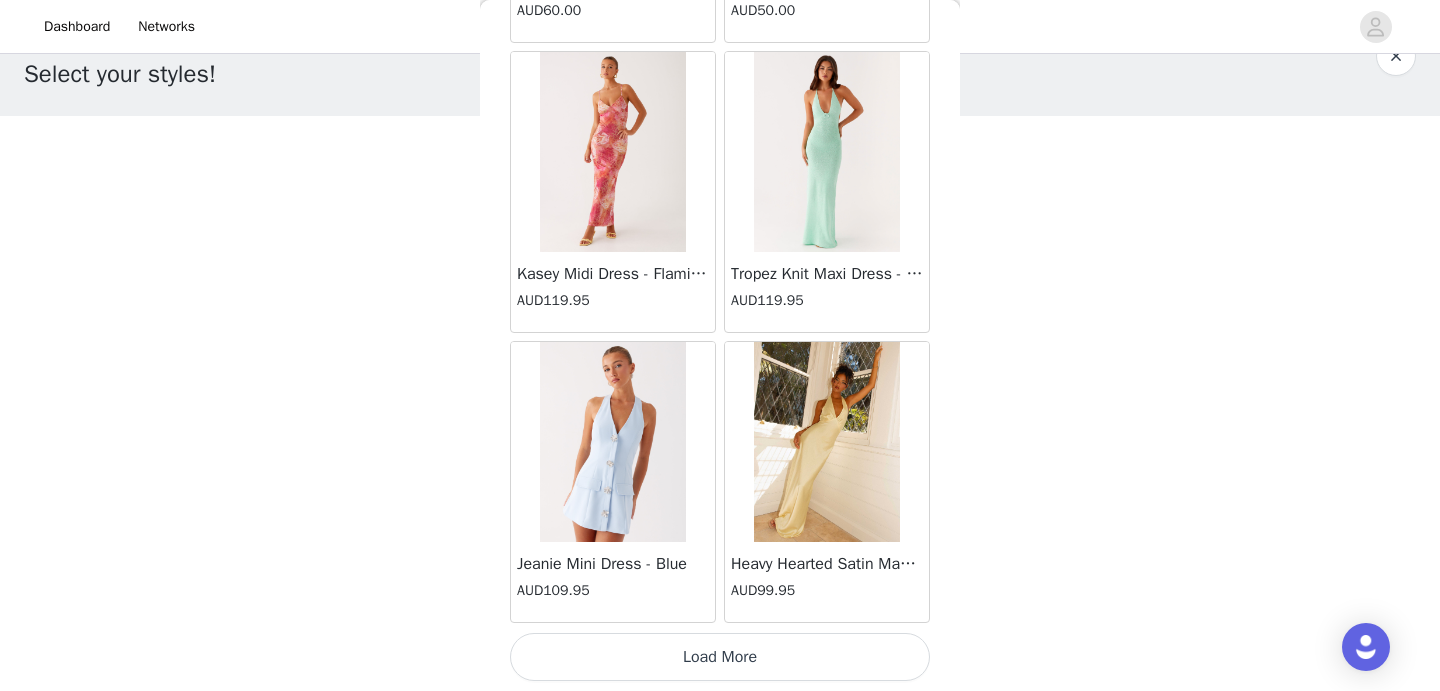 click on "Load More" at bounding box center [720, 657] 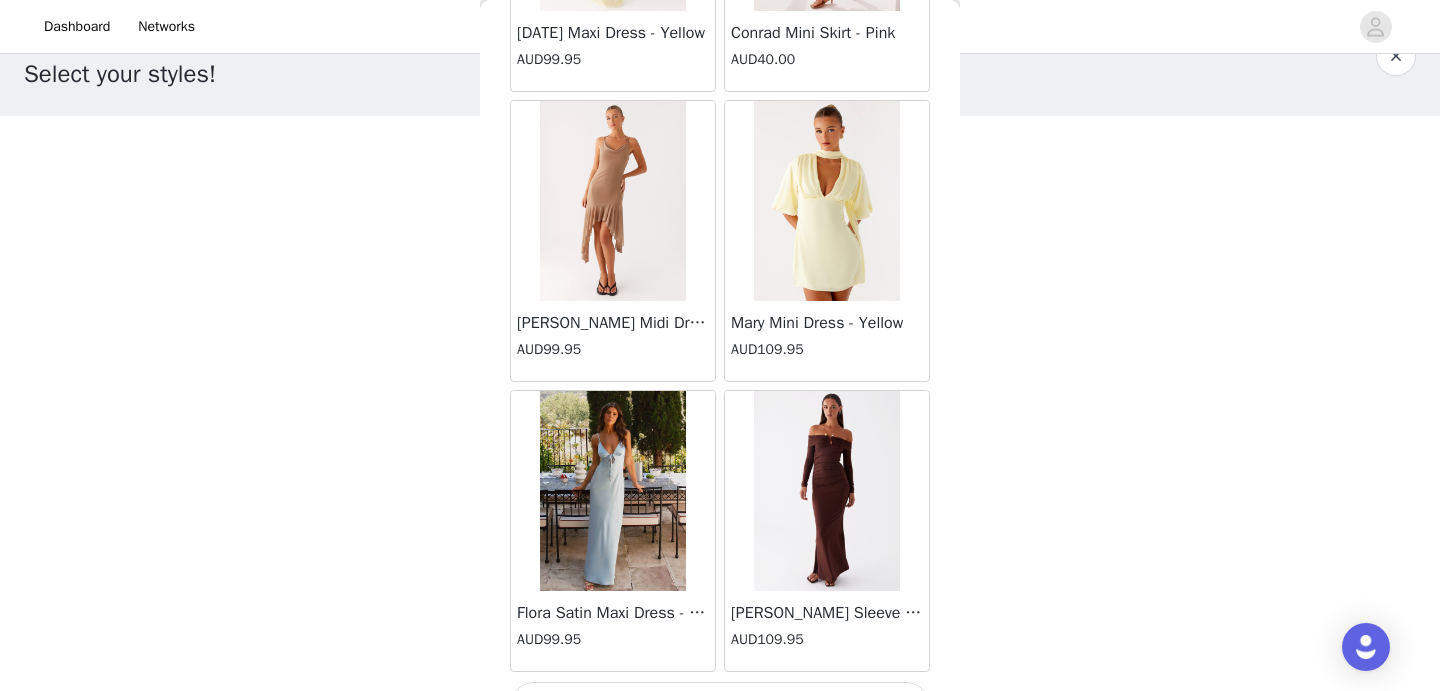scroll, scrollTop: 80669, scrollLeft: 0, axis: vertical 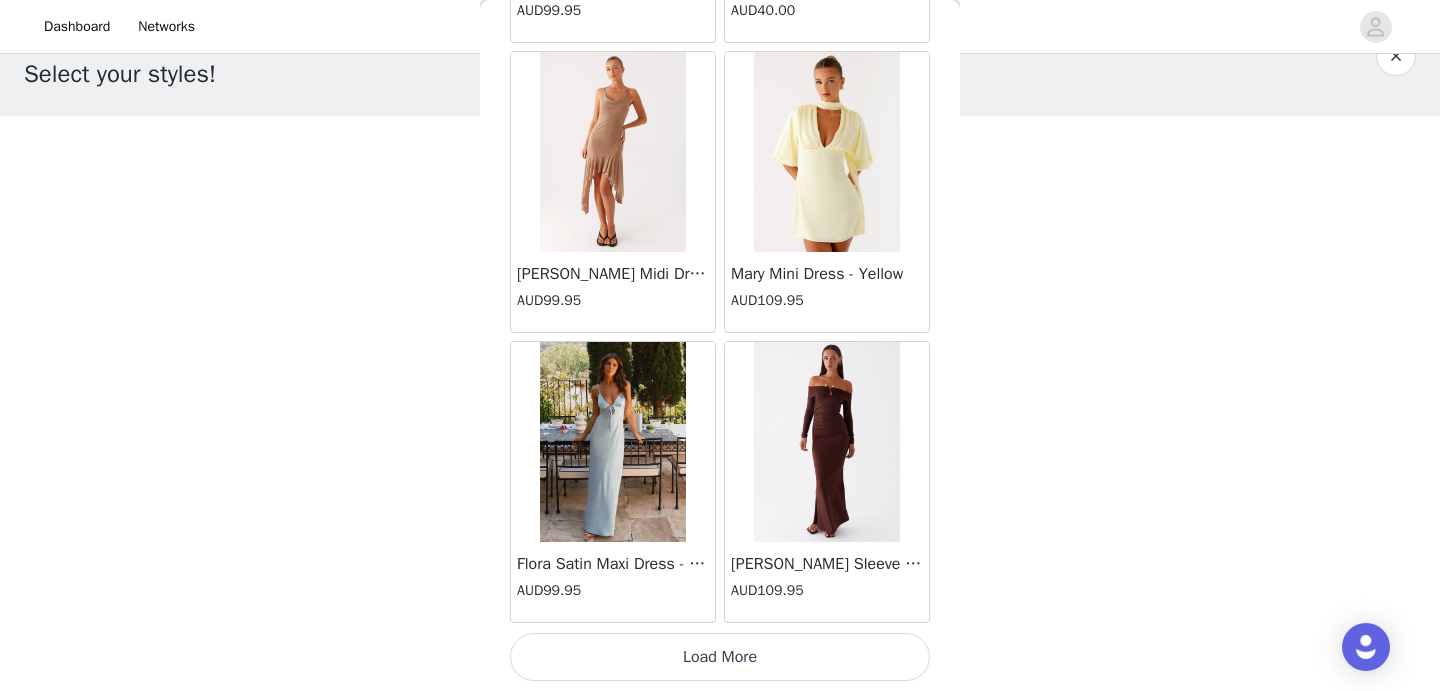 click on "Load More" at bounding box center (720, 657) 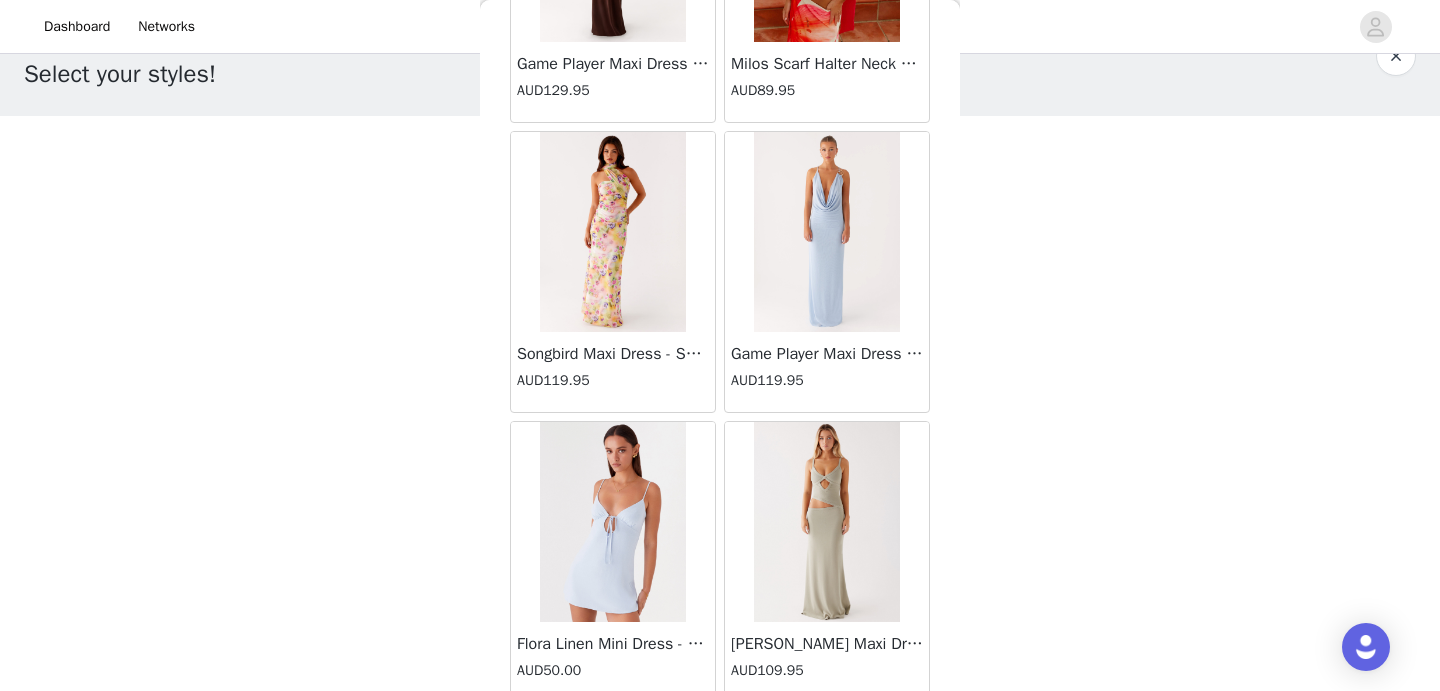 scroll, scrollTop: 83569, scrollLeft: 0, axis: vertical 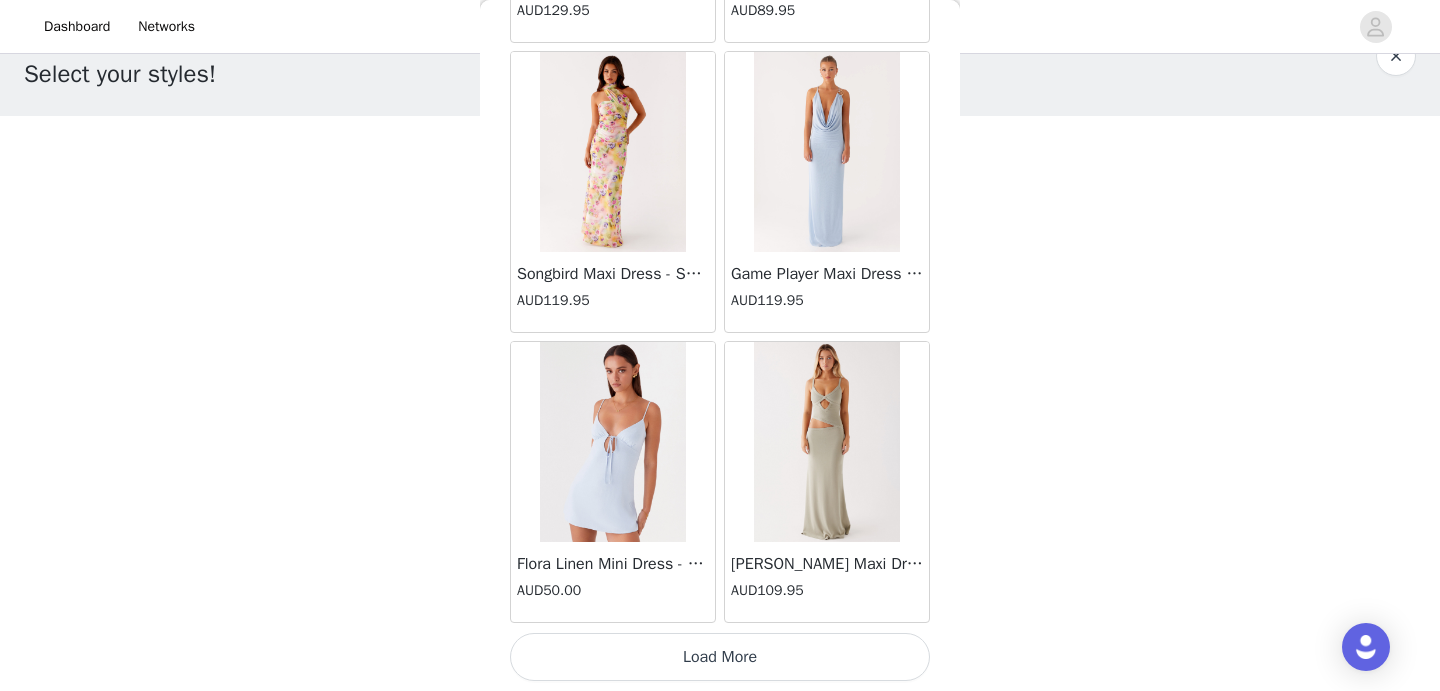 click on "Load More" at bounding box center (720, 657) 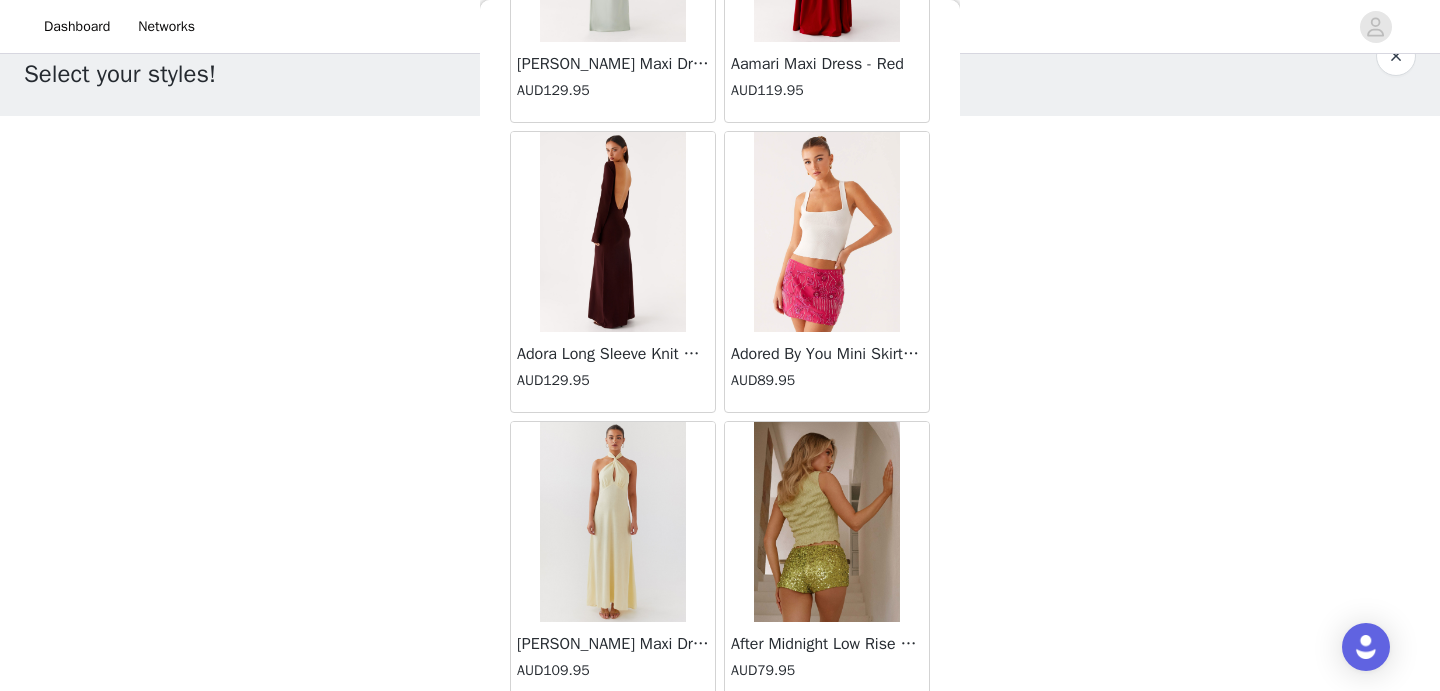 scroll, scrollTop: 85232, scrollLeft: 0, axis: vertical 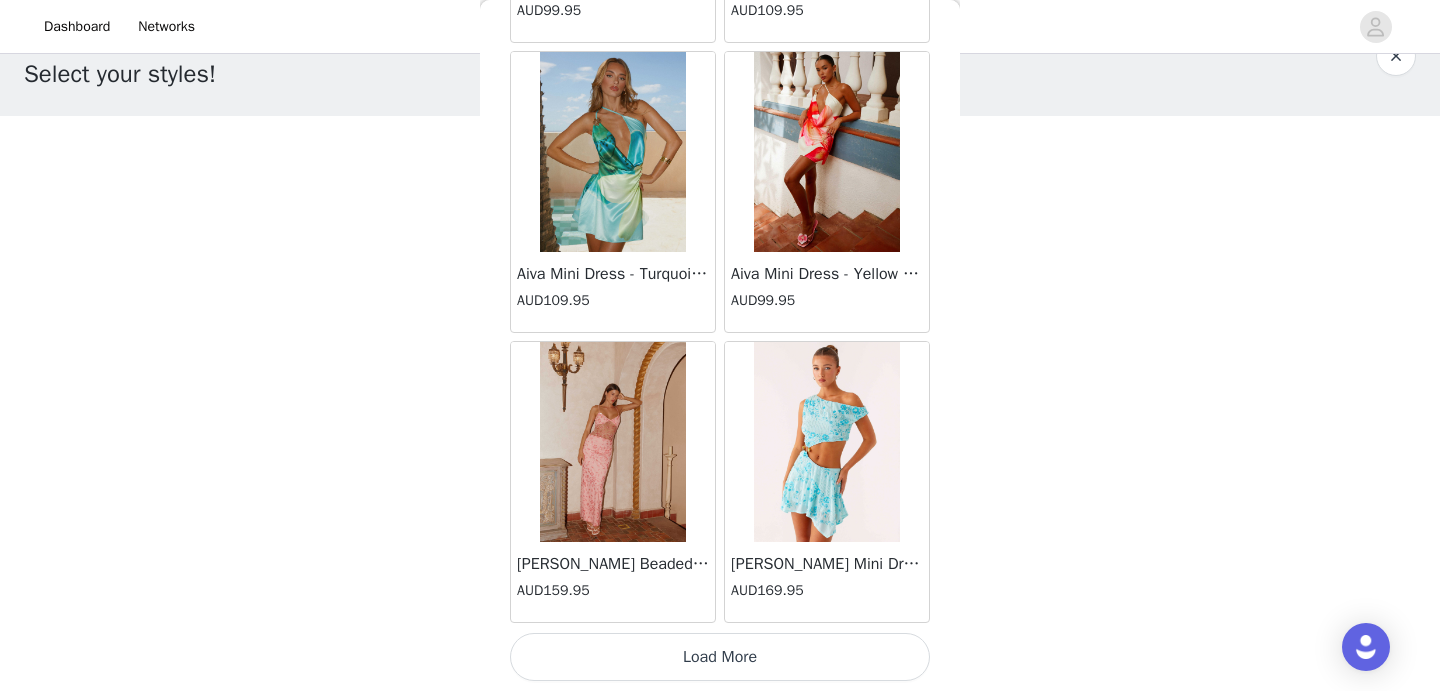 click on "Load More" at bounding box center [720, 657] 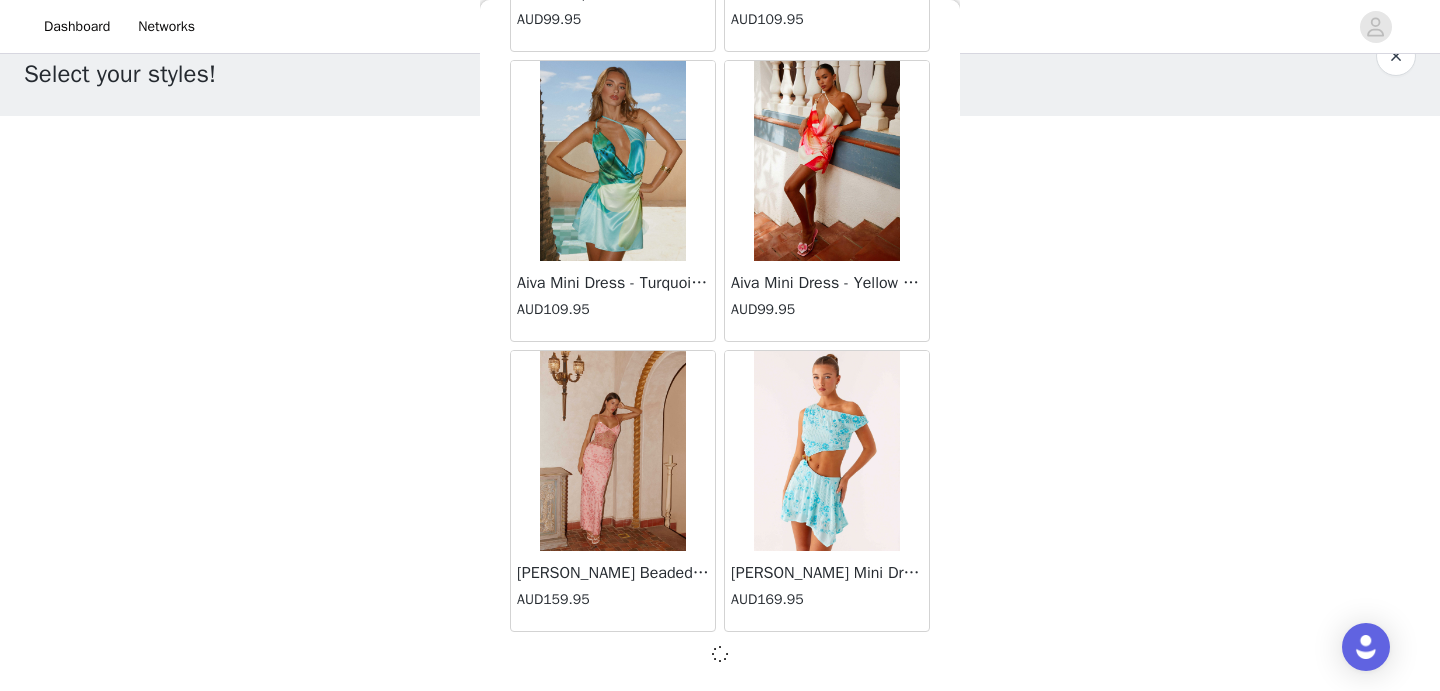 scroll, scrollTop: 86460, scrollLeft: 0, axis: vertical 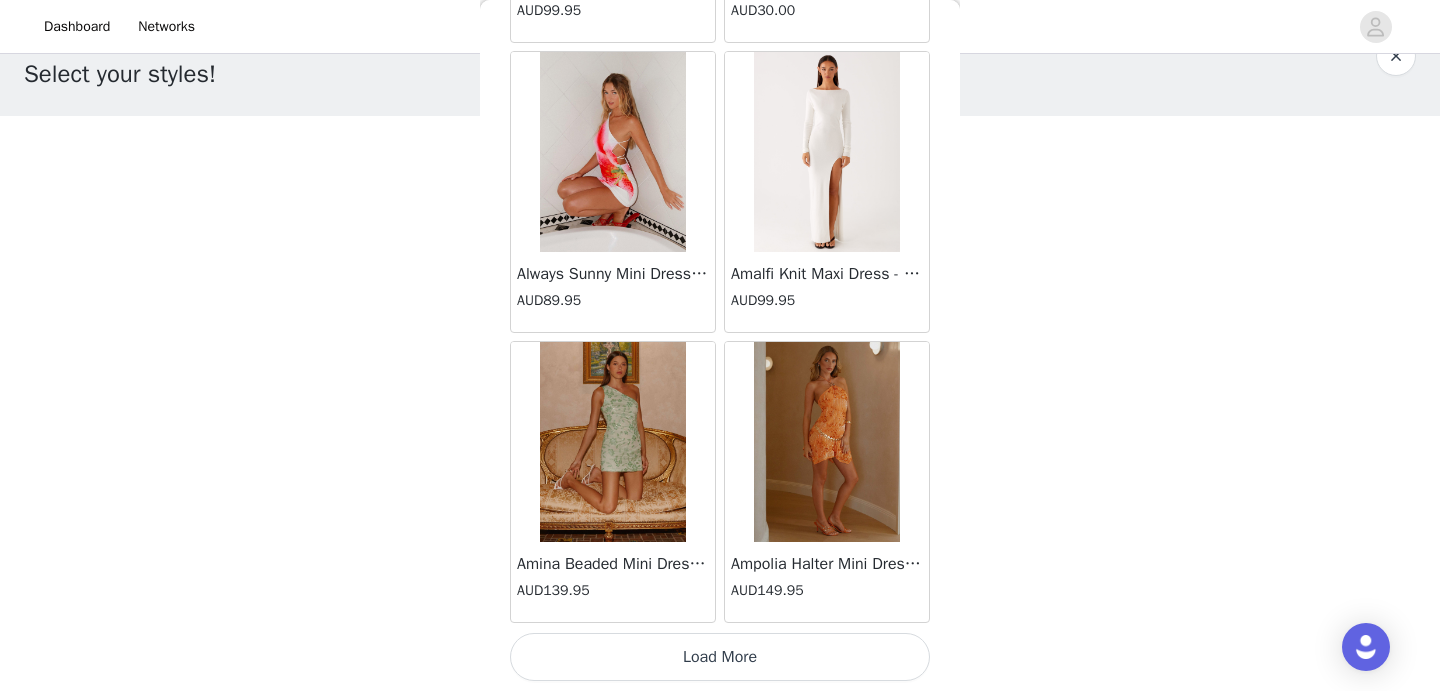 click on "Load More" at bounding box center (720, 657) 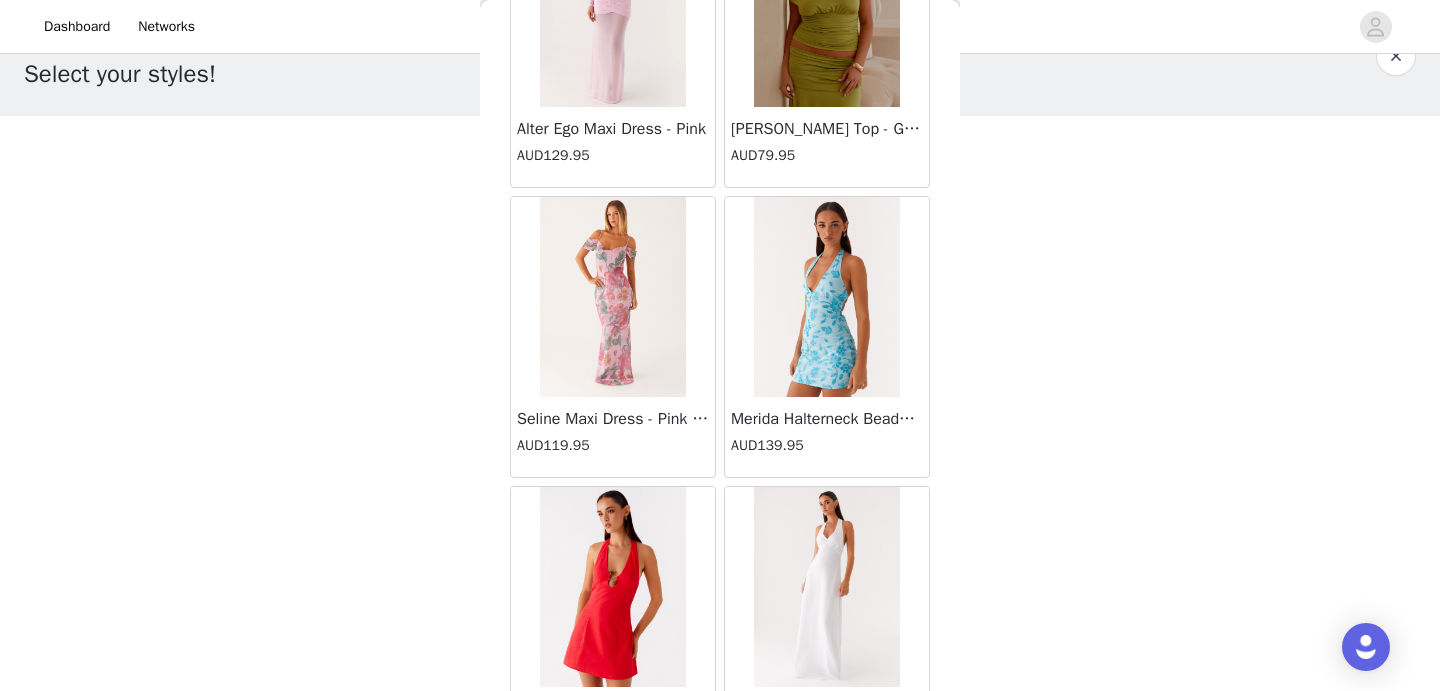 scroll, scrollTop: 72102, scrollLeft: 0, axis: vertical 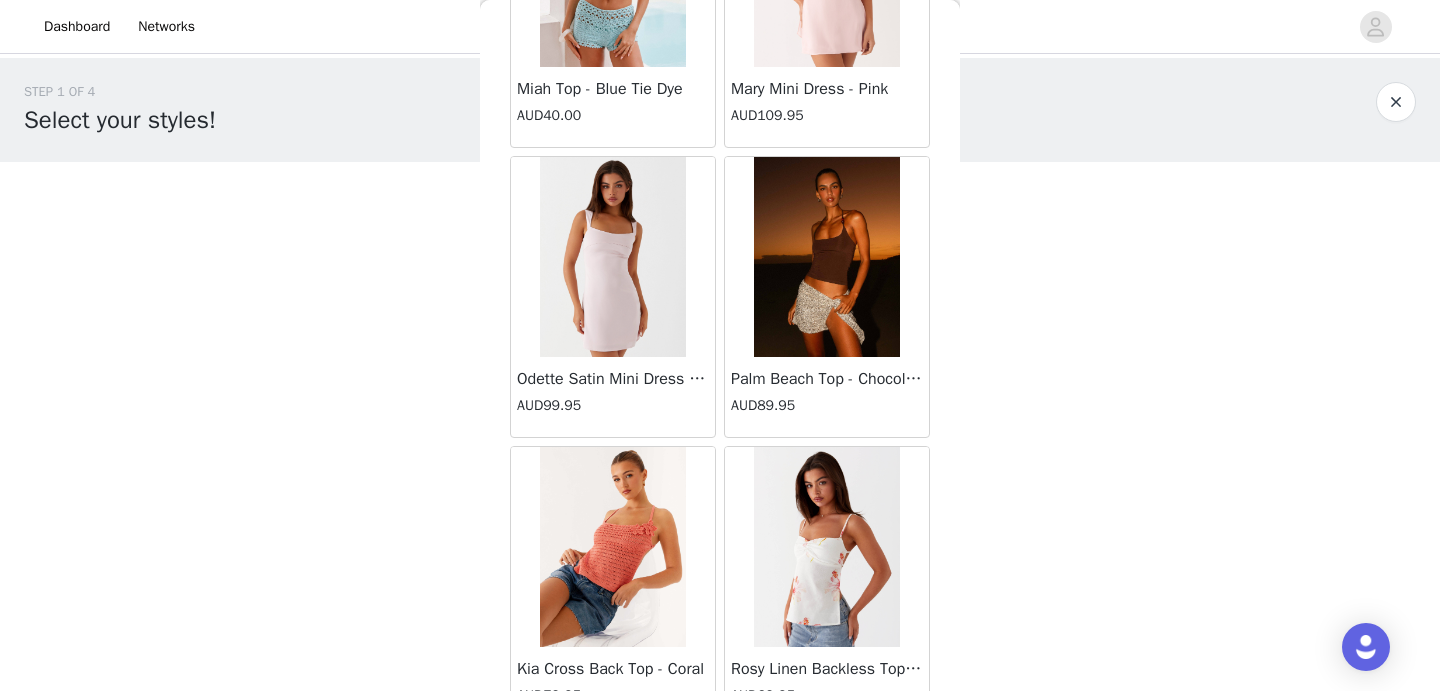 click at bounding box center [826, 257] 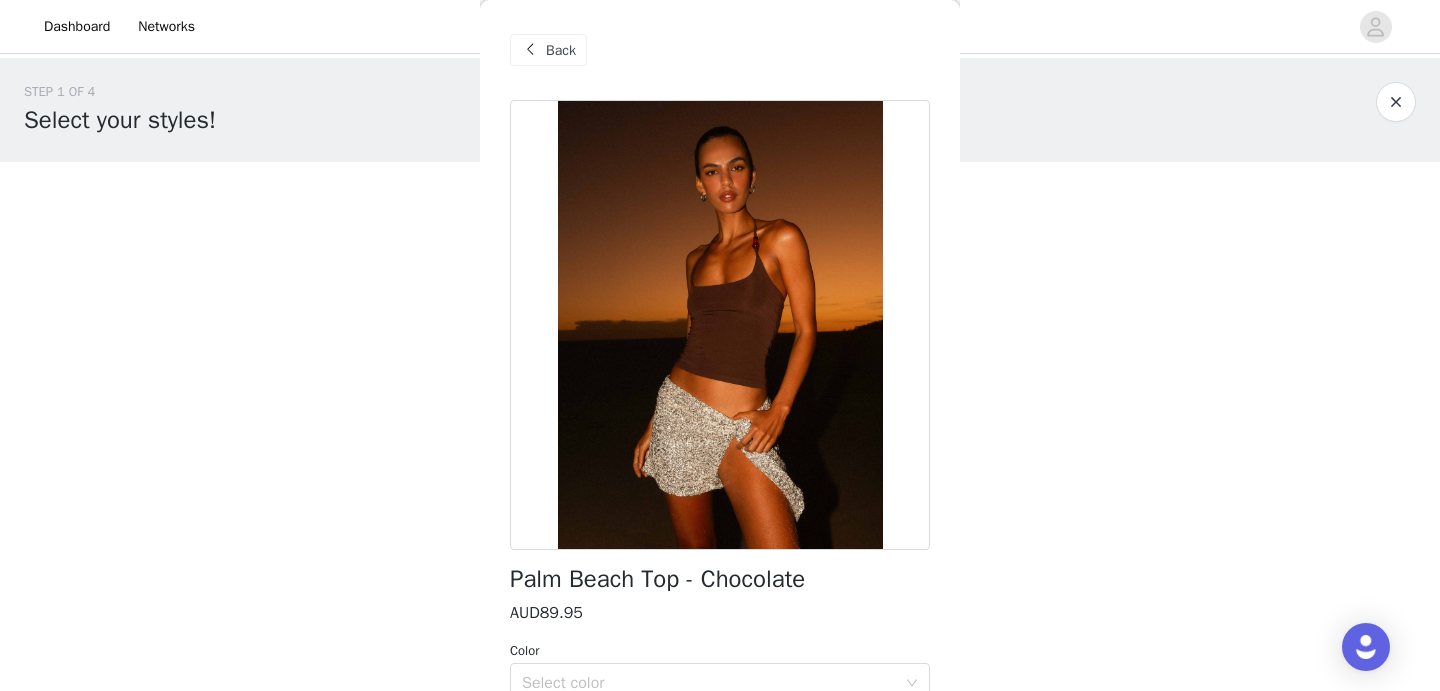 scroll, scrollTop: 230, scrollLeft: 0, axis: vertical 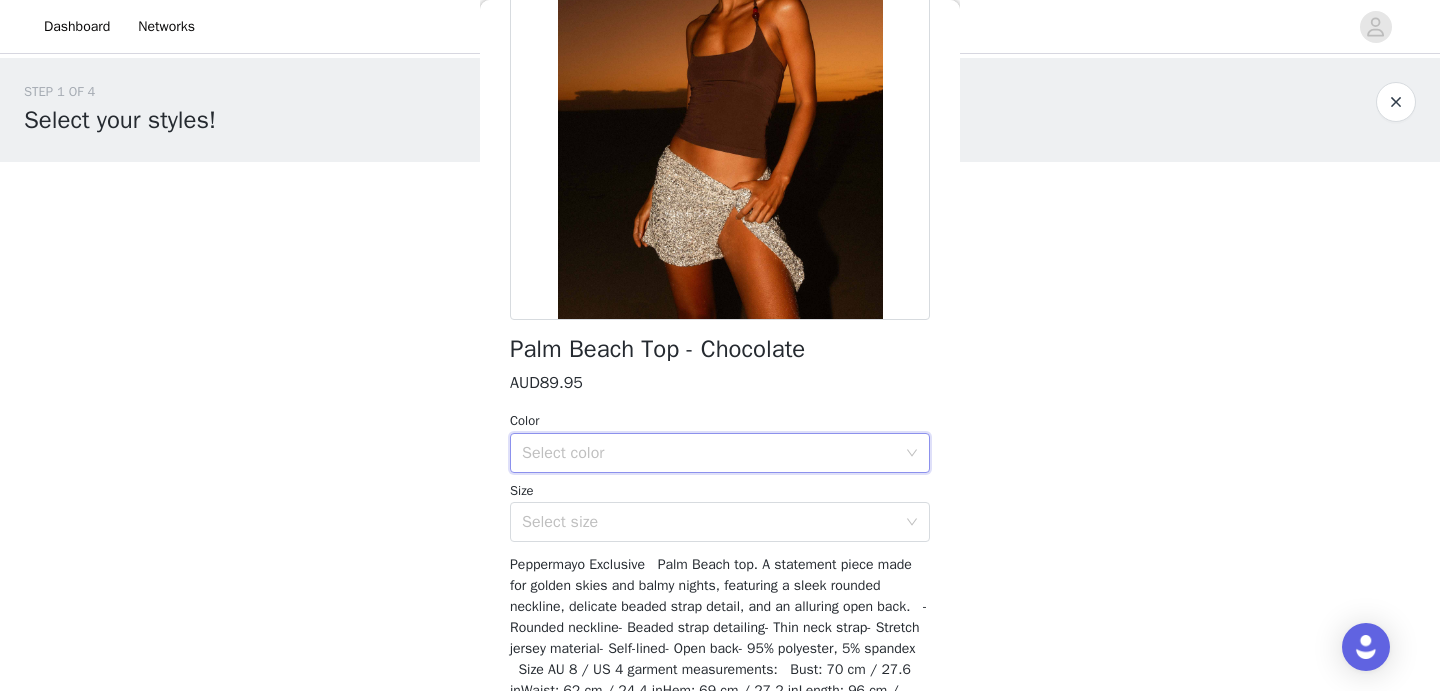 click on "Select color" at bounding box center [713, 453] 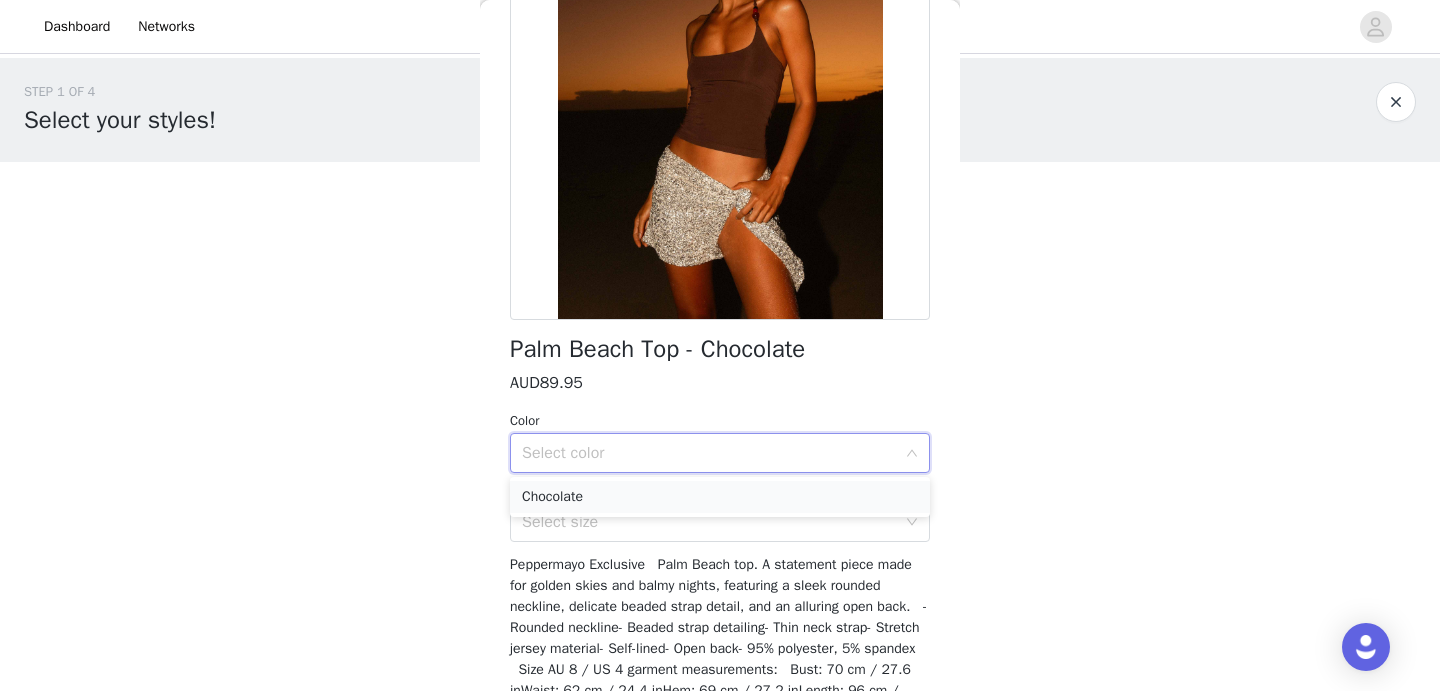 click on "Chocolate" at bounding box center (720, 497) 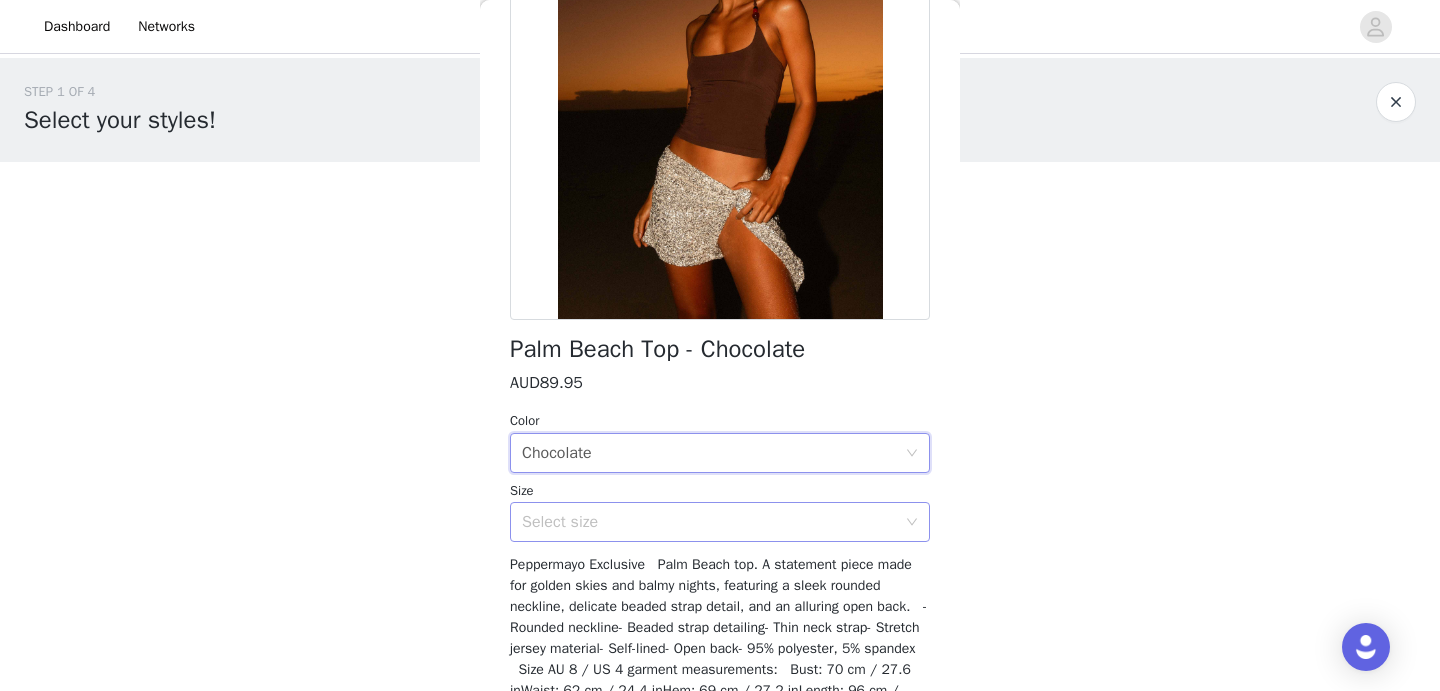 click on "Select size" at bounding box center (709, 522) 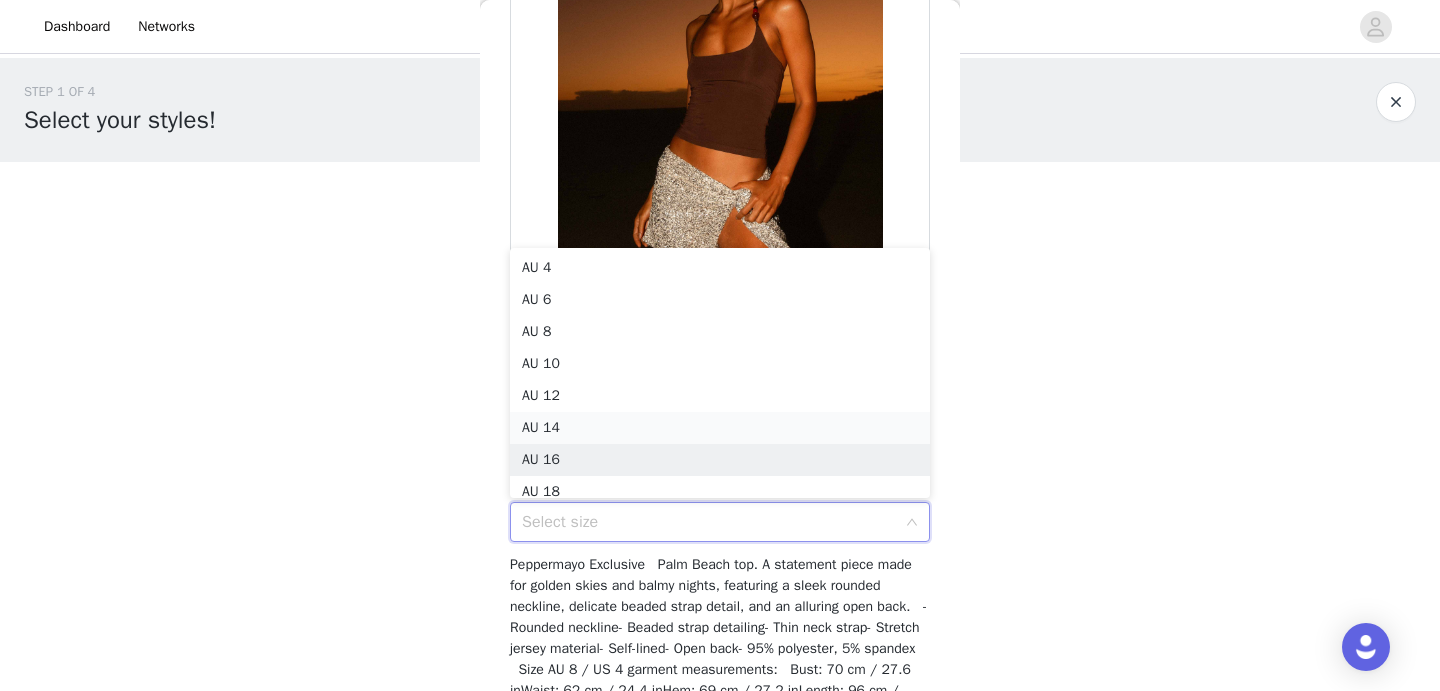 scroll, scrollTop: 10, scrollLeft: 0, axis: vertical 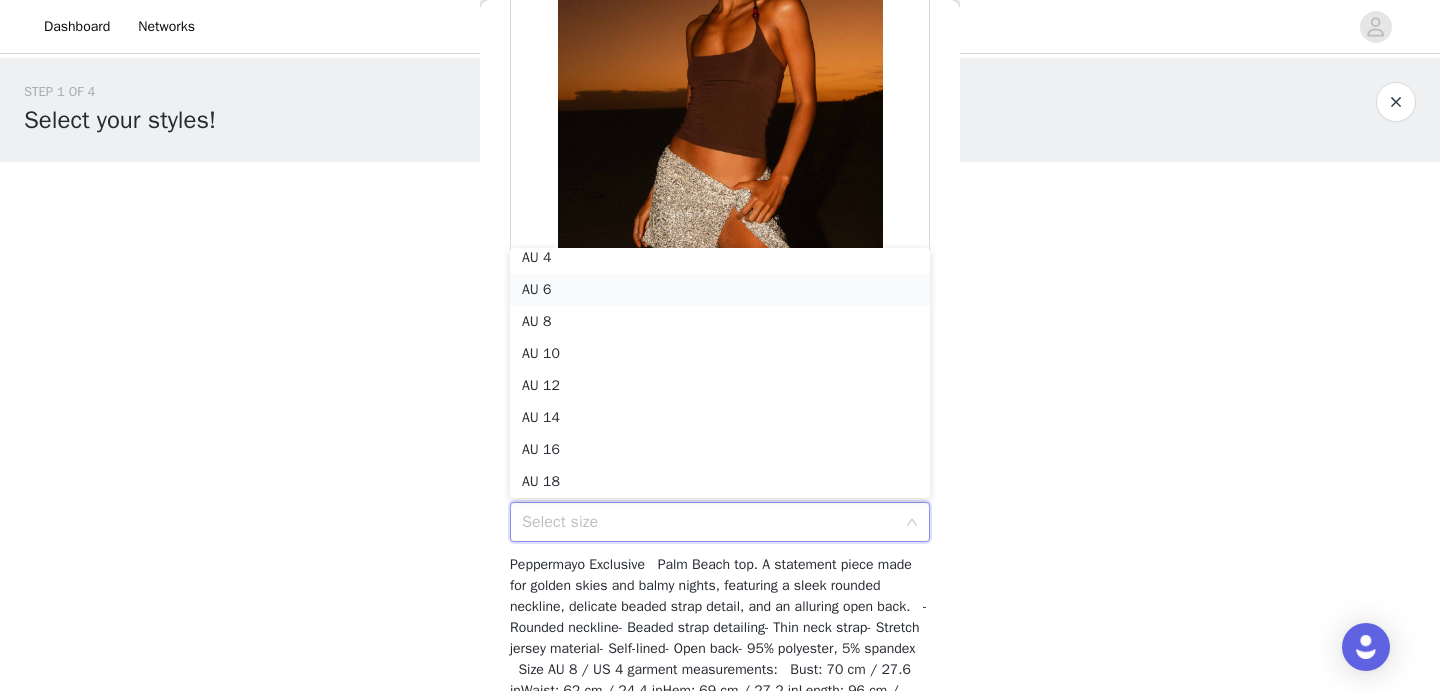 click on "AU 6" at bounding box center (720, 290) 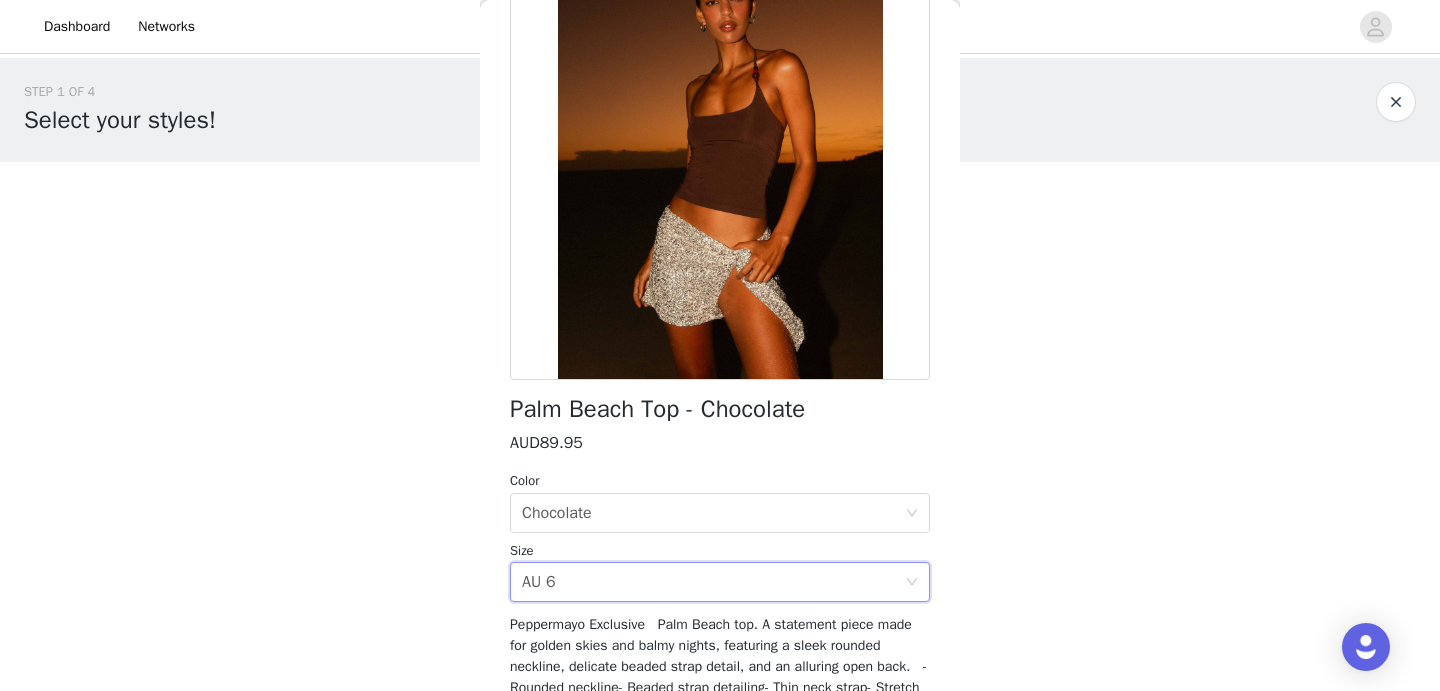scroll, scrollTop: 366, scrollLeft: 0, axis: vertical 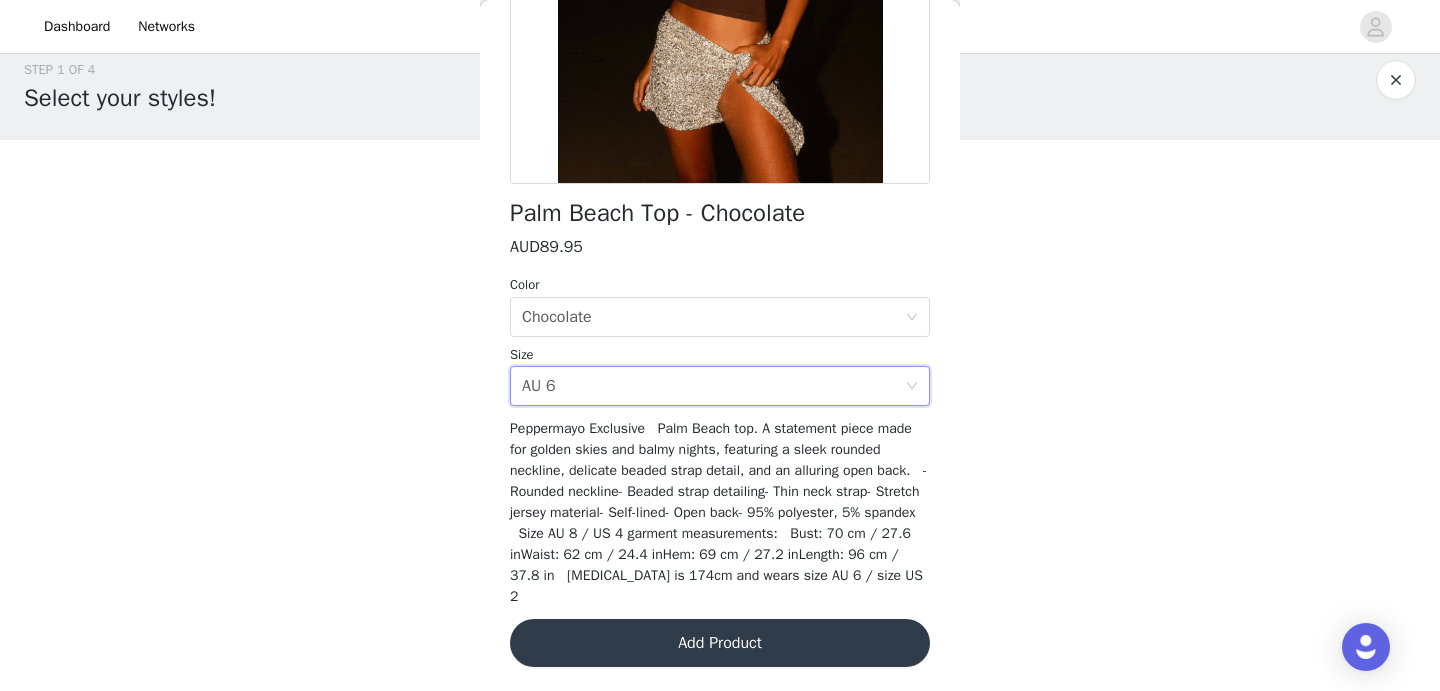 click on "Add Product" at bounding box center (720, 643) 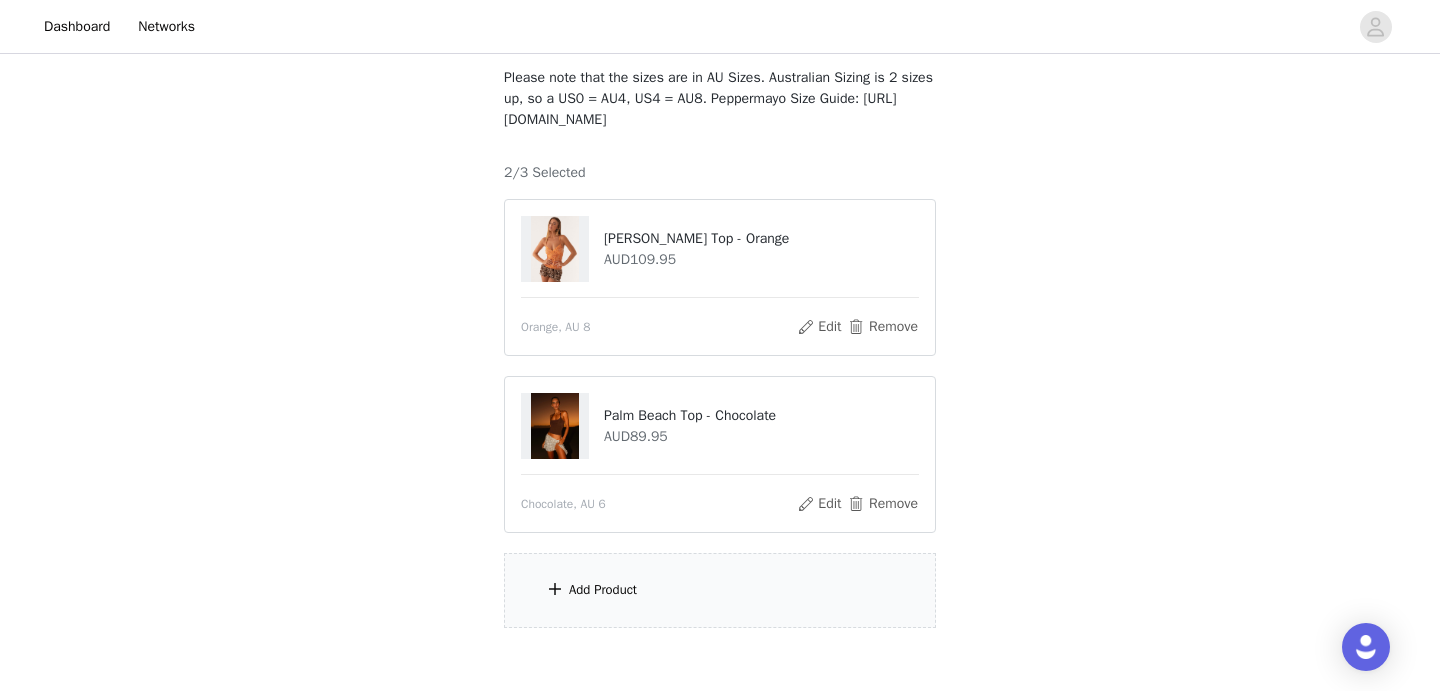 scroll, scrollTop: 146, scrollLeft: 0, axis: vertical 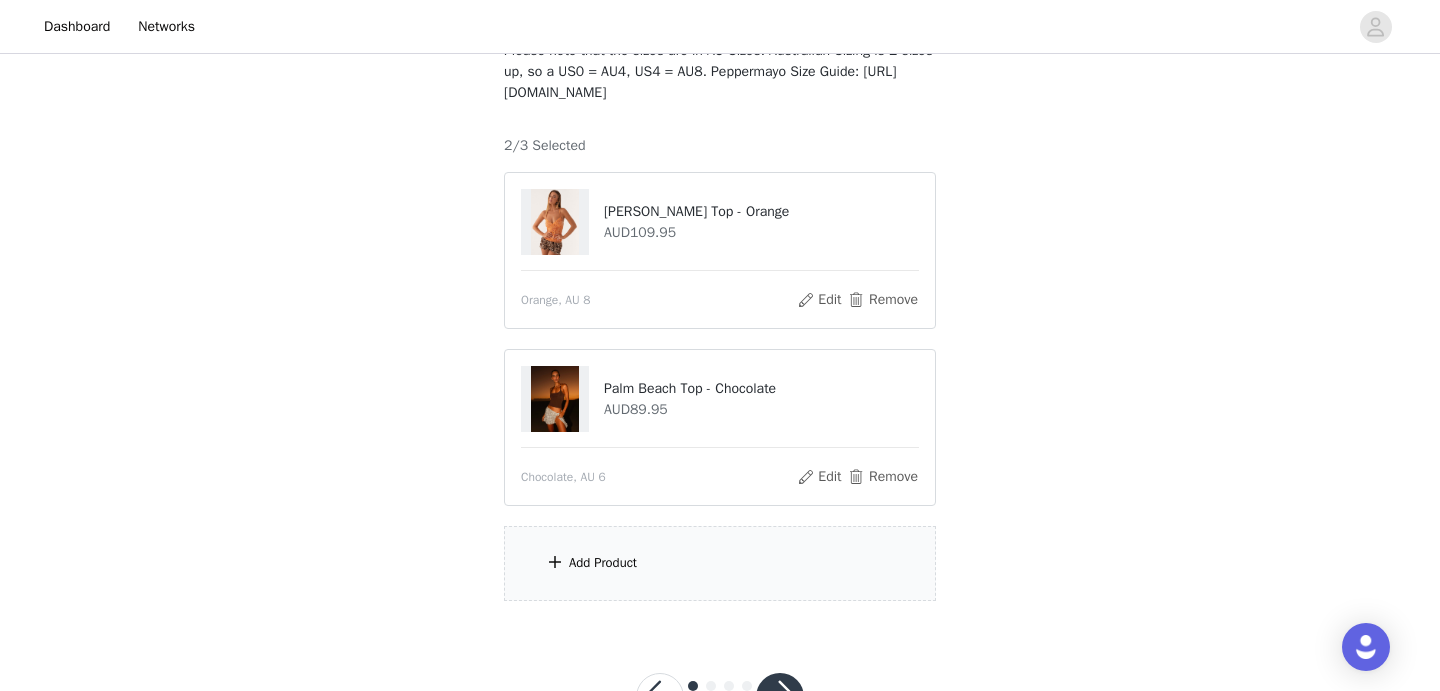 click on "Add Product" at bounding box center (603, 563) 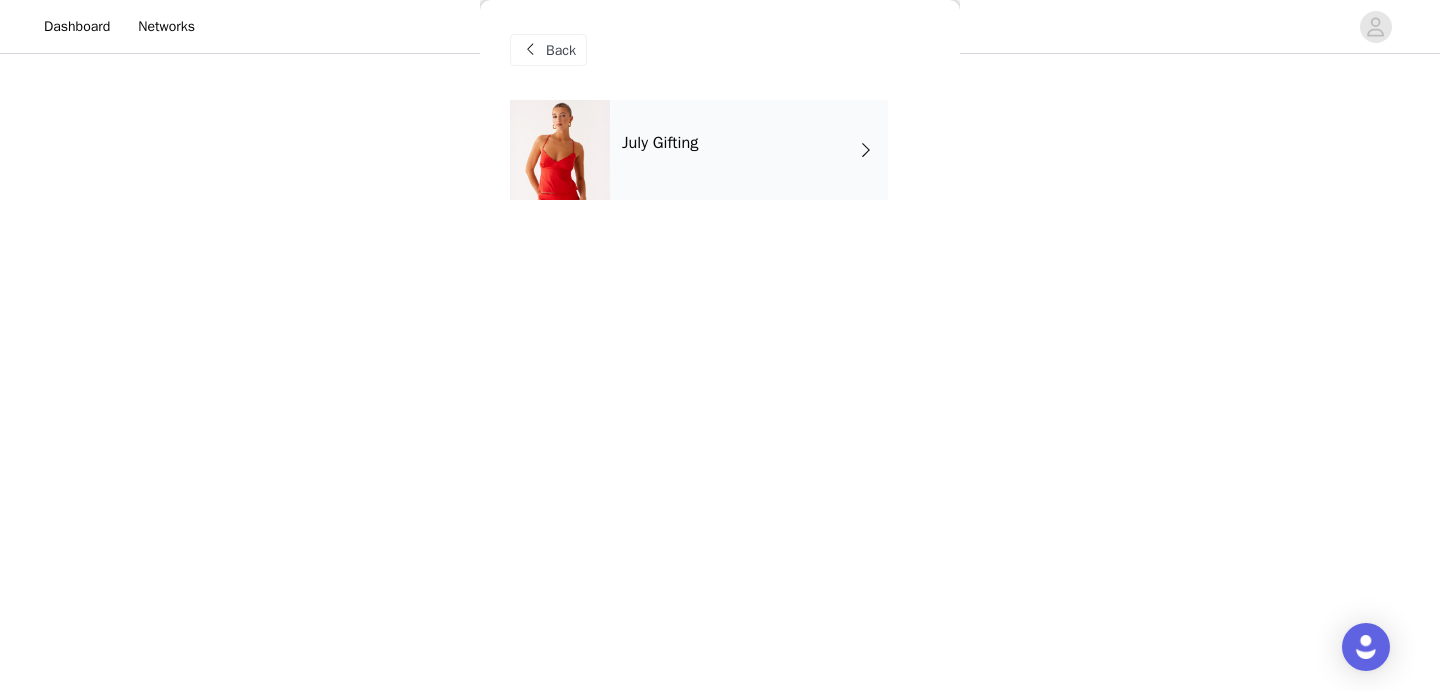 click on "July Gifting" at bounding box center (749, 150) 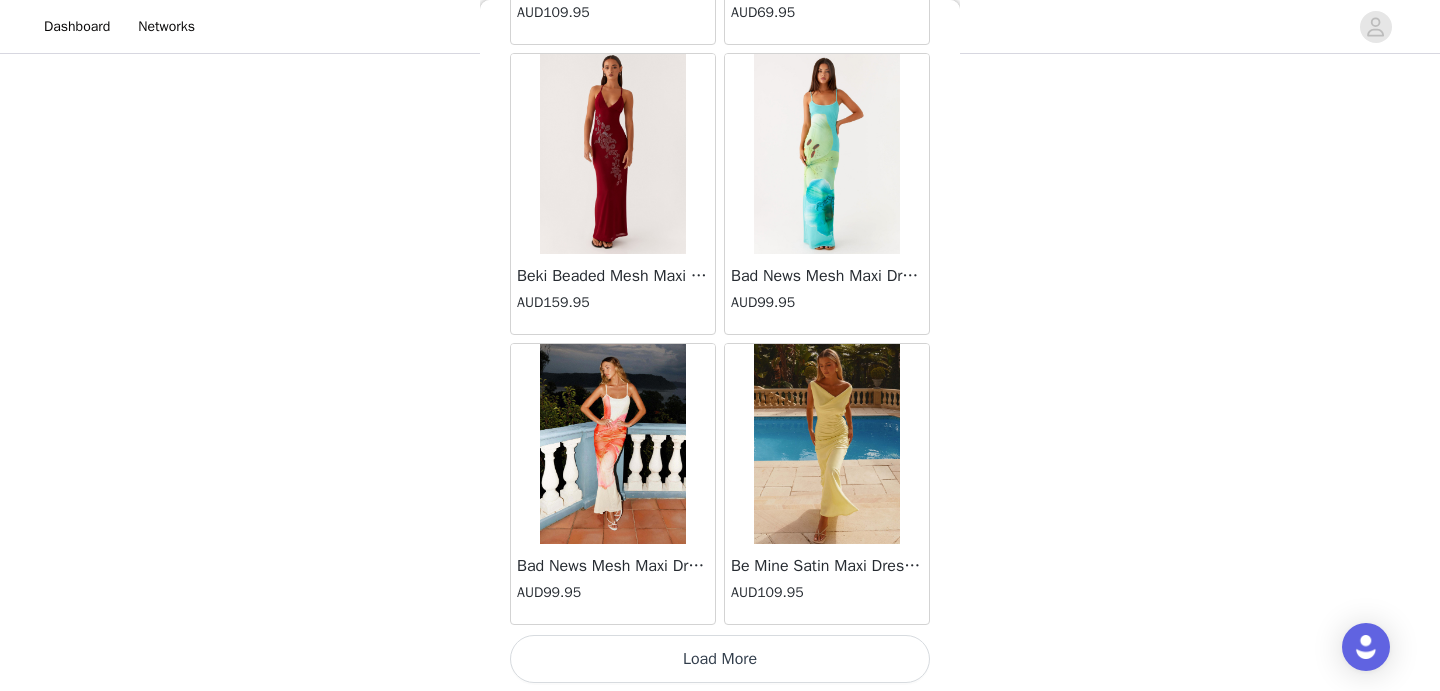 scroll, scrollTop: 2369, scrollLeft: 0, axis: vertical 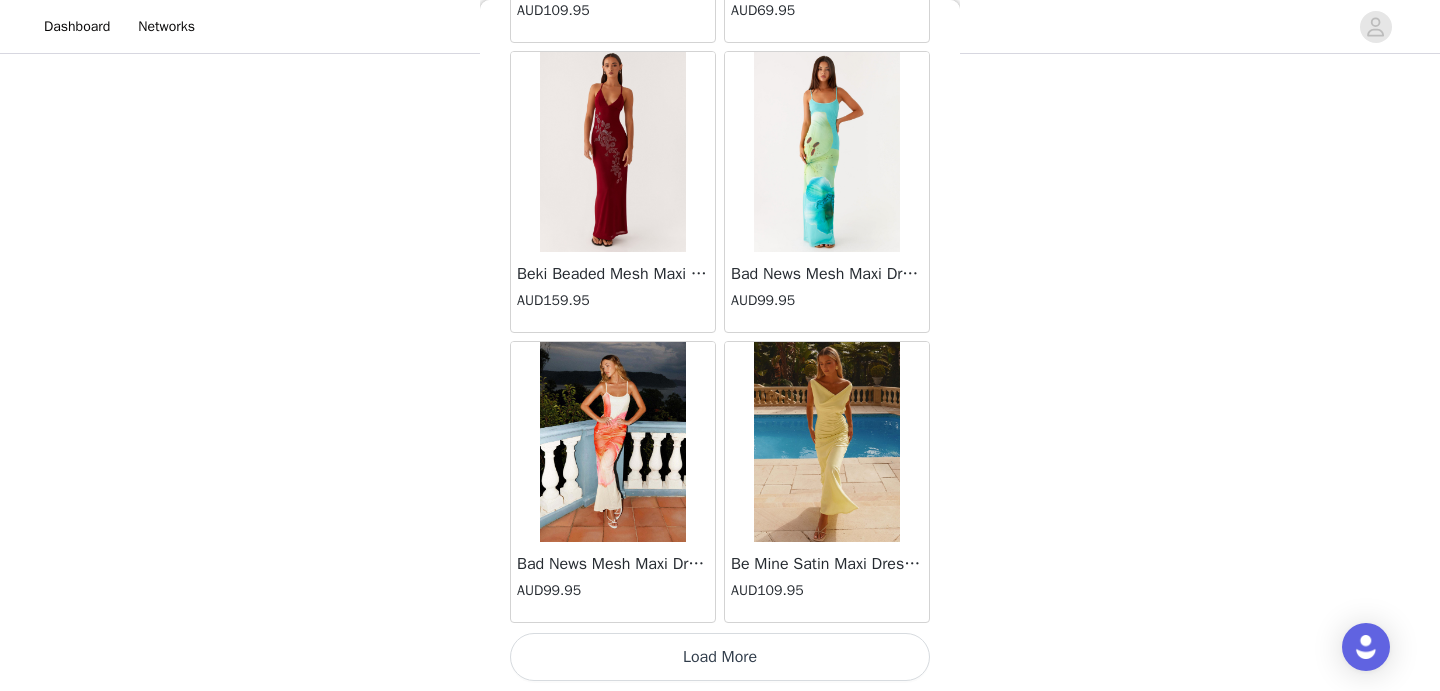 click on "Load More" at bounding box center (720, 657) 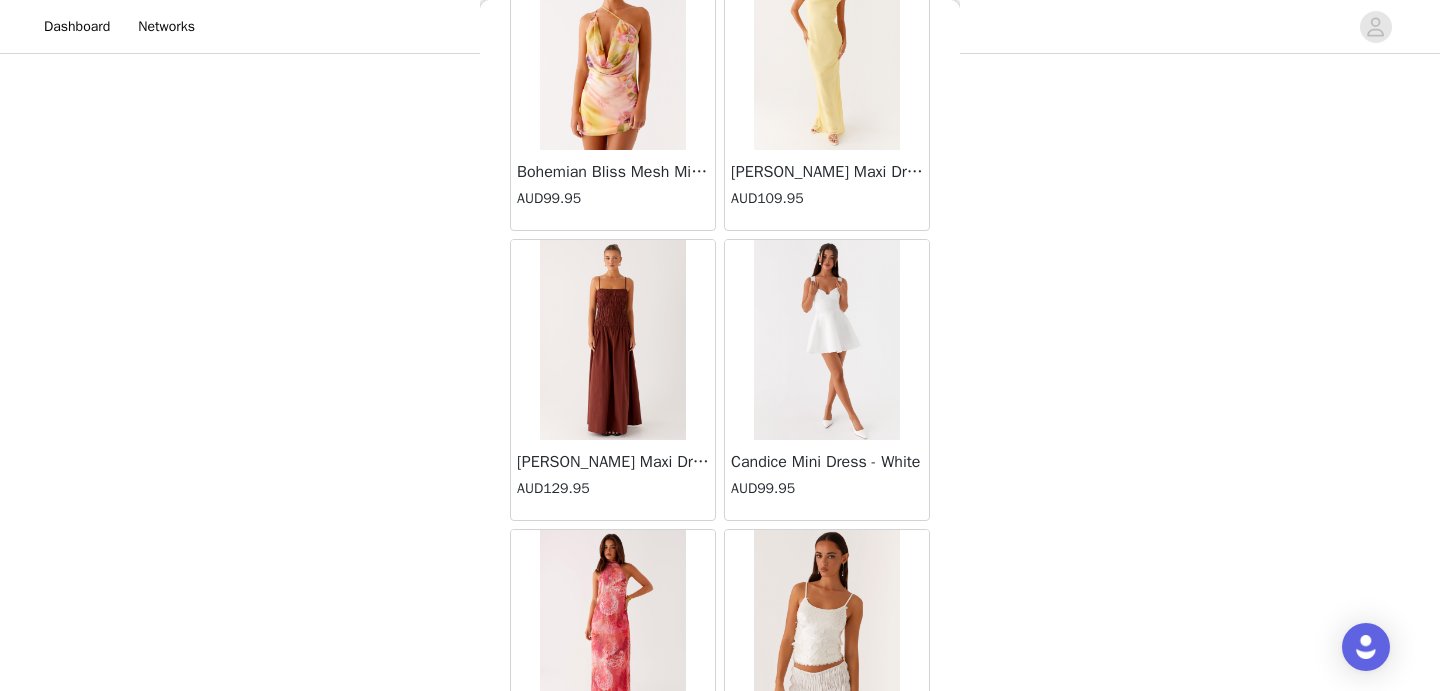 scroll, scrollTop: 5269, scrollLeft: 0, axis: vertical 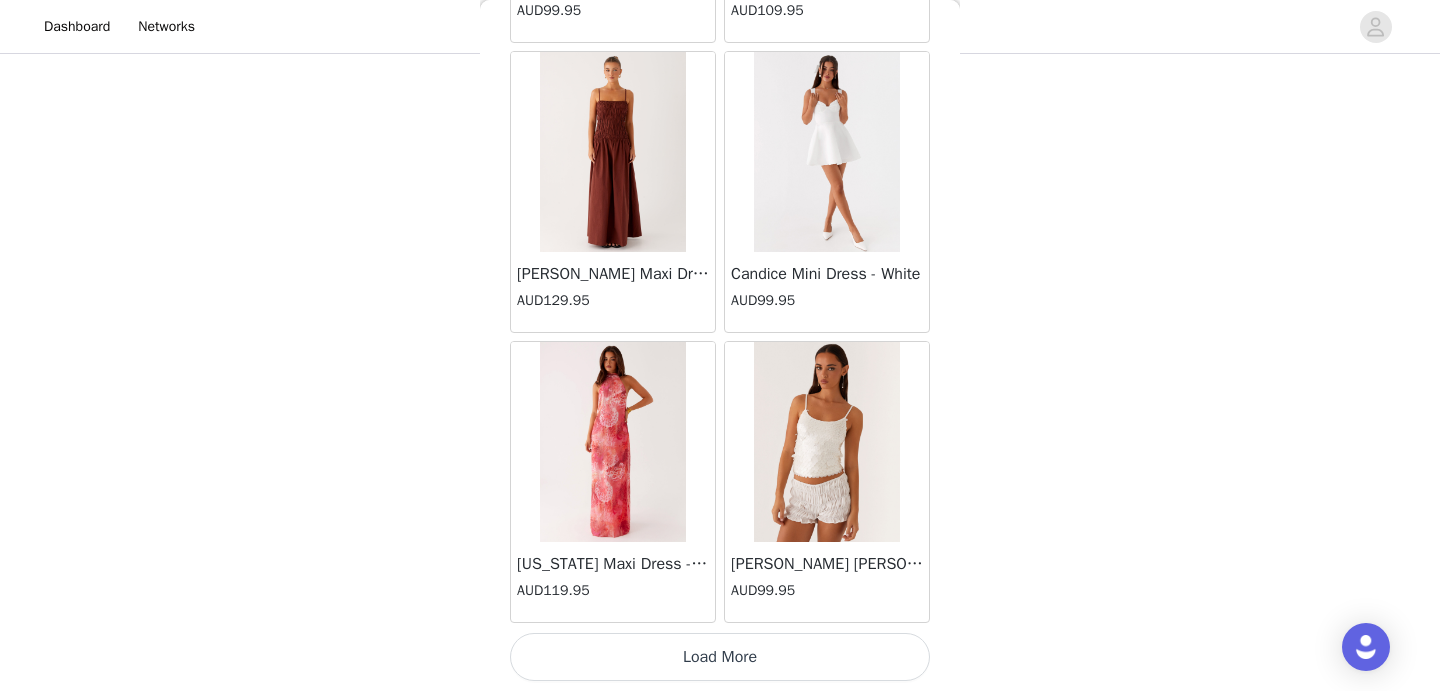 click on "Load More" at bounding box center [720, 657] 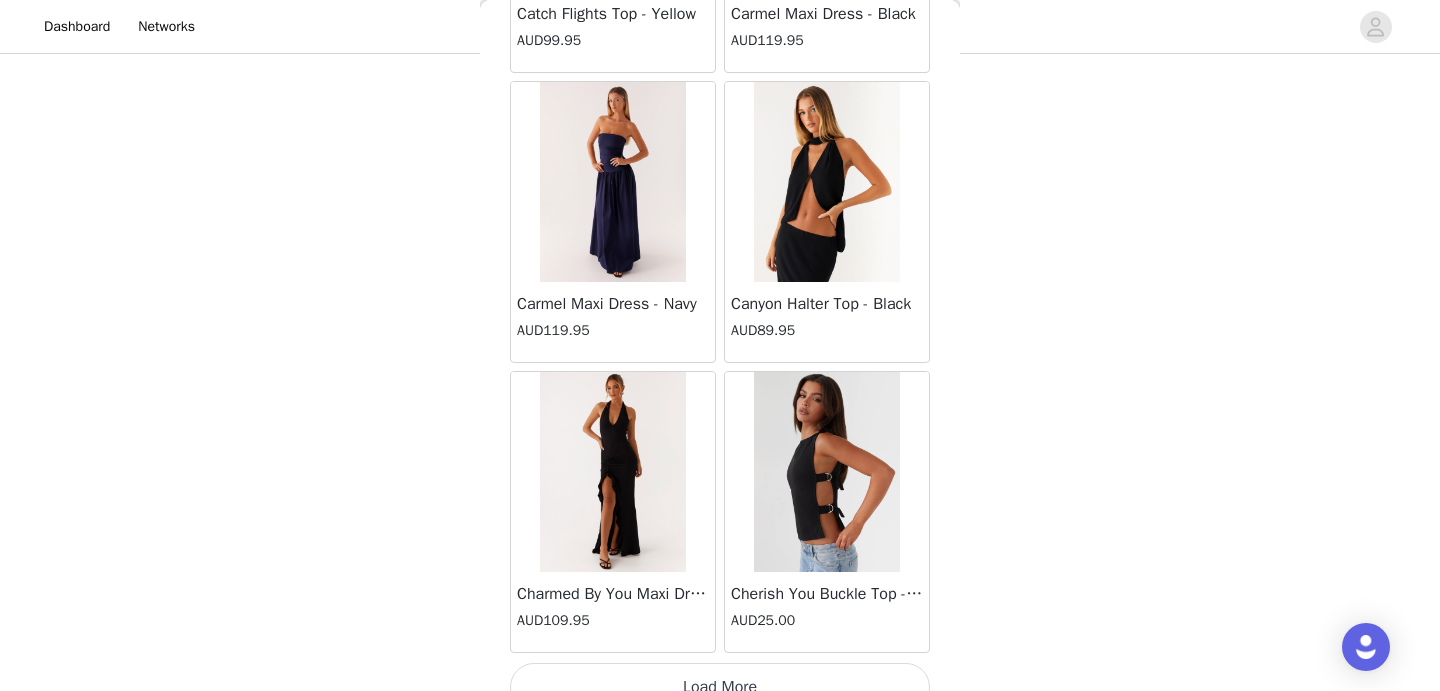 scroll, scrollTop: 8169, scrollLeft: 0, axis: vertical 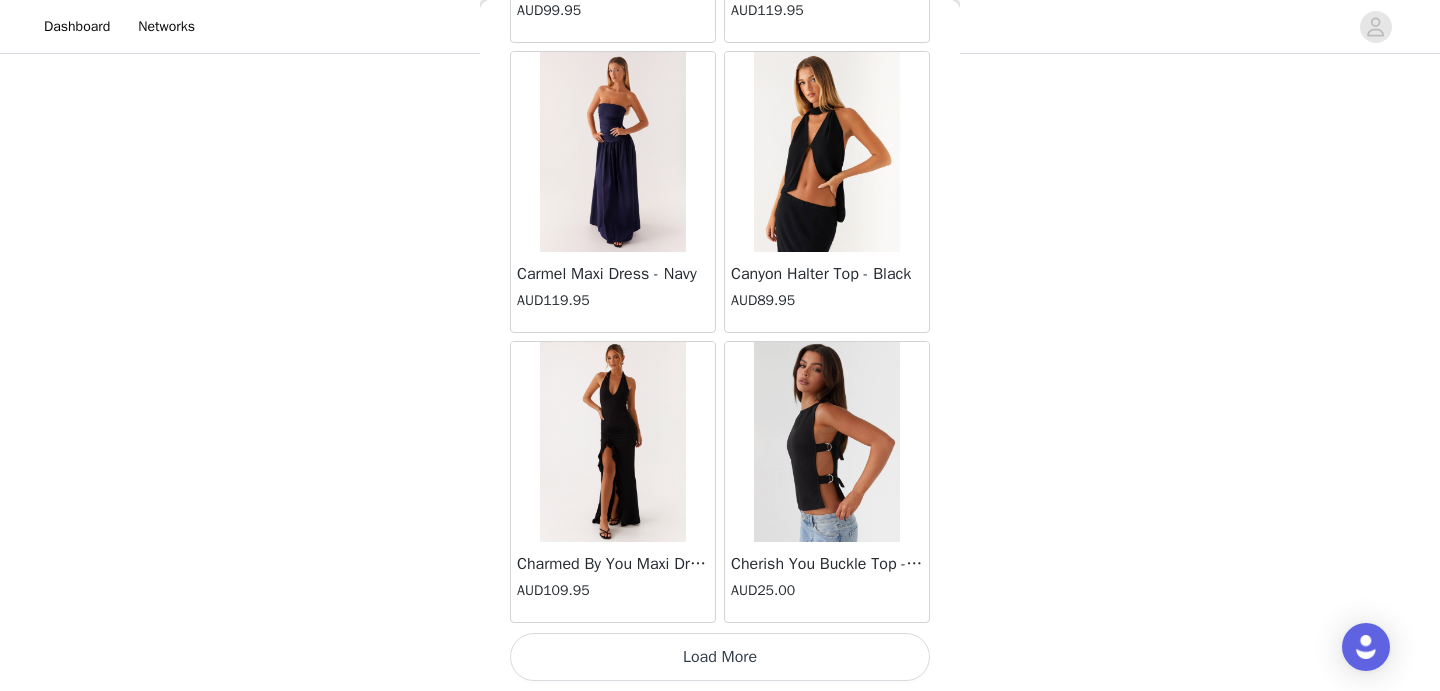 click on "Load More" at bounding box center (720, 657) 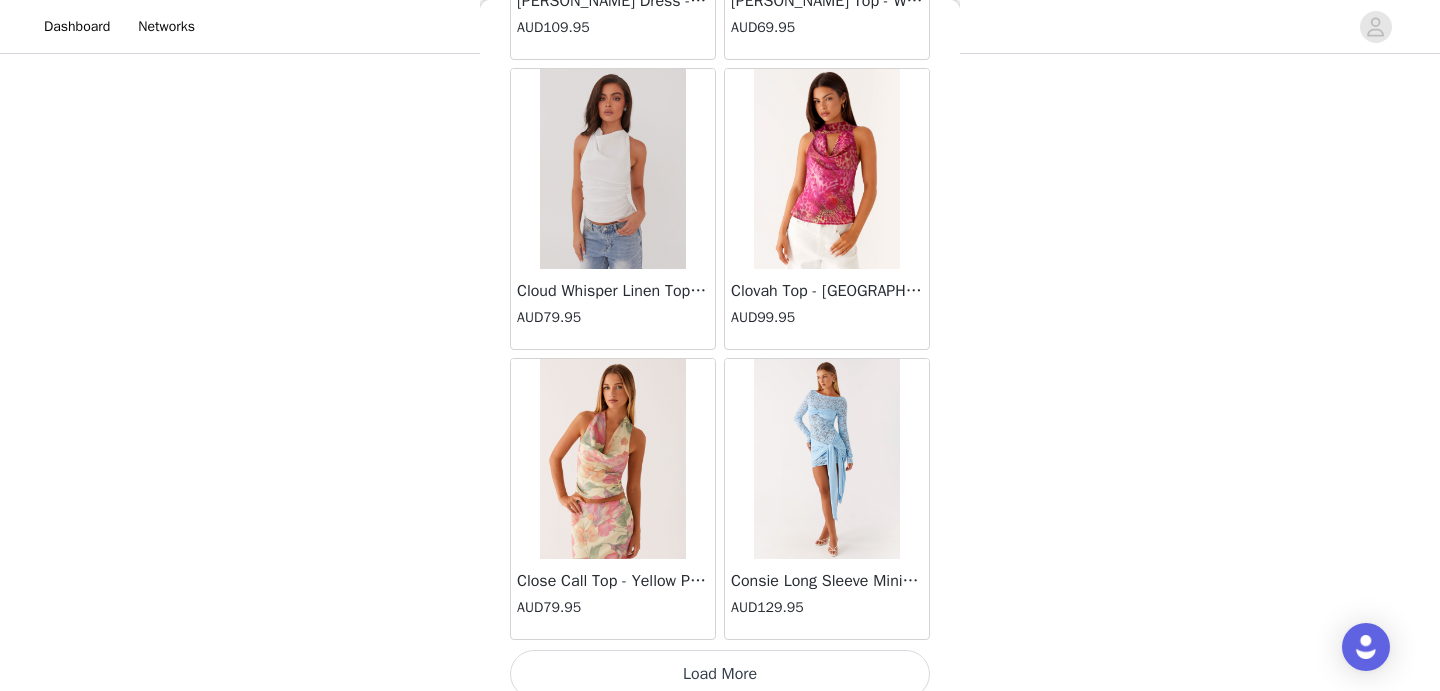 scroll, scrollTop: 11056, scrollLeft: 0, axis: vertical 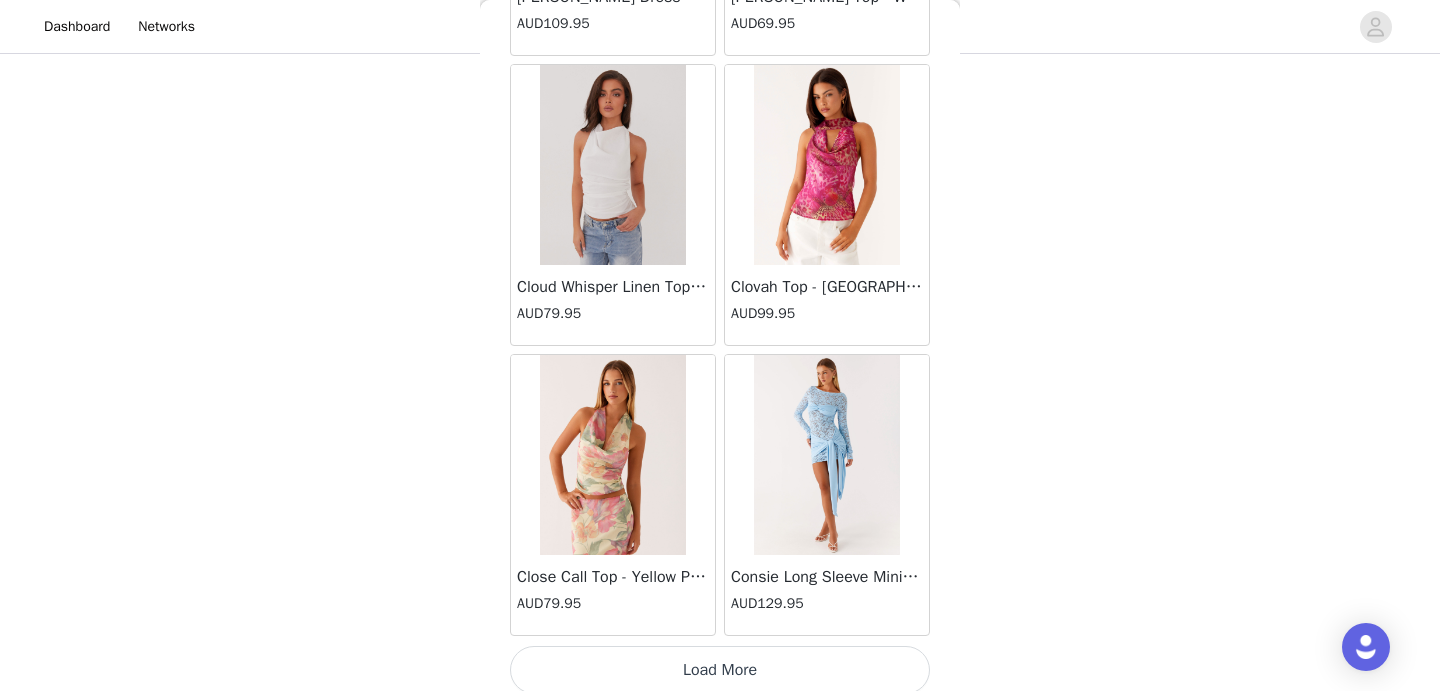 click on "Load More" at bounding box center [720, 670] 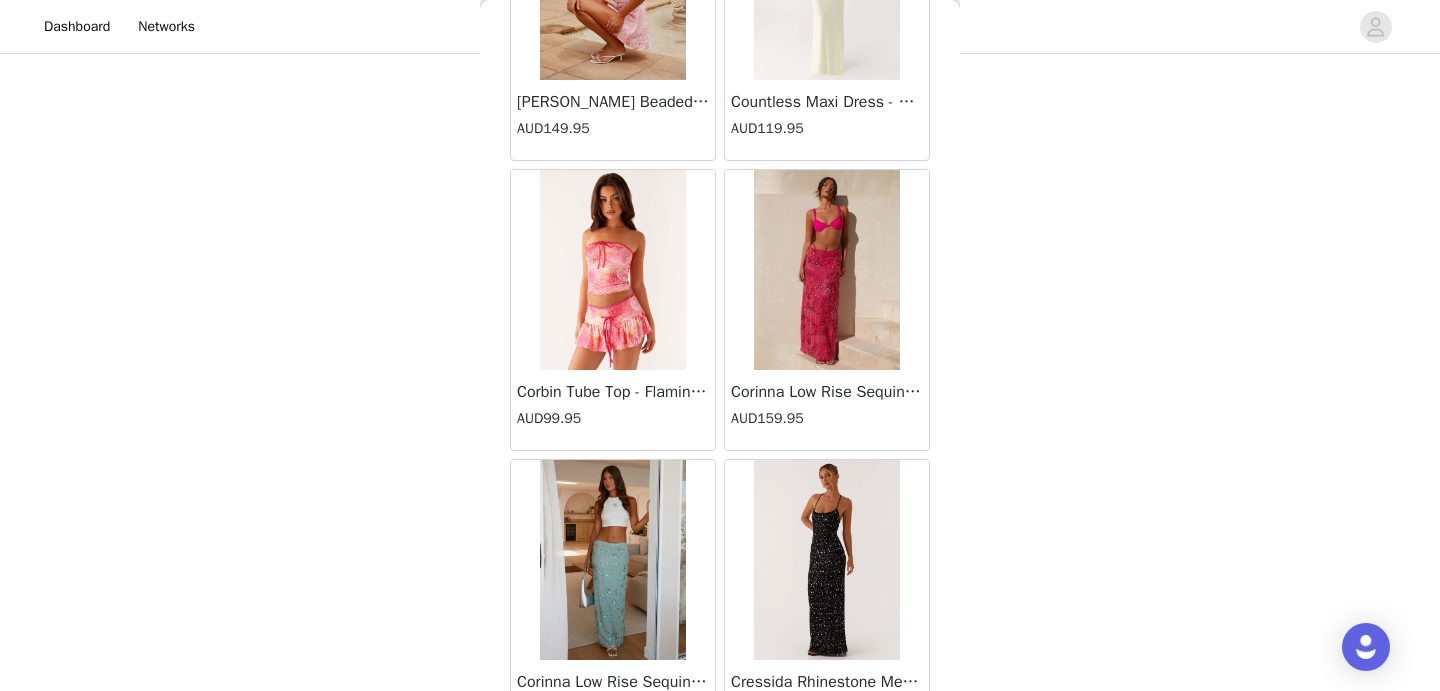 scroll, scrollTop: 11831, scrollLeft: 0, axis: vertical 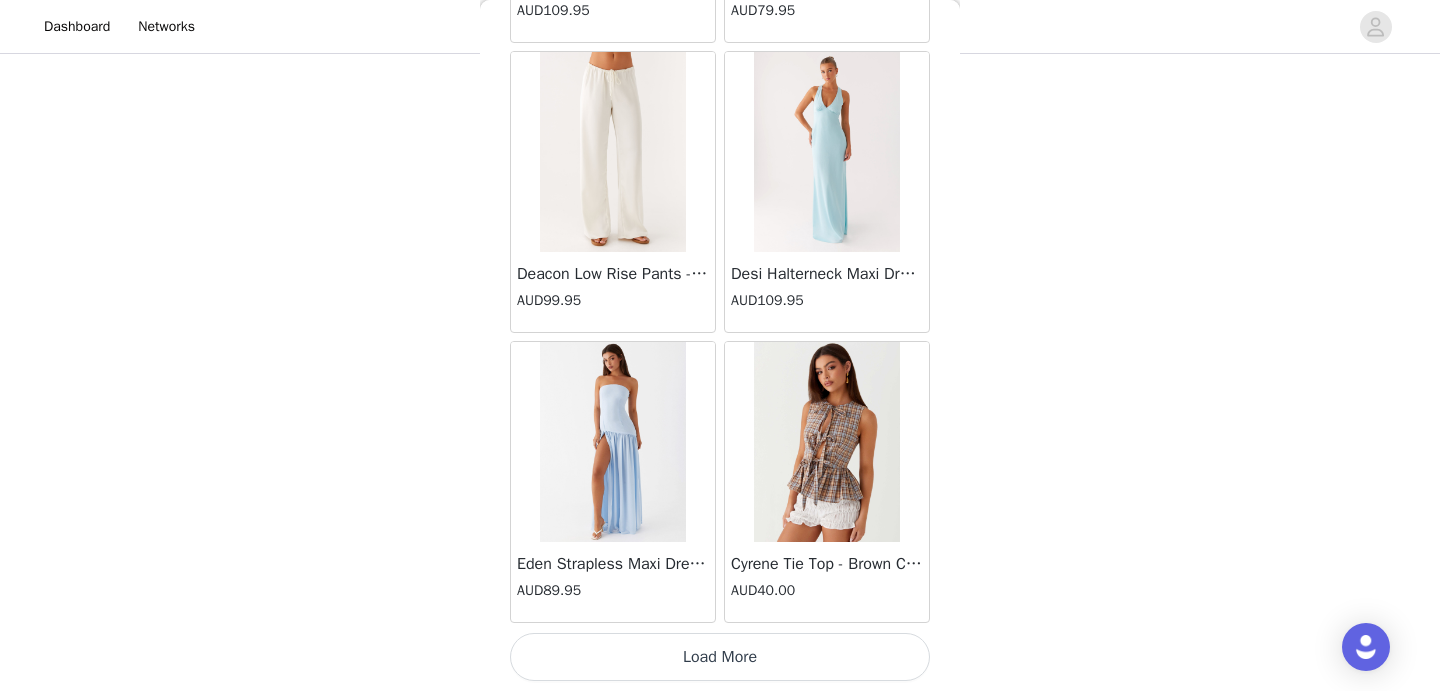 click on "Load More" at bounding box center (720, 657) 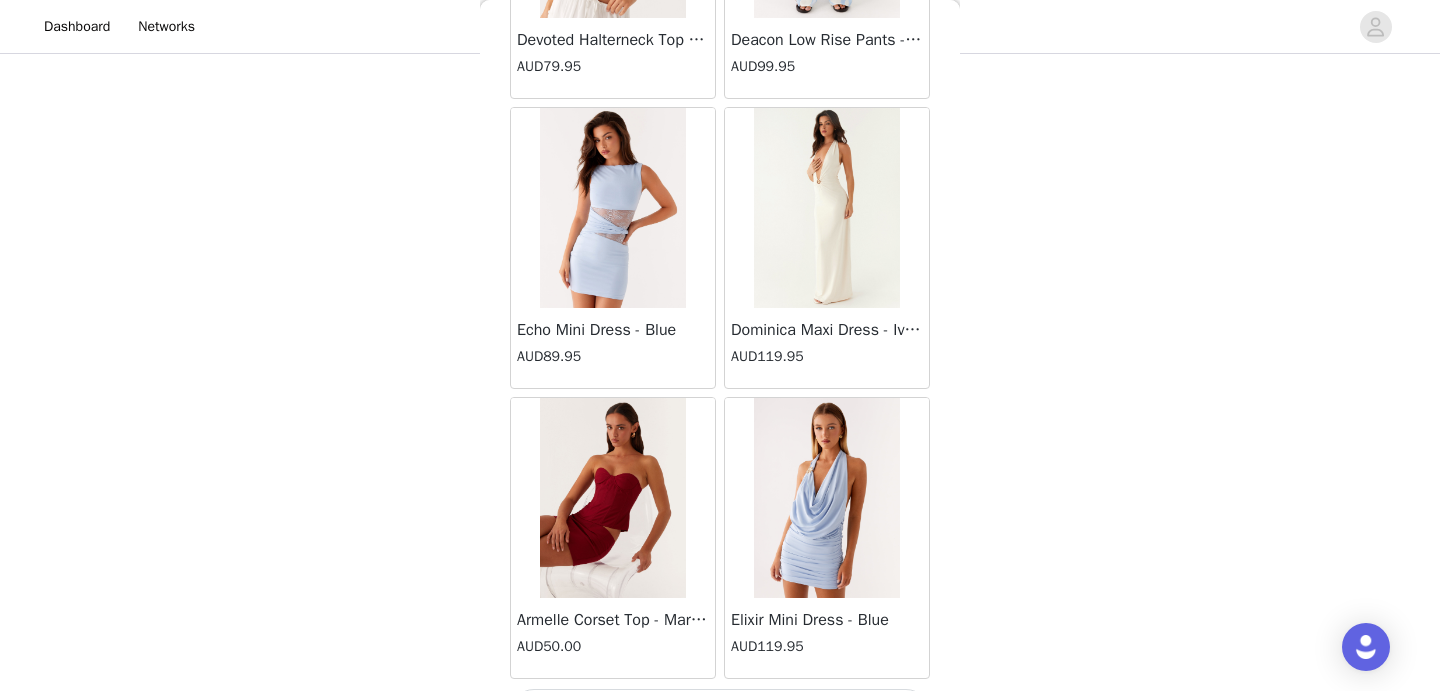 scroll, scrollTop: 16869, scrollLeft: 0, axis: vertical 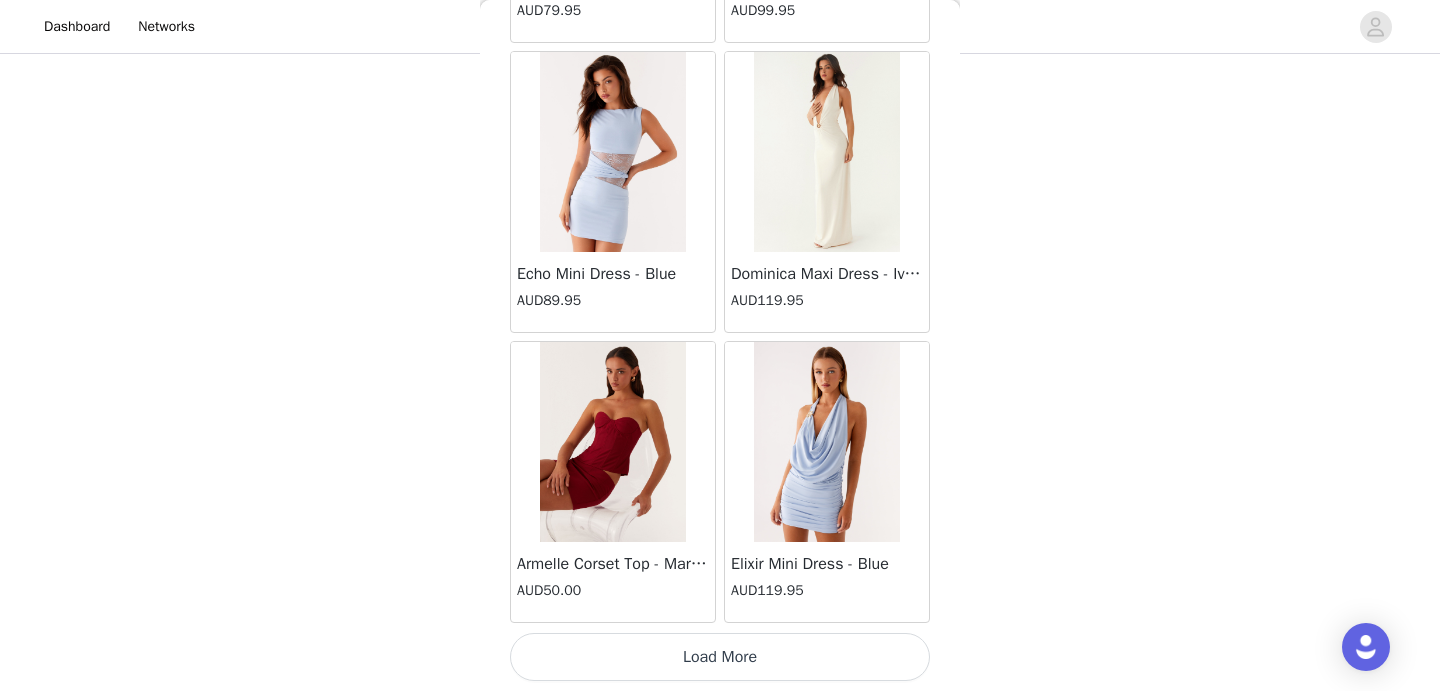 click on "Load More" at bounding box center (720, 657) 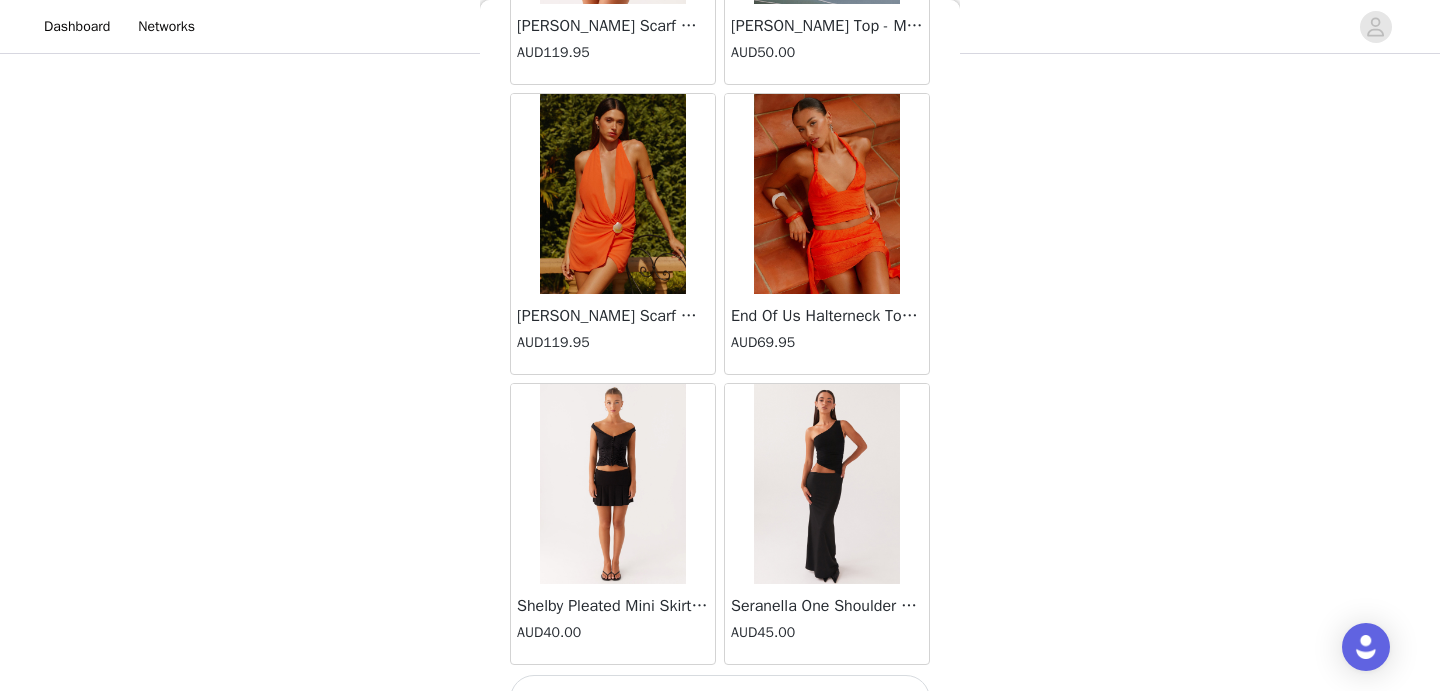 scroll, scrollTop: 19769, scrollLeft: 0, axis: vertical 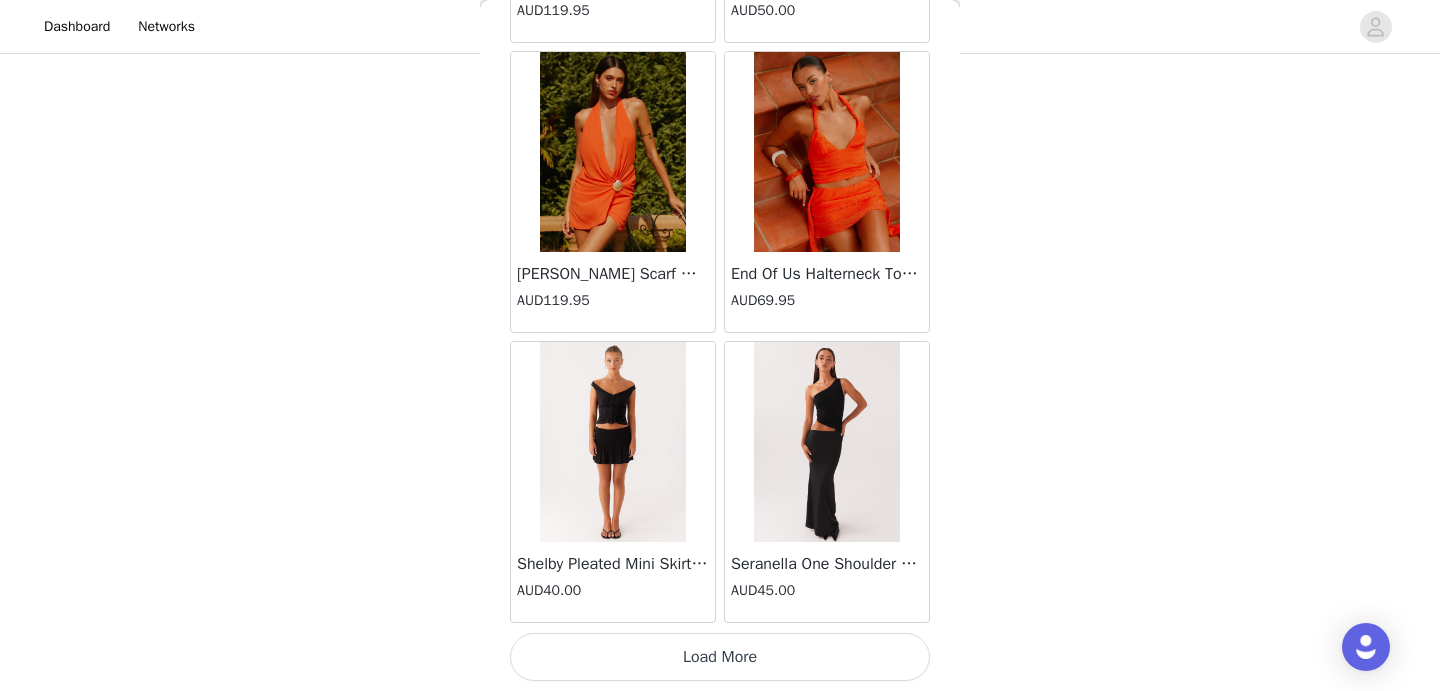 click on "Load More" at bounding box center [720, 657] 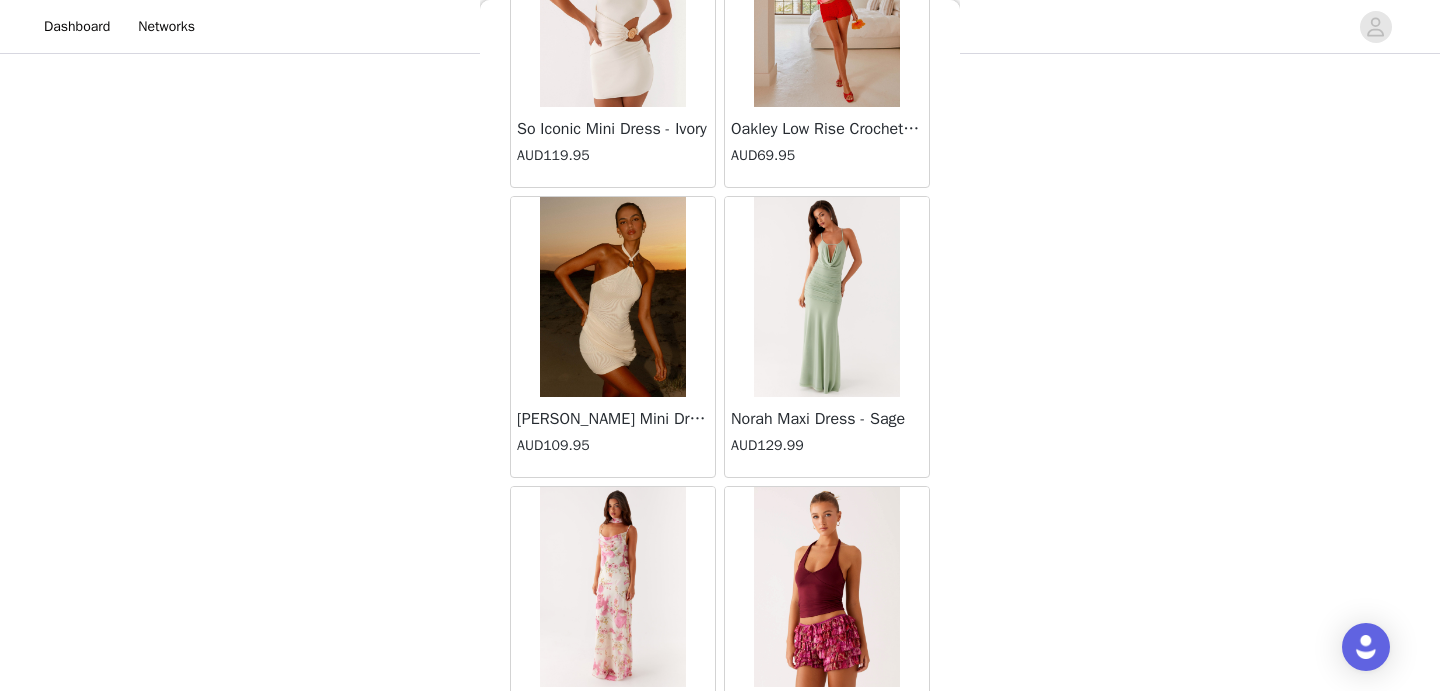 scroll, scrollTop: 22669, scrollLeft: 0, axis: vertical 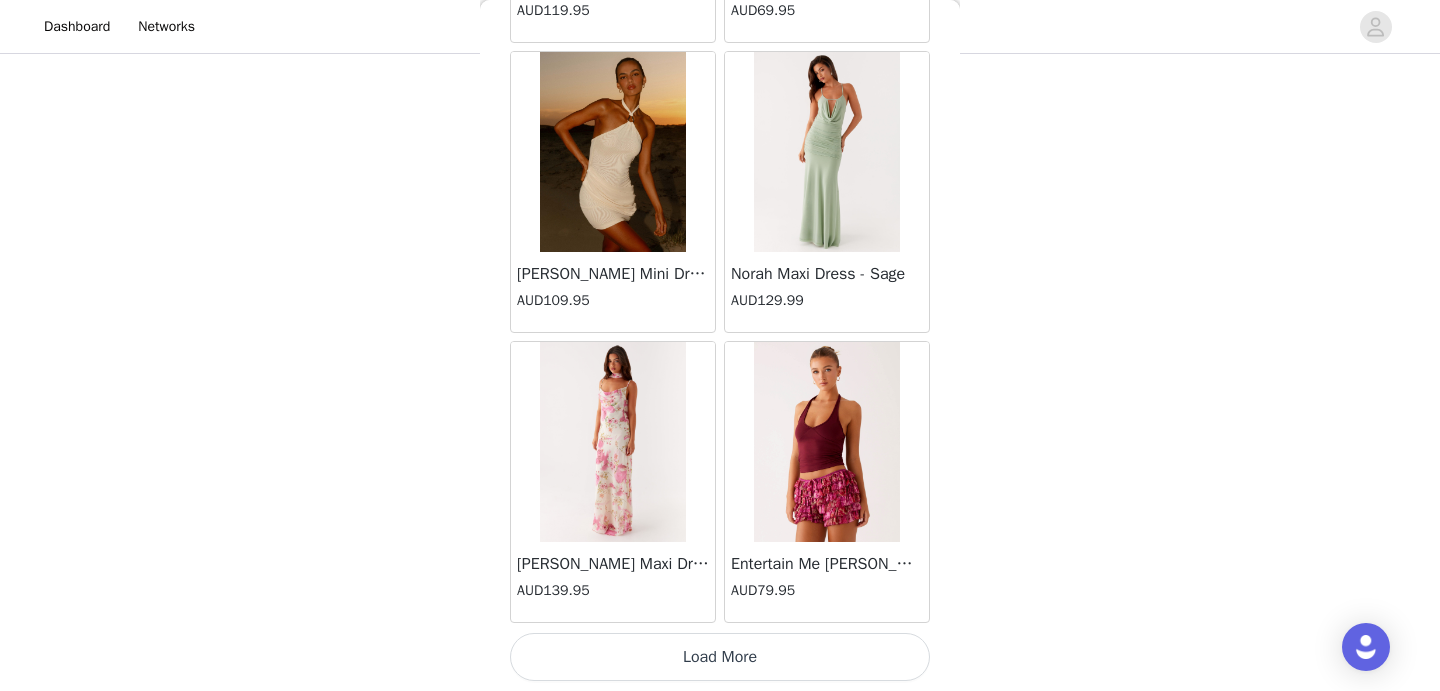 click on "Load More" at bounding box center [720, 657] 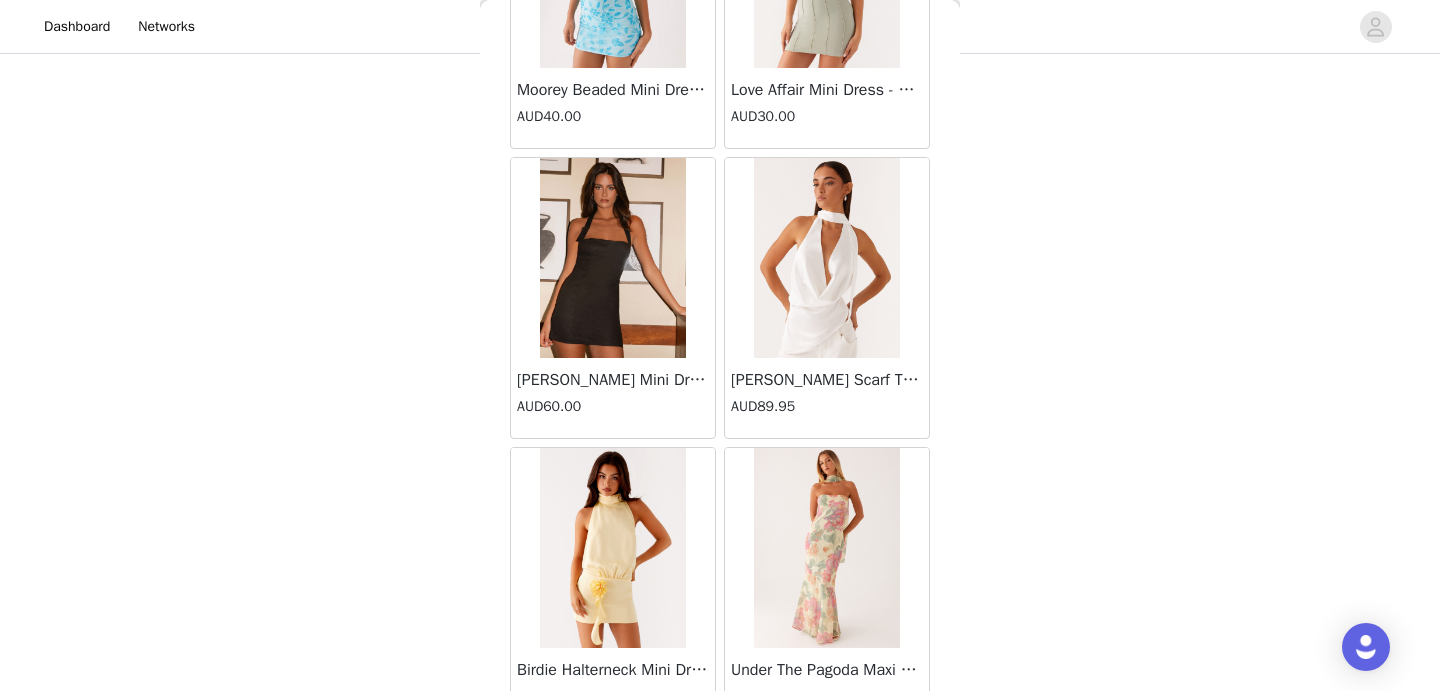 scroll, scrollTop: 25569, scrollLeft: 0, axis: vertical 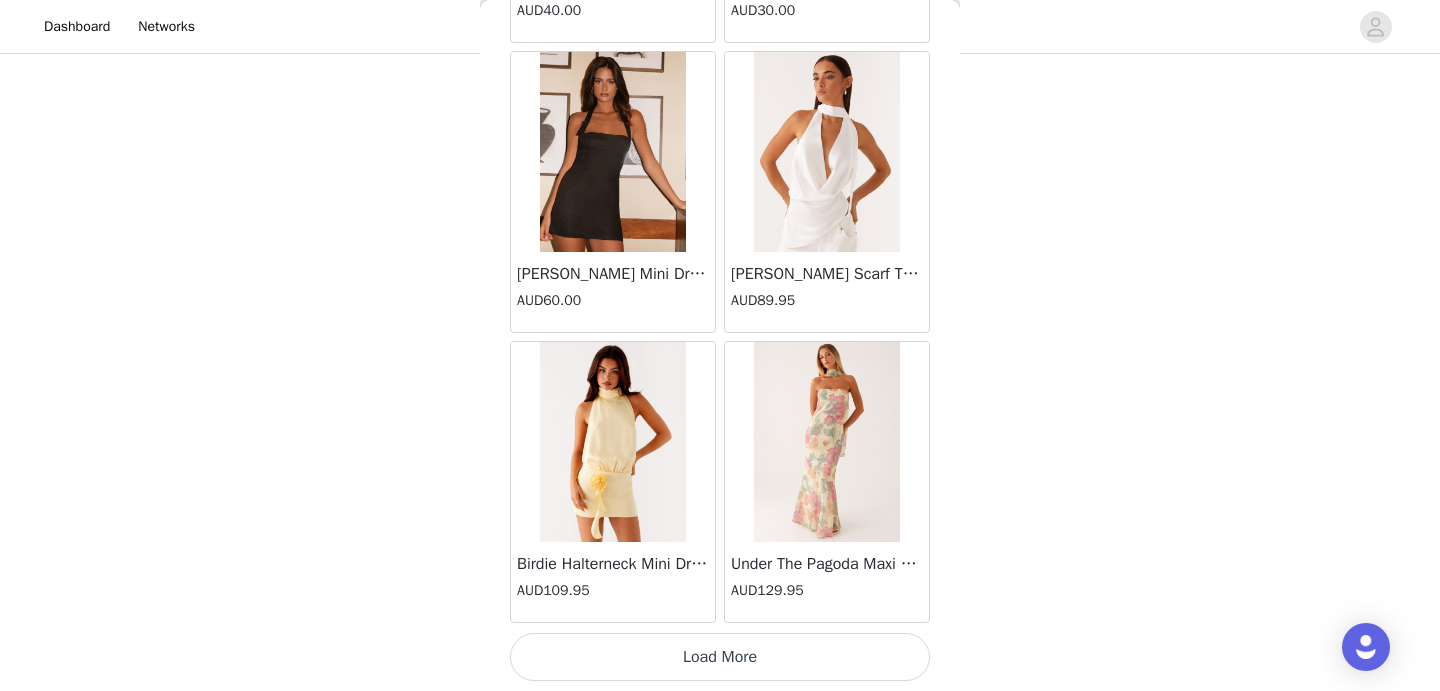 click on "Load More" at bounding box center [720, 657] 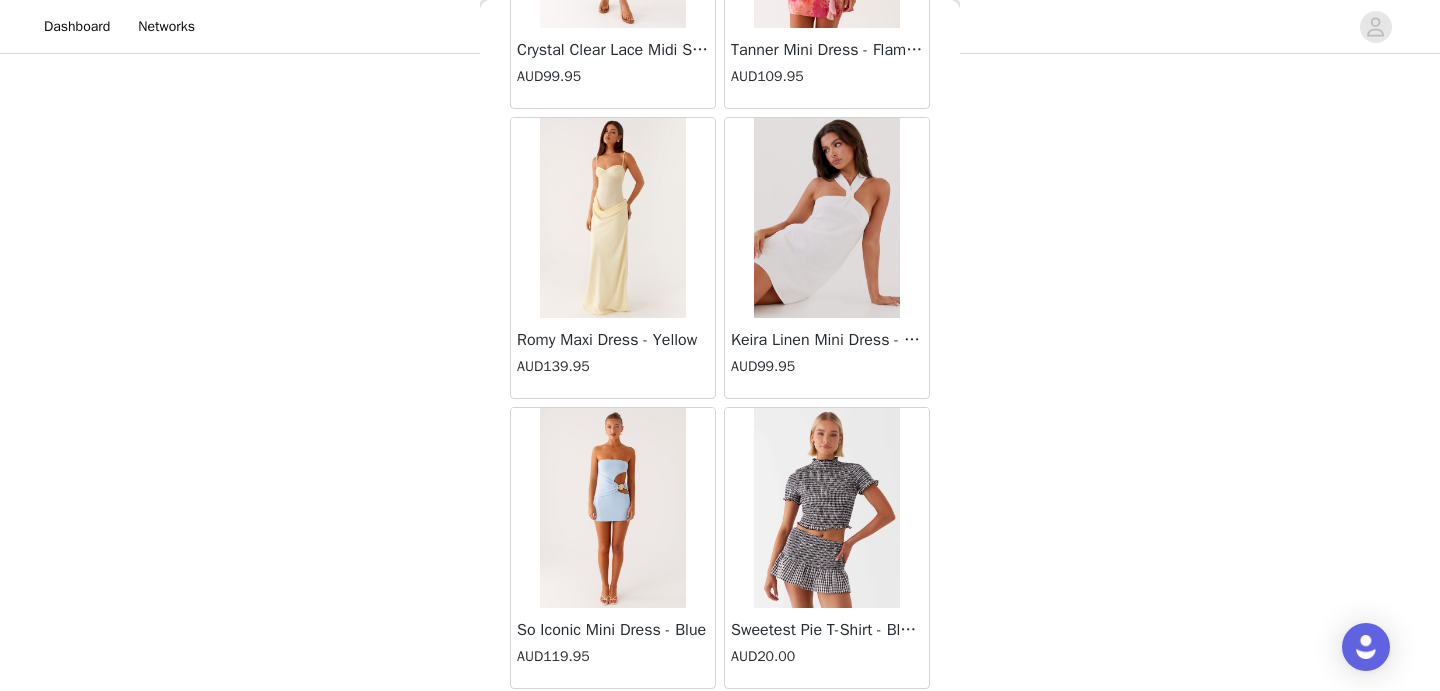 scroll, scrollTop: 28469, scrollLeft: 0, axis: vertical 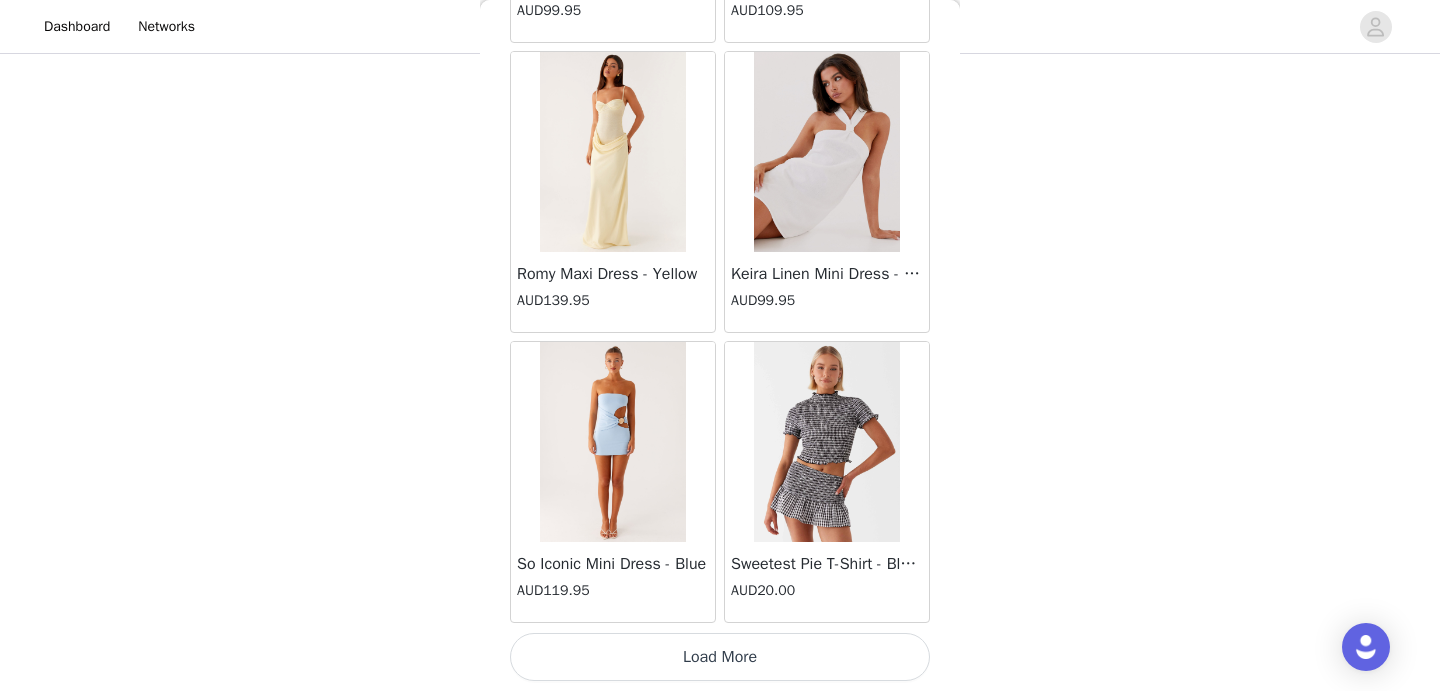 click on "Load More" at bounding box center [720, 657] 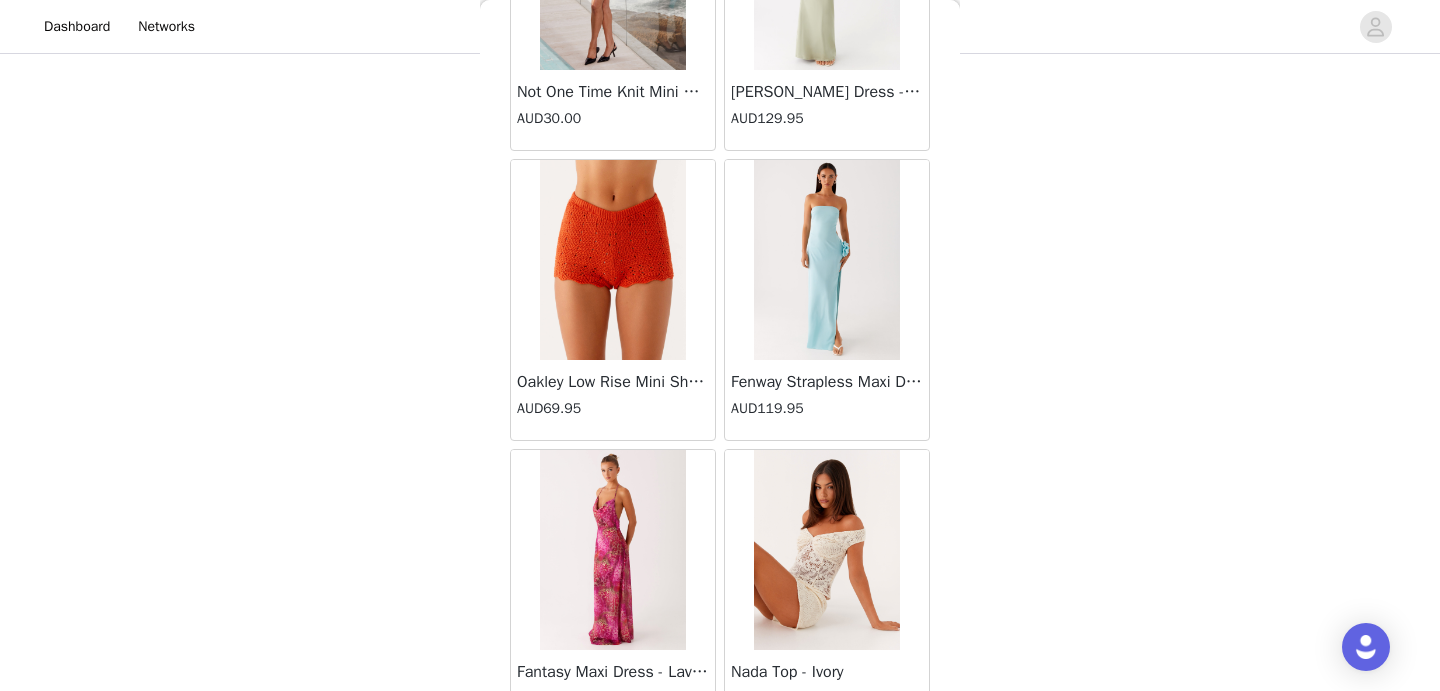 scroll, scrollTop: 31369, scrollLeft: 0, axis: vertical 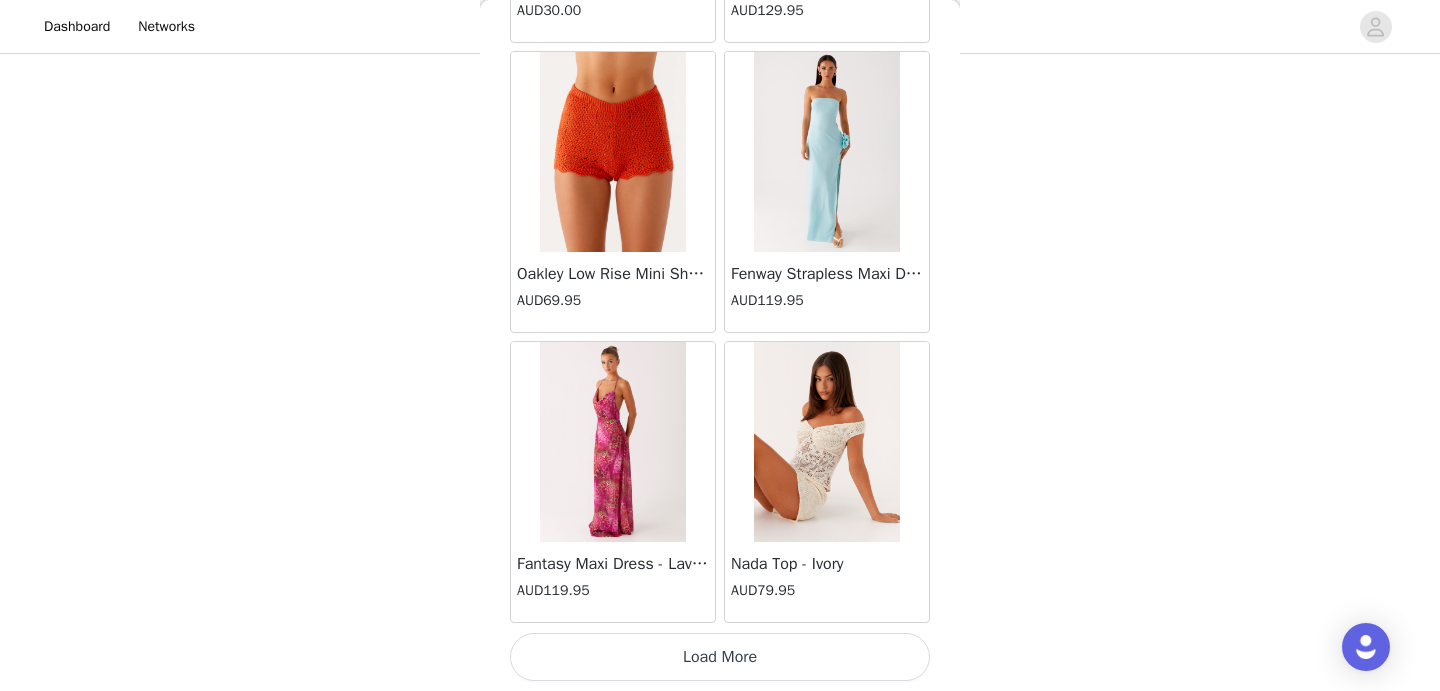 click on "Load More" at bounding box center [720, 657] 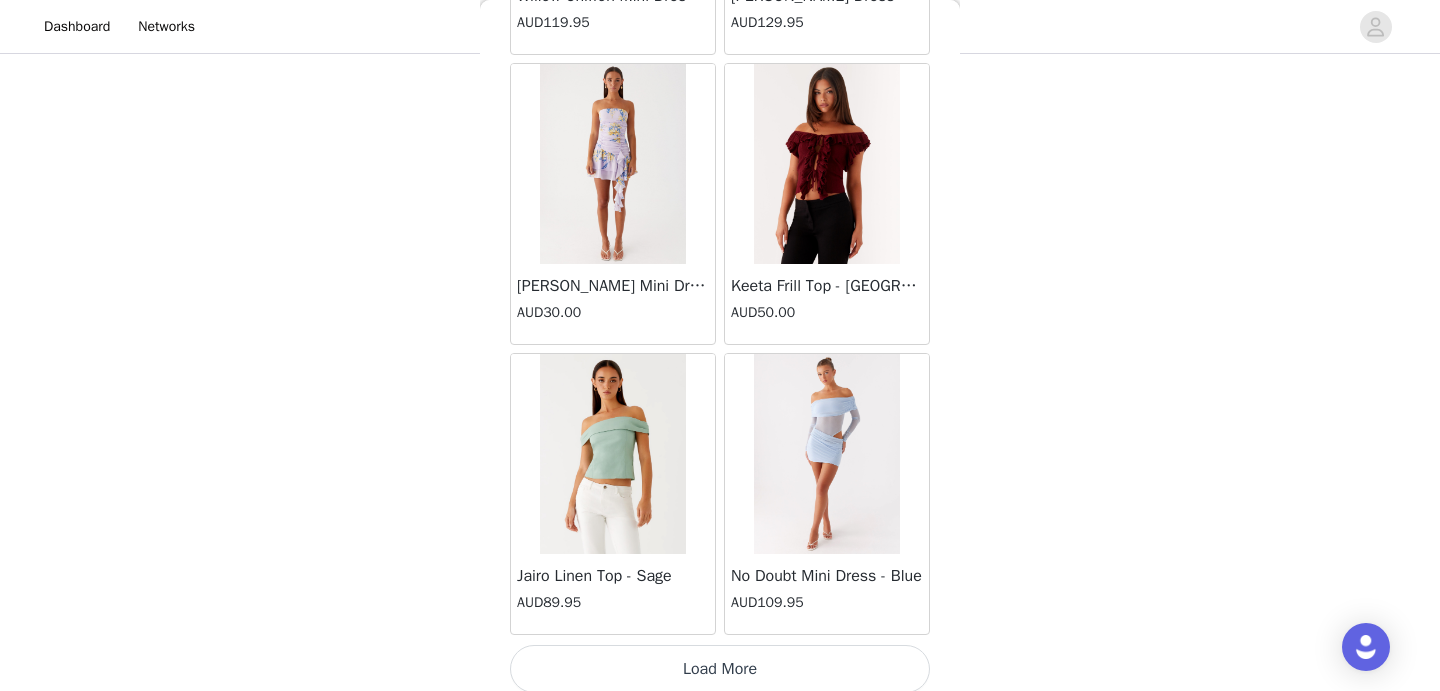 scroll, scrollTop: 34269, scrollLeft: 0, axis: vertical 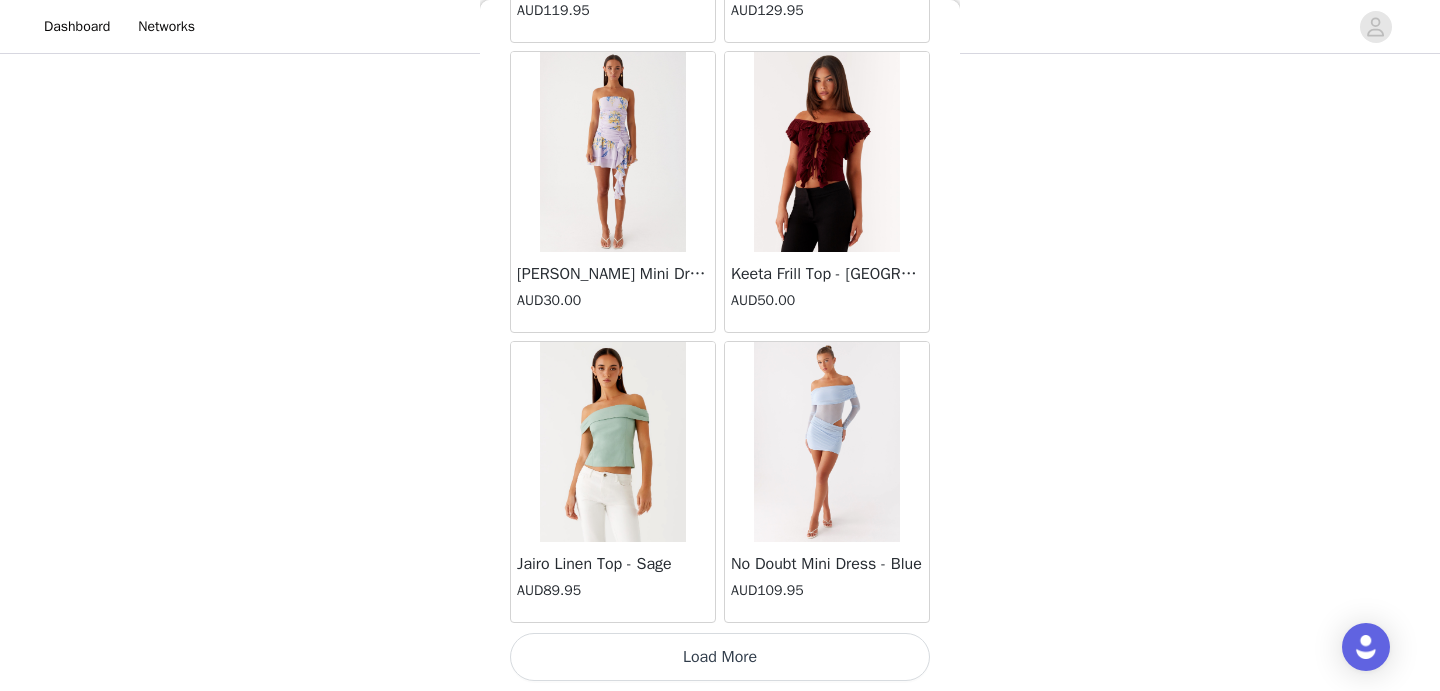 click on "Load More" at bounding box center [720, 657] 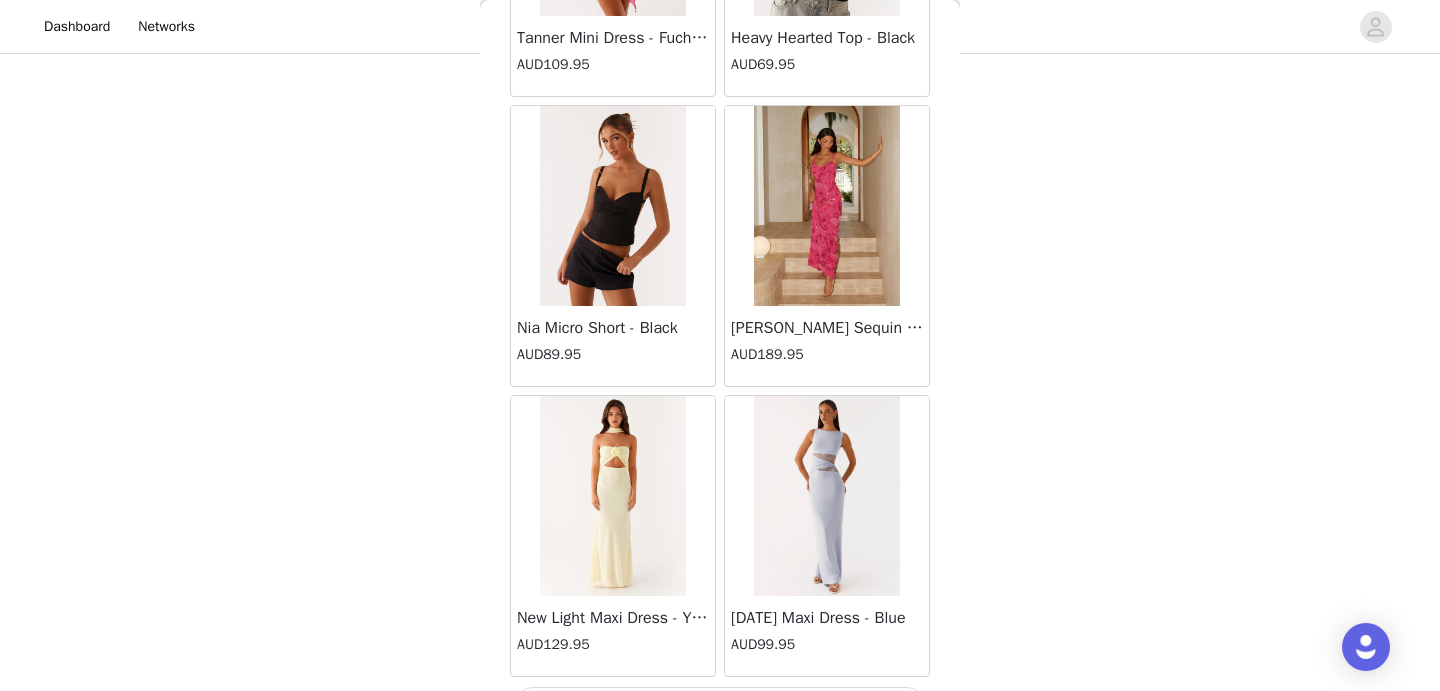 scroll, scrollTop: 37169, scrollLeft: 0, axis: vertical 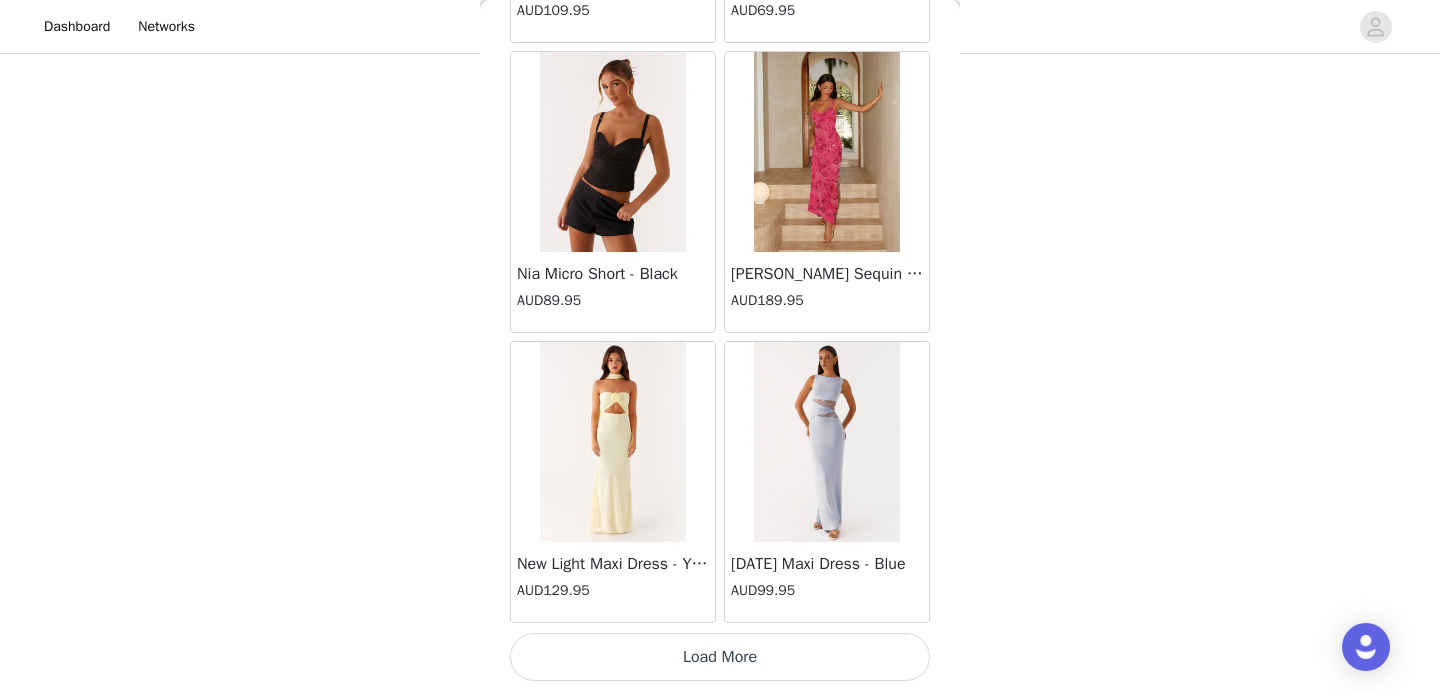 click on "Load More" at bounding box center [720, 657] 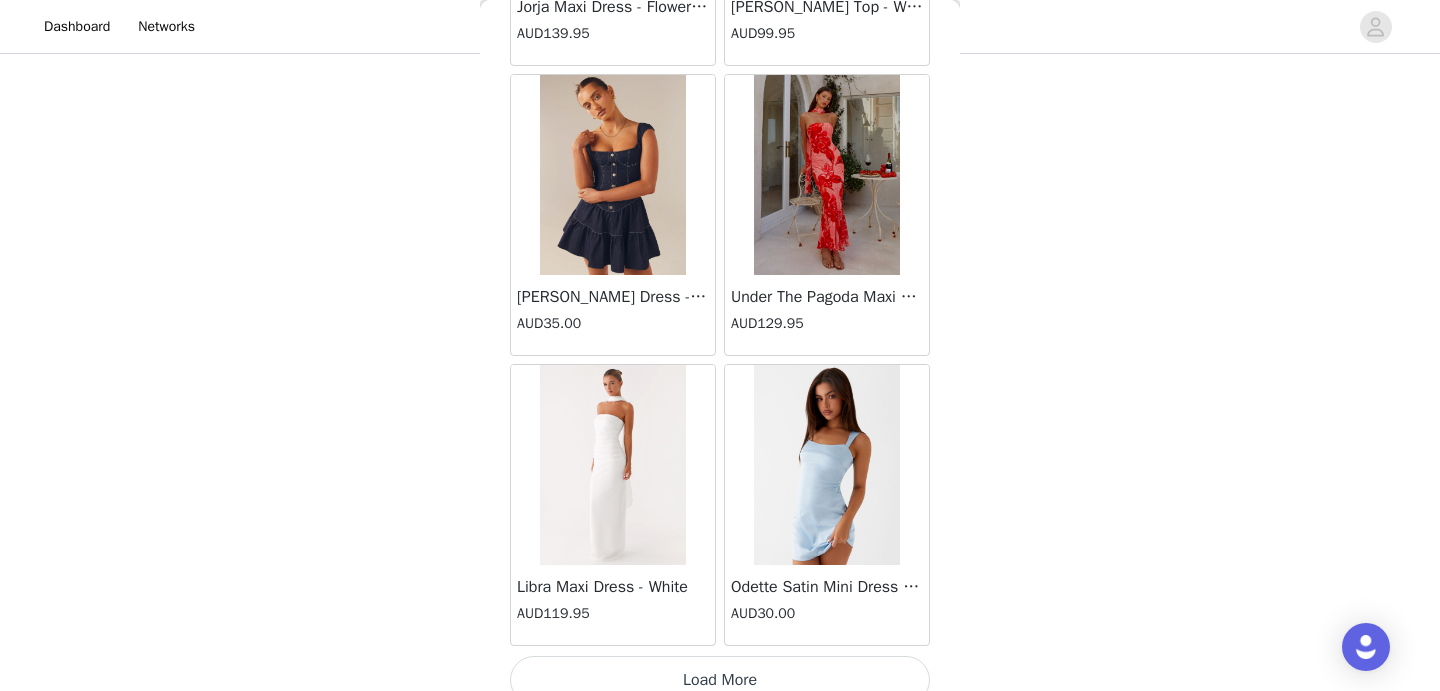 scroll, scrollTop: 40069, scrollLeft: 0, axis: vertical 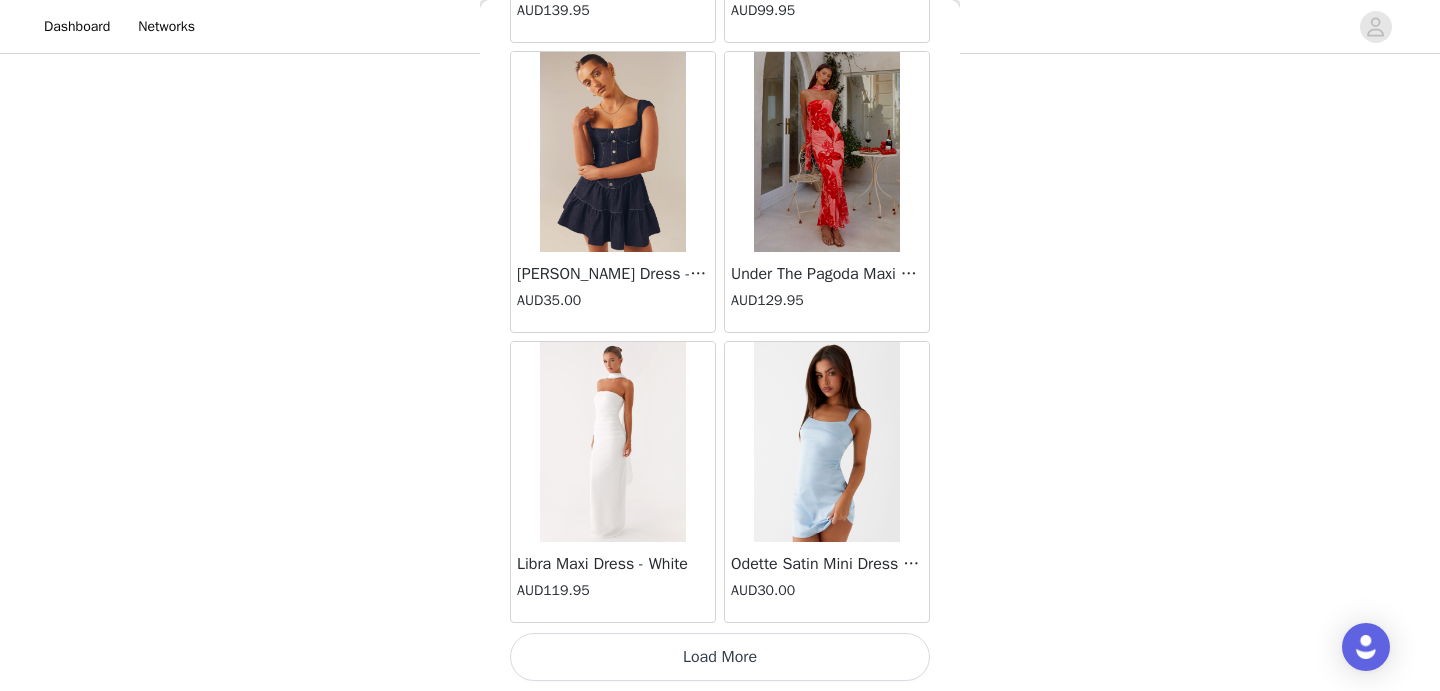 click on "Load More" at bounding box center [720, 657] 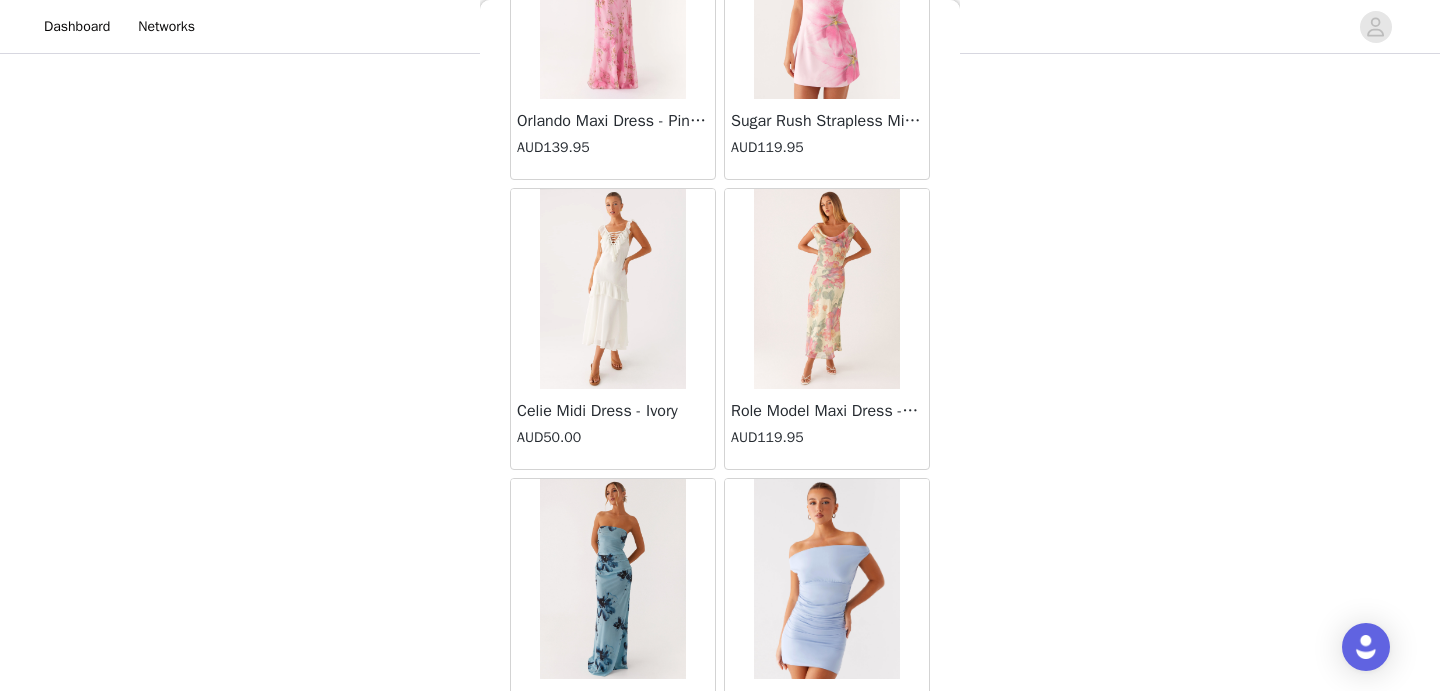 scroll, scrollTop: 42969, scrollLeft: 0, axis: vertical 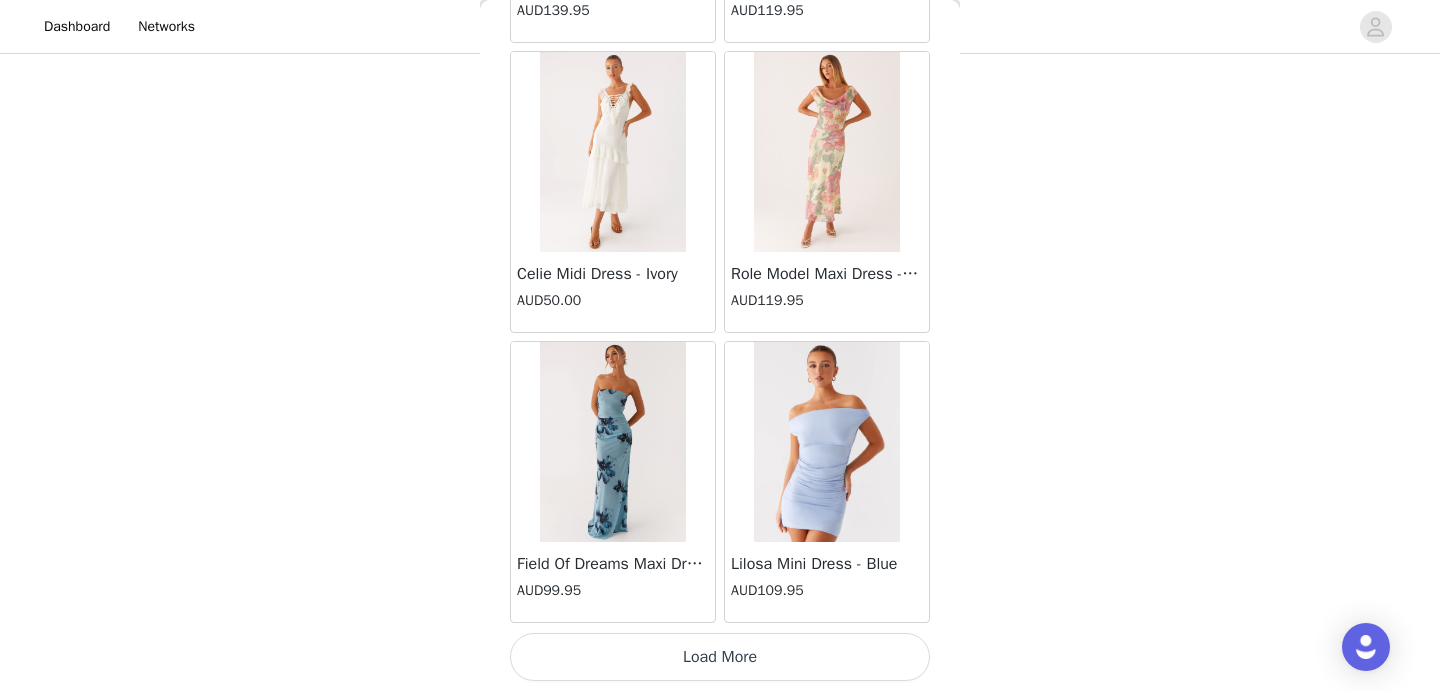 click on "Load More" at bounding box center (720, 657) 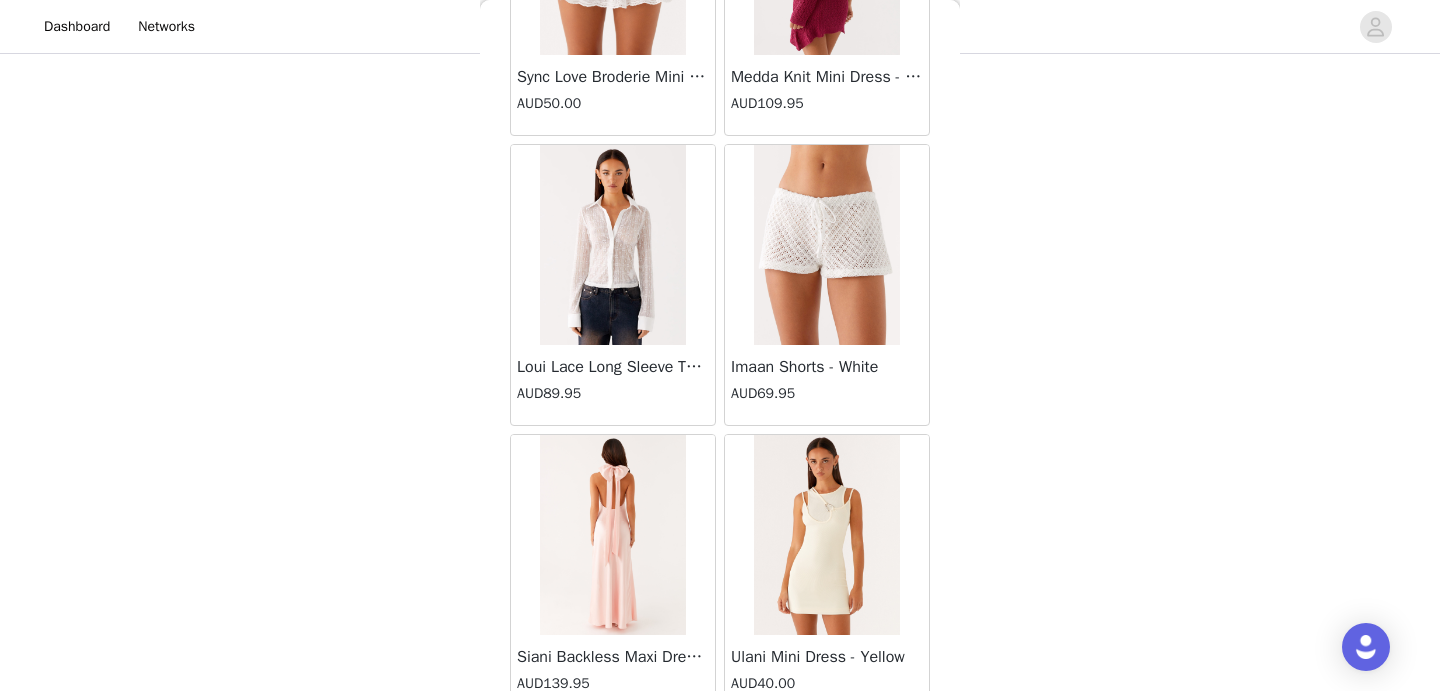 scroll, scrollTop: 45869, scrollLeft: 0, axis: vertical 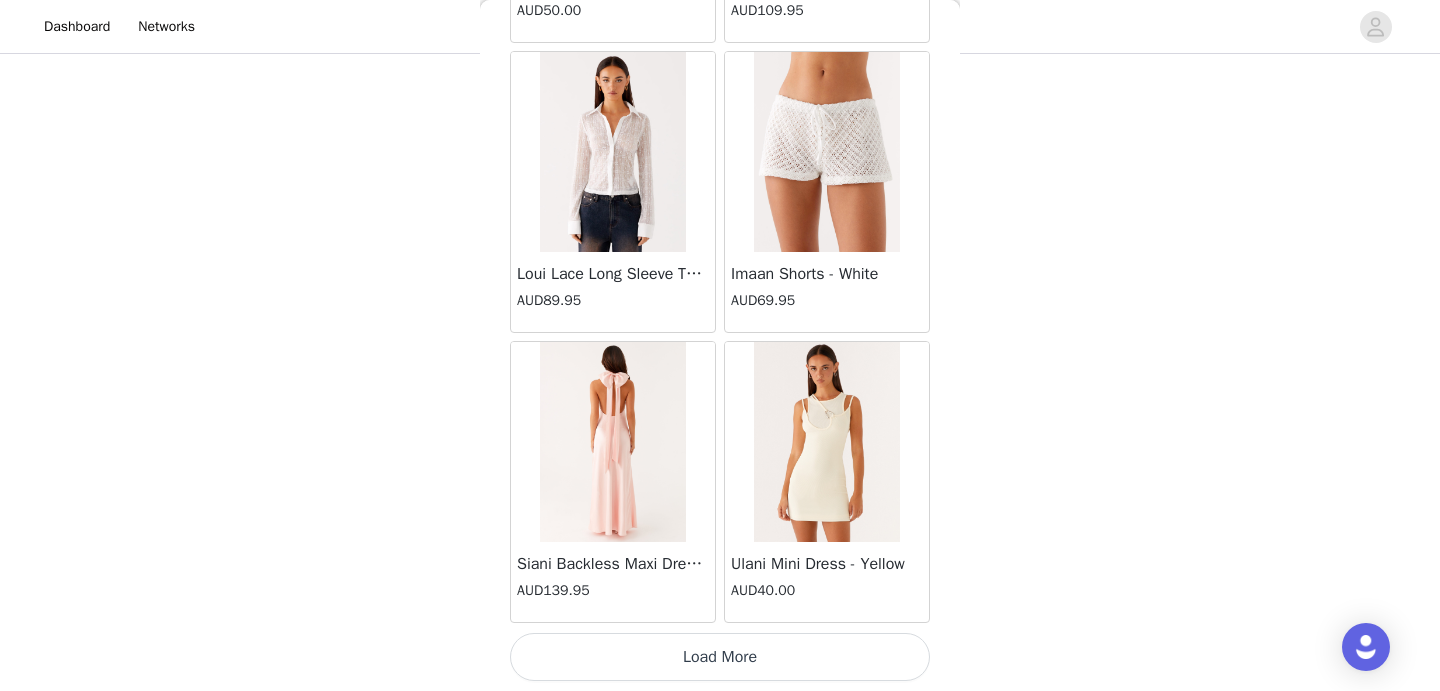 click on "Load More" at bounding box center [720, 657] 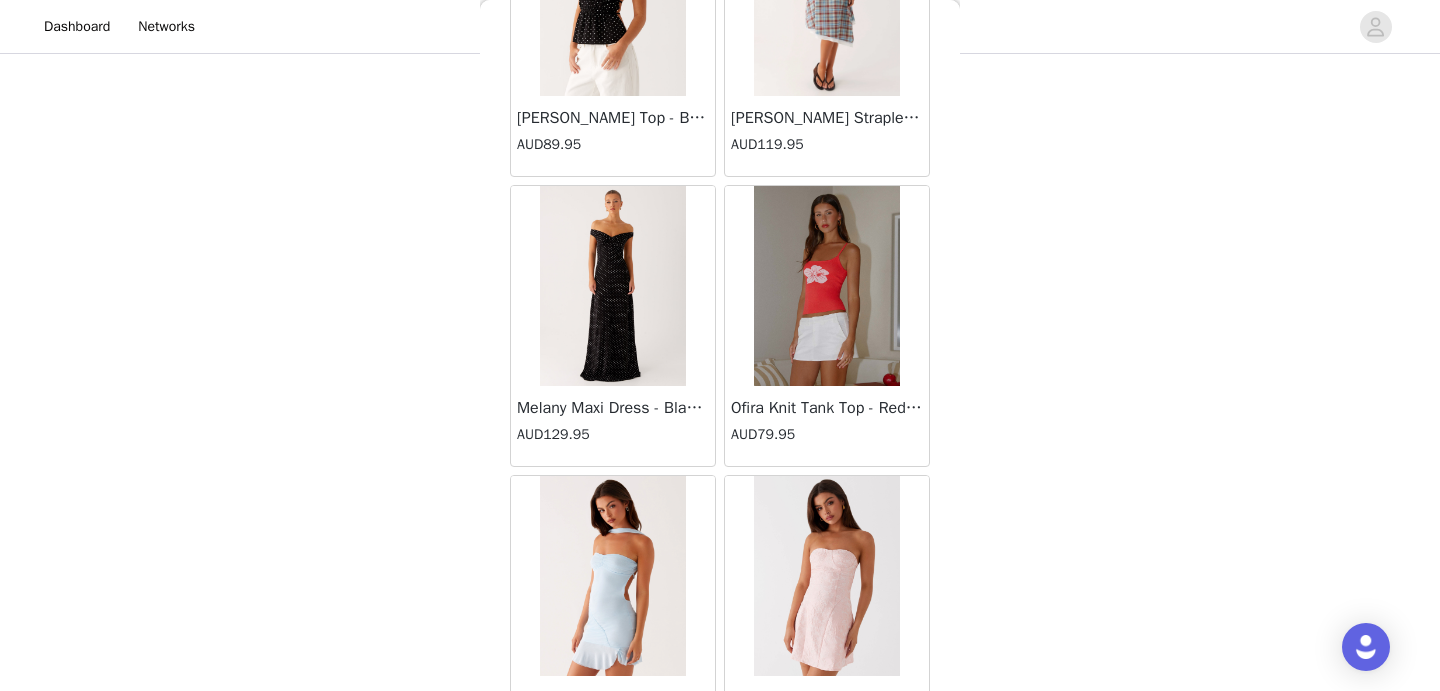 scroll, scrollTop: 48769, scrollLeft: 0, axis: vertical 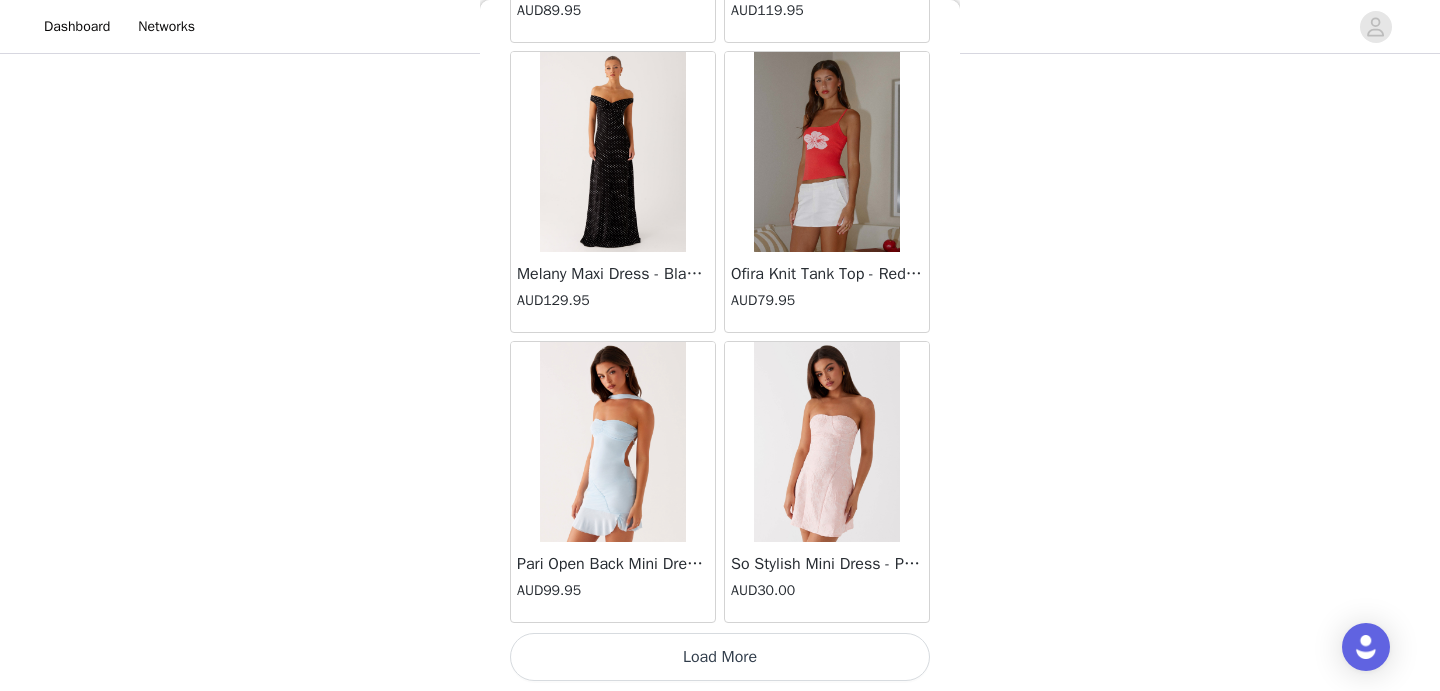 click on "Load More" at bounding box center [720, 657] 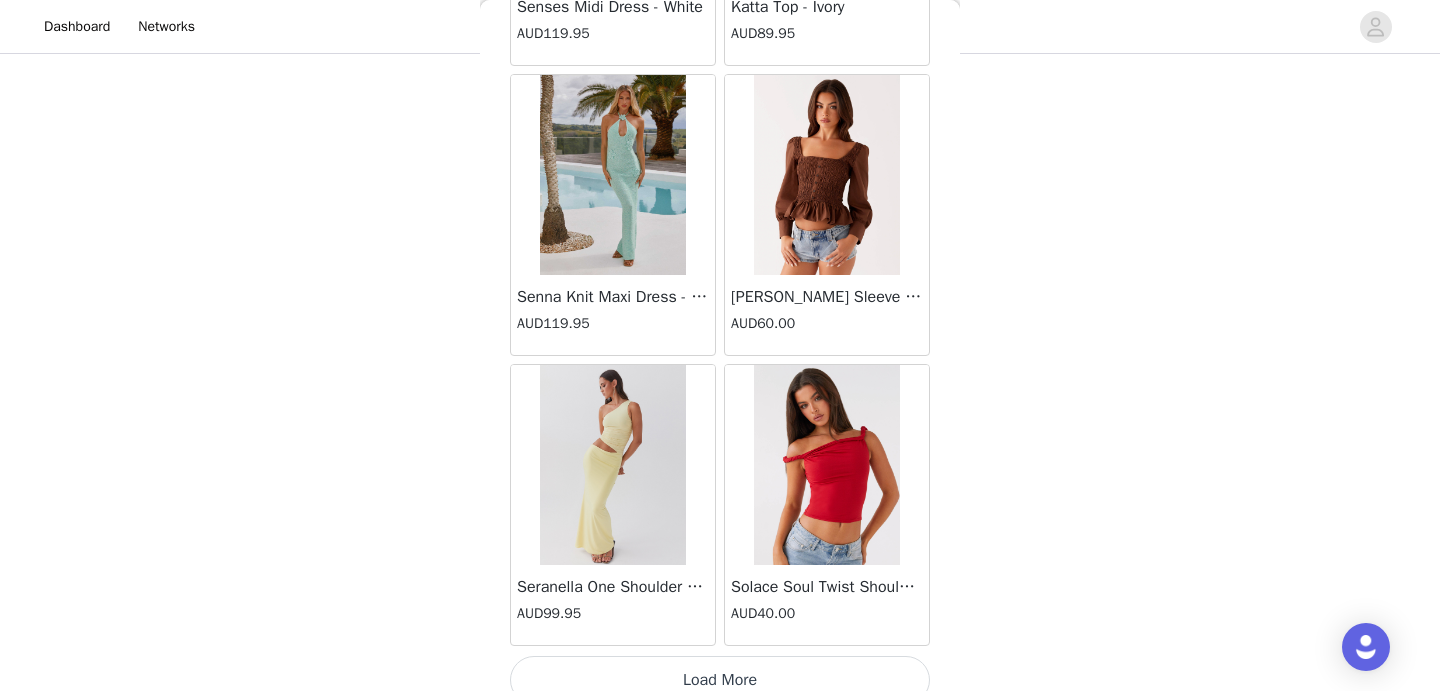 scroll, scrollTop: 51669, scrollLeft: 0, axis: vertical 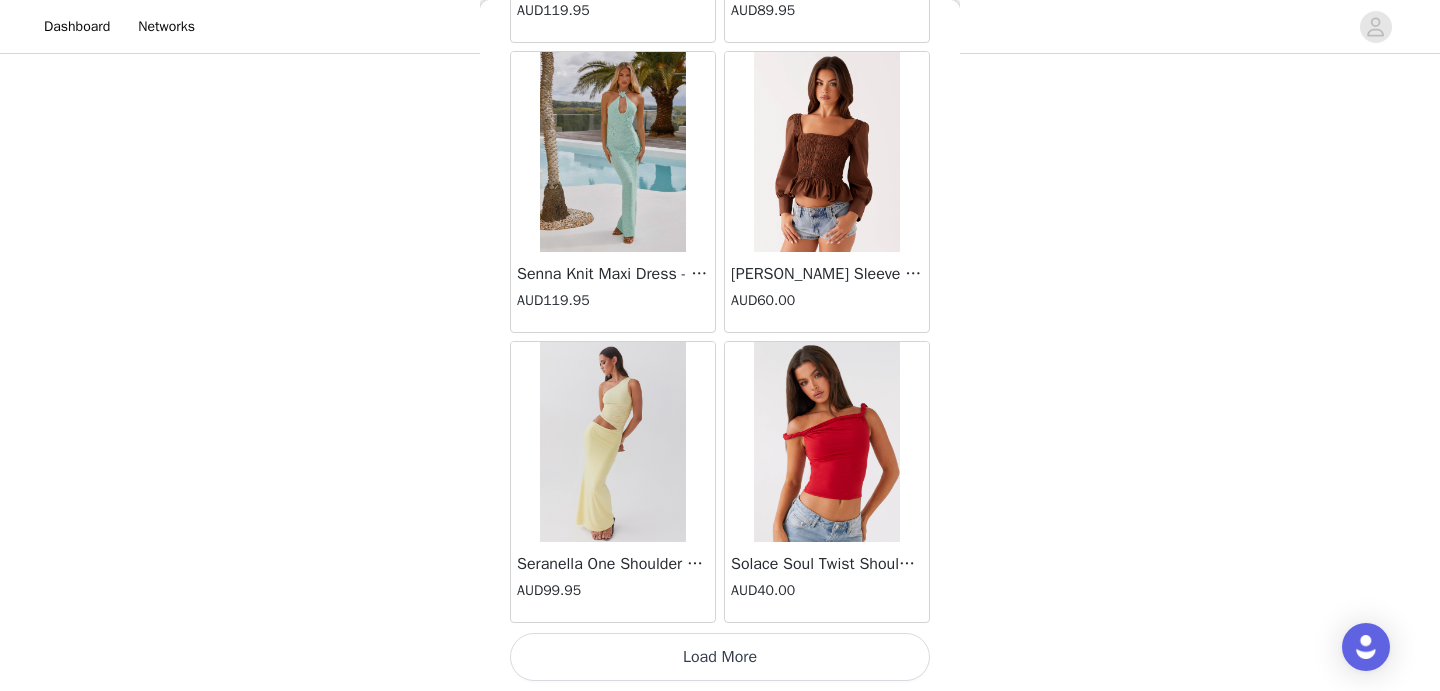 click on "Load More" at bounding box center [720, 657] 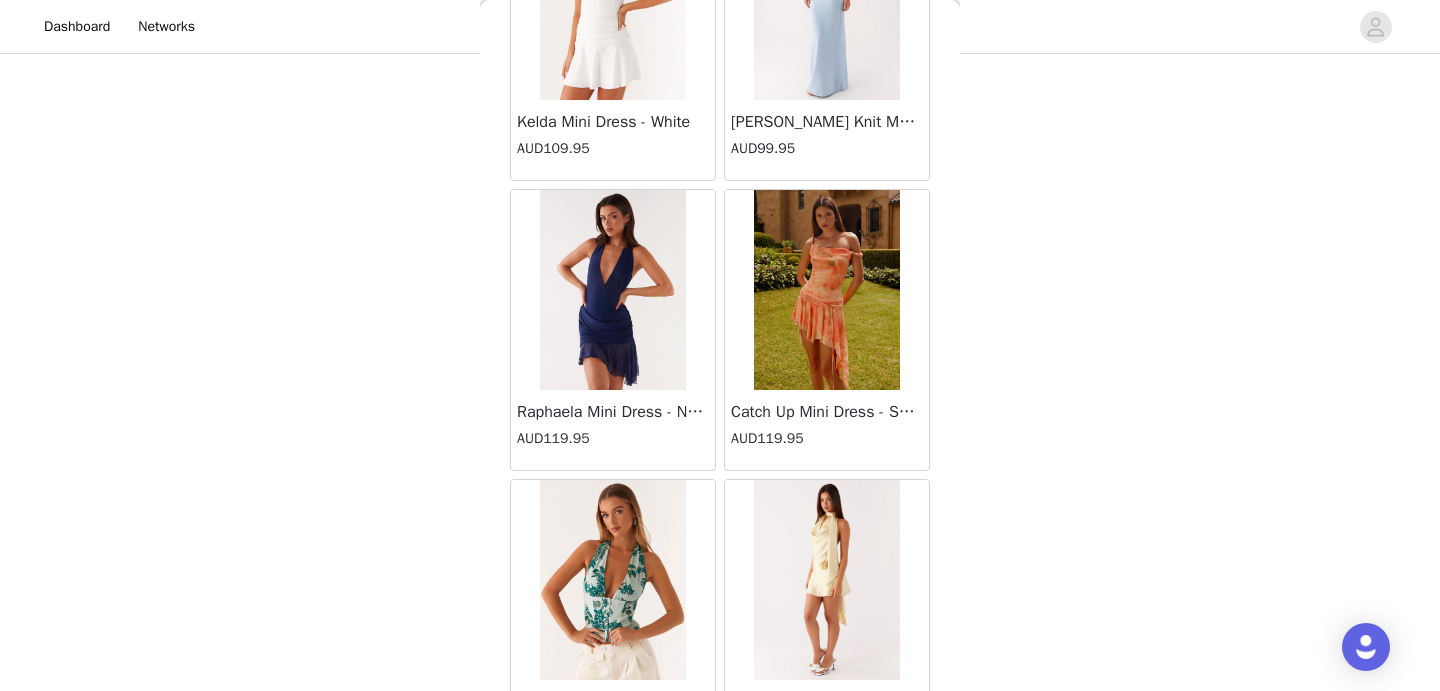 scroll, scrollTop: 54569, scrollLeft: 0, axis: vertical 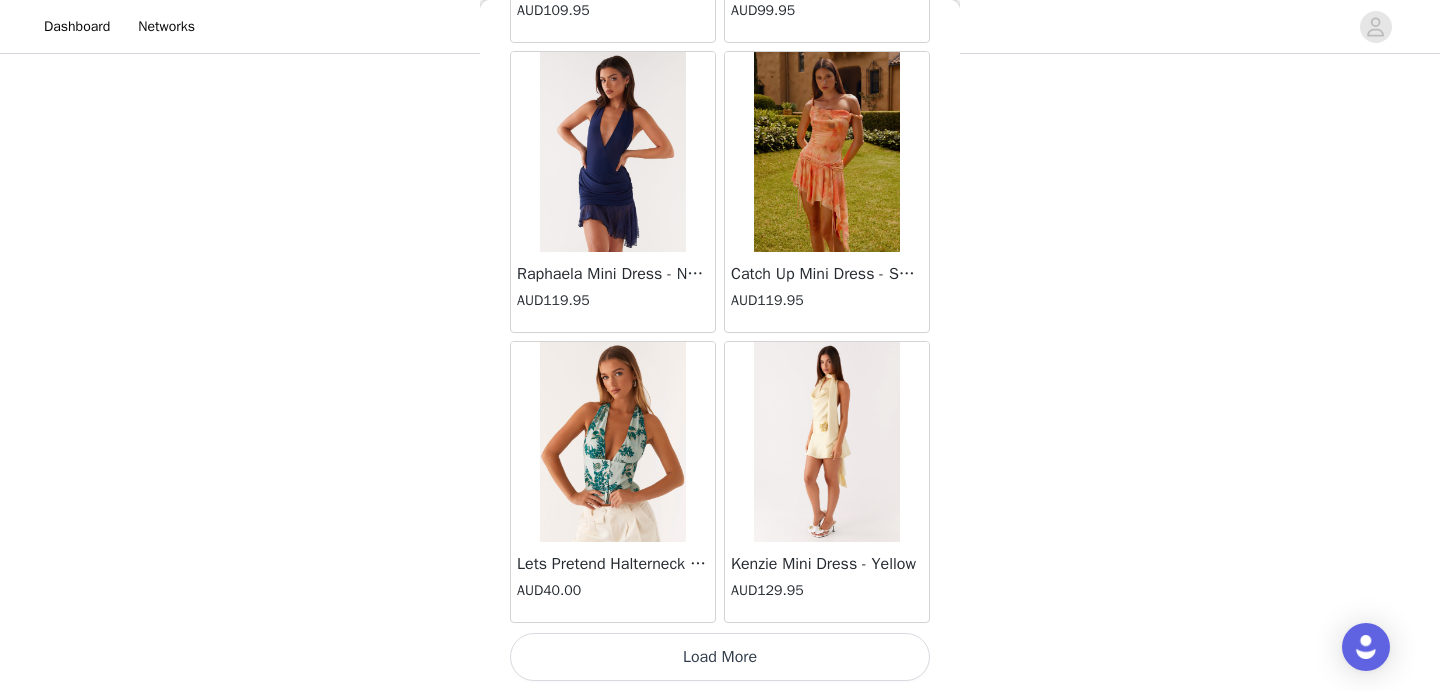 click on "Load More" at bounding box center [720, 657] 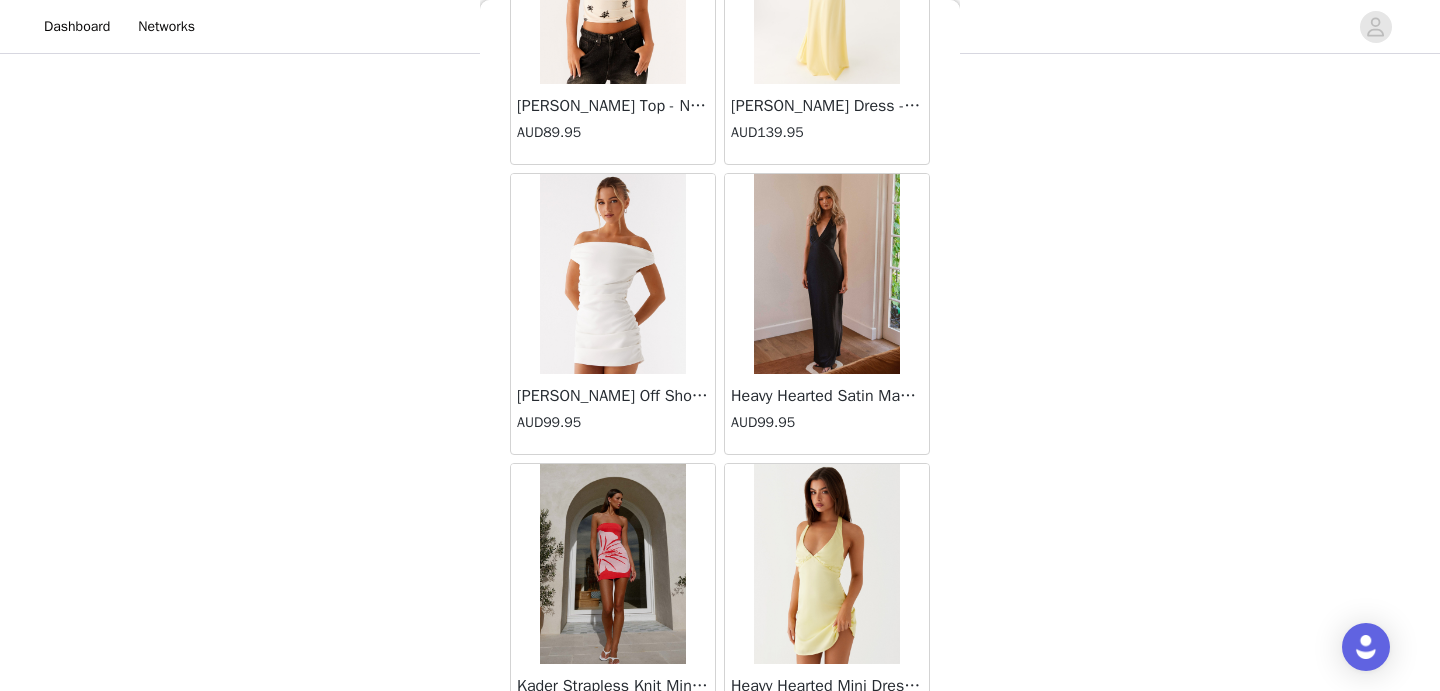 scroll, scrollTop: 57469, scrollLeft: 0, axis: vertical 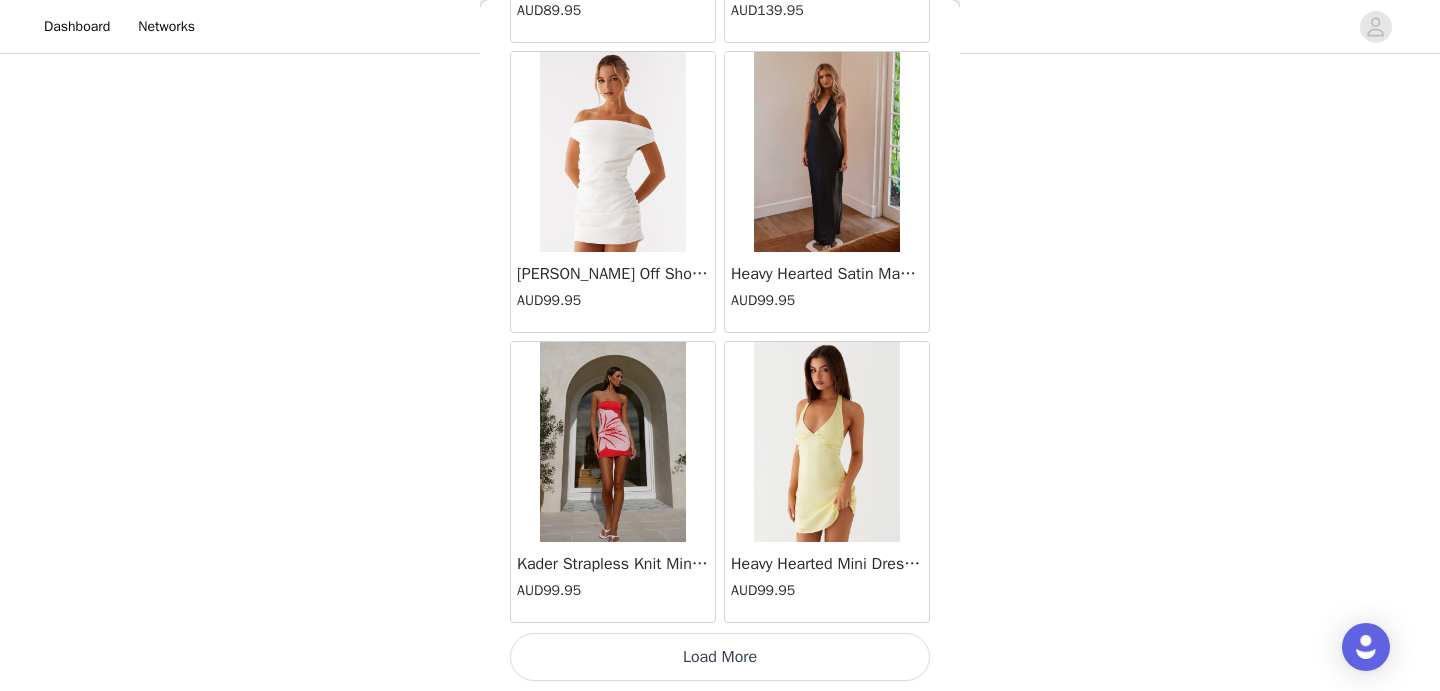 click on "Load More" at bounding box center (720, 657) 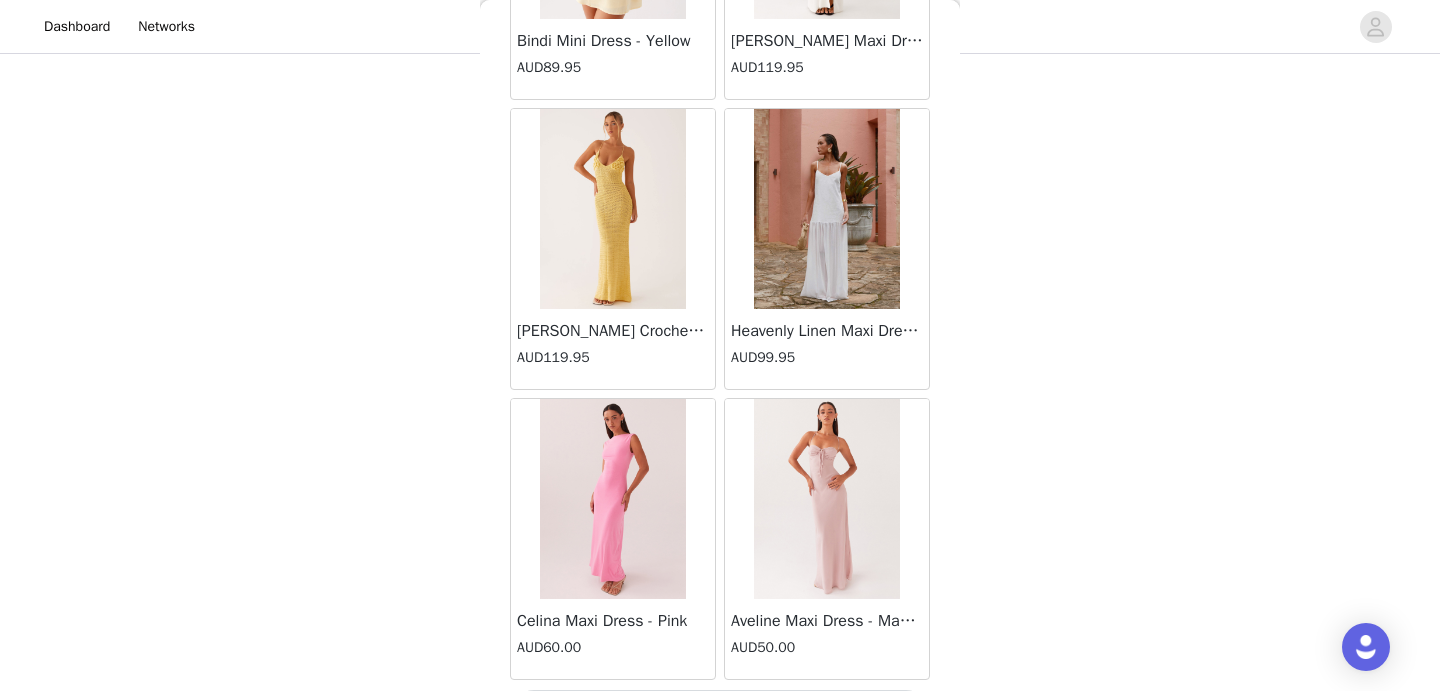 scroll, scrollTop: 60369, scrollLeft: 0, axis: vertical 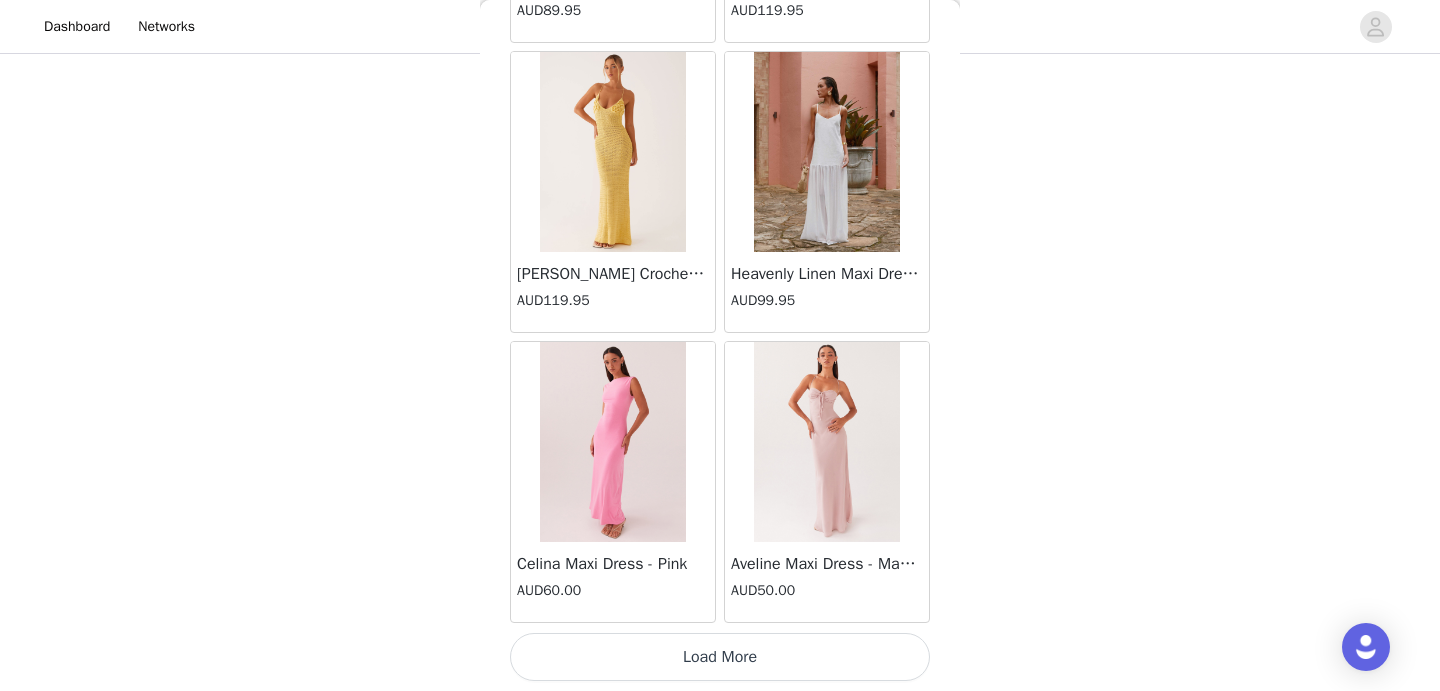 click on "Load More" at bounding box center (720, 657) 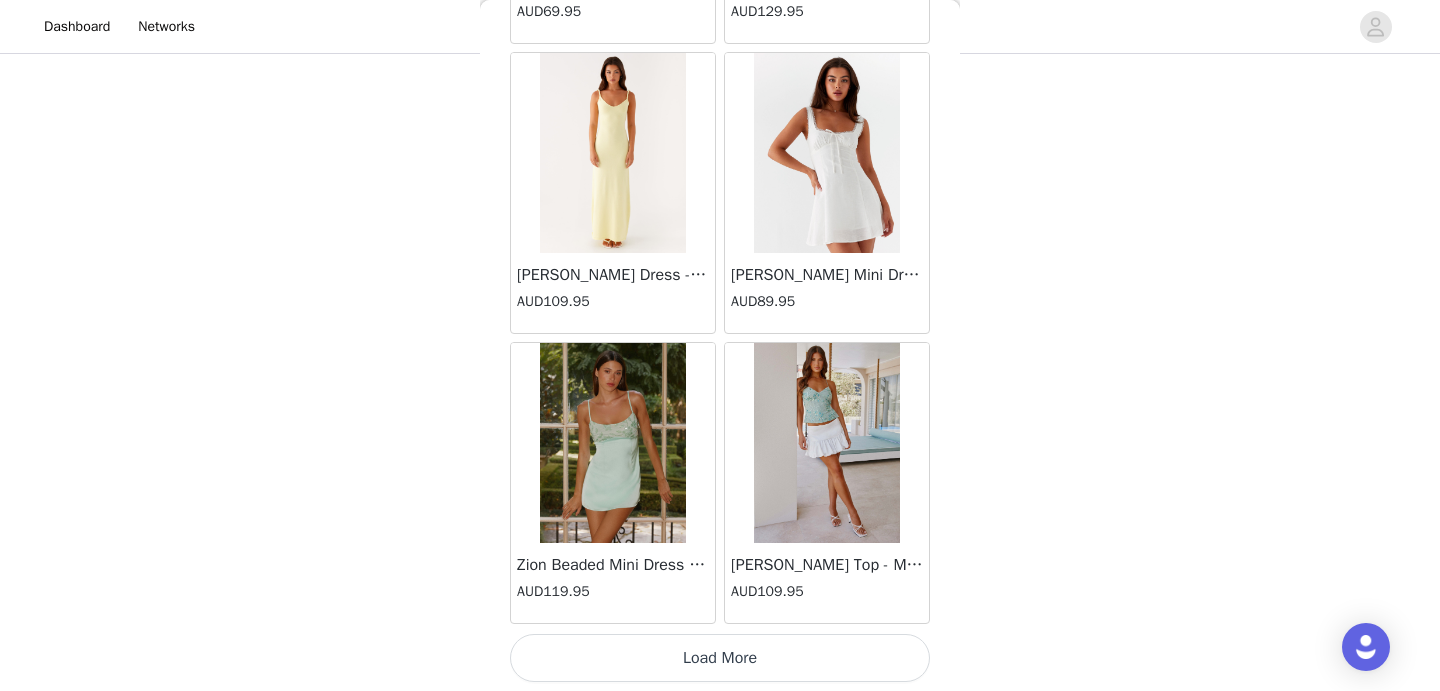 scroll, scrollTop: 63269, scrollLeft: 0, axis: vertical 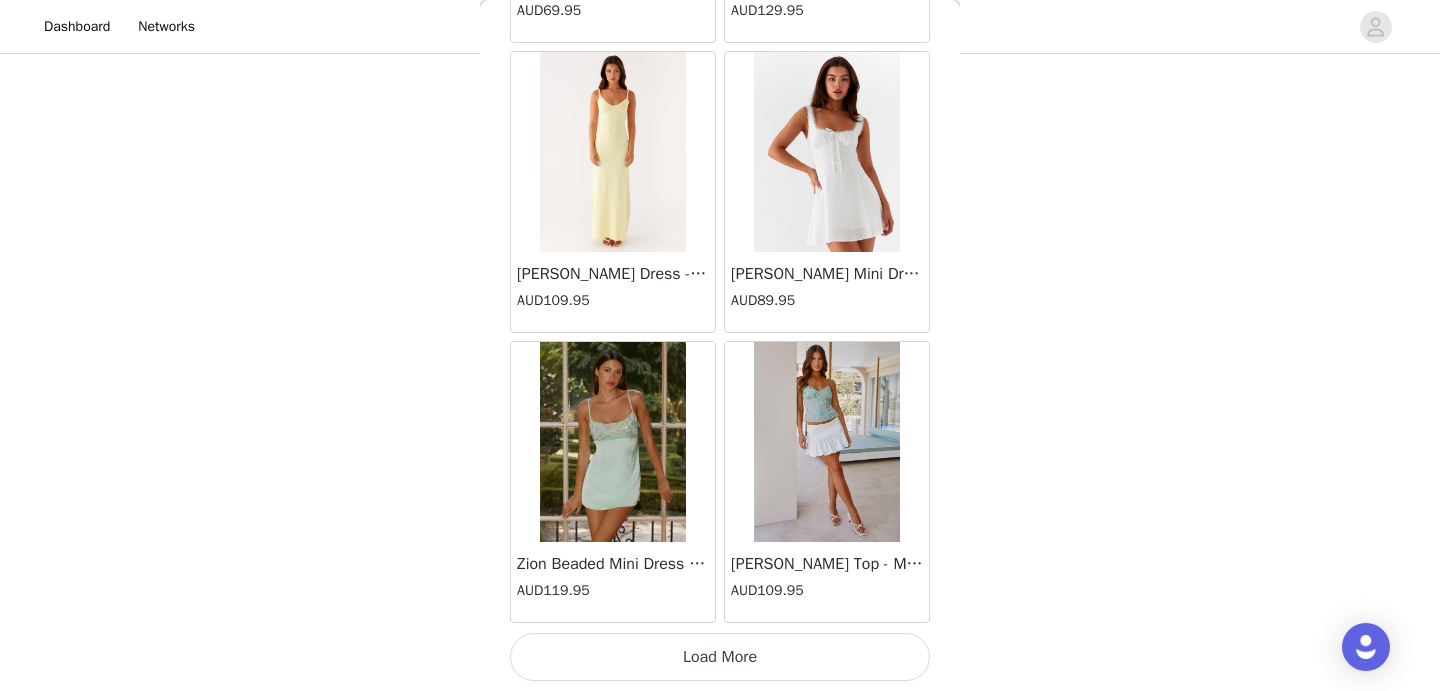 click on "Load More" at bounding box center (720, 657) 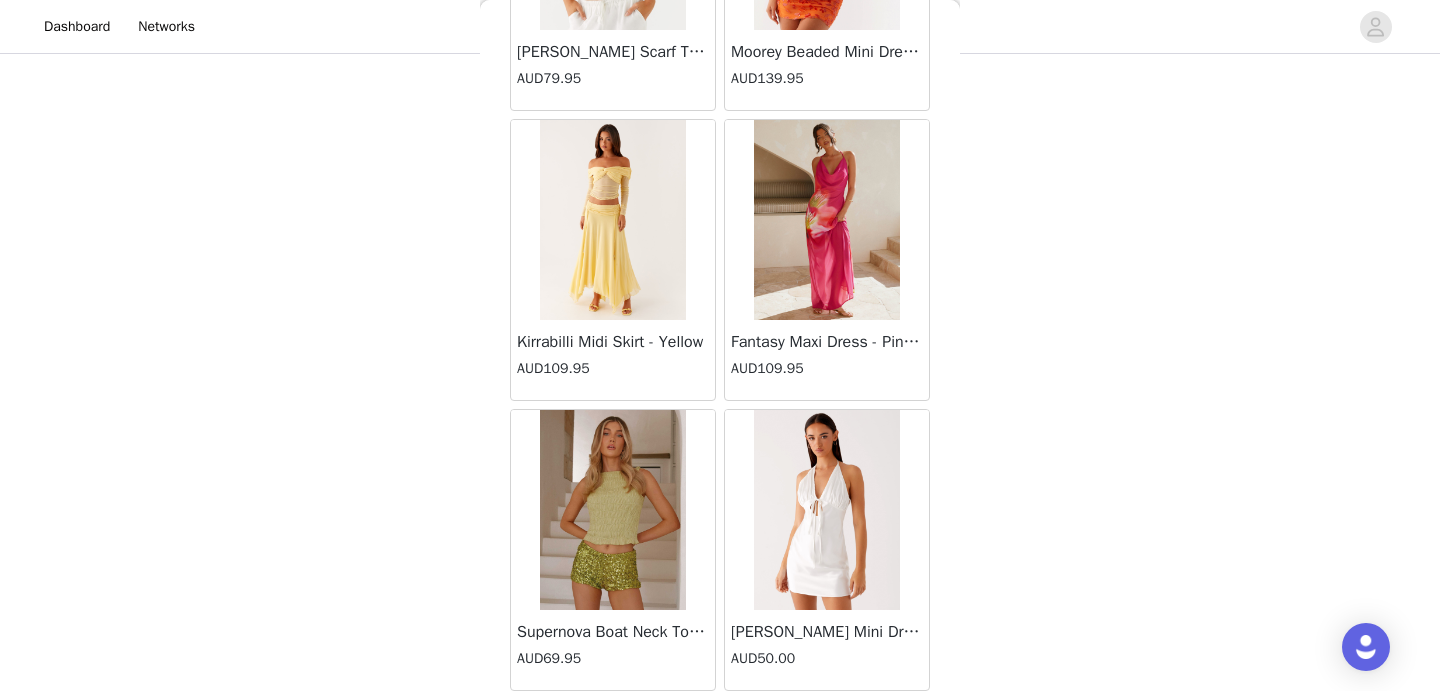 scroll, scrollTop: 66169, scrollLeft: 0, axis: vertical 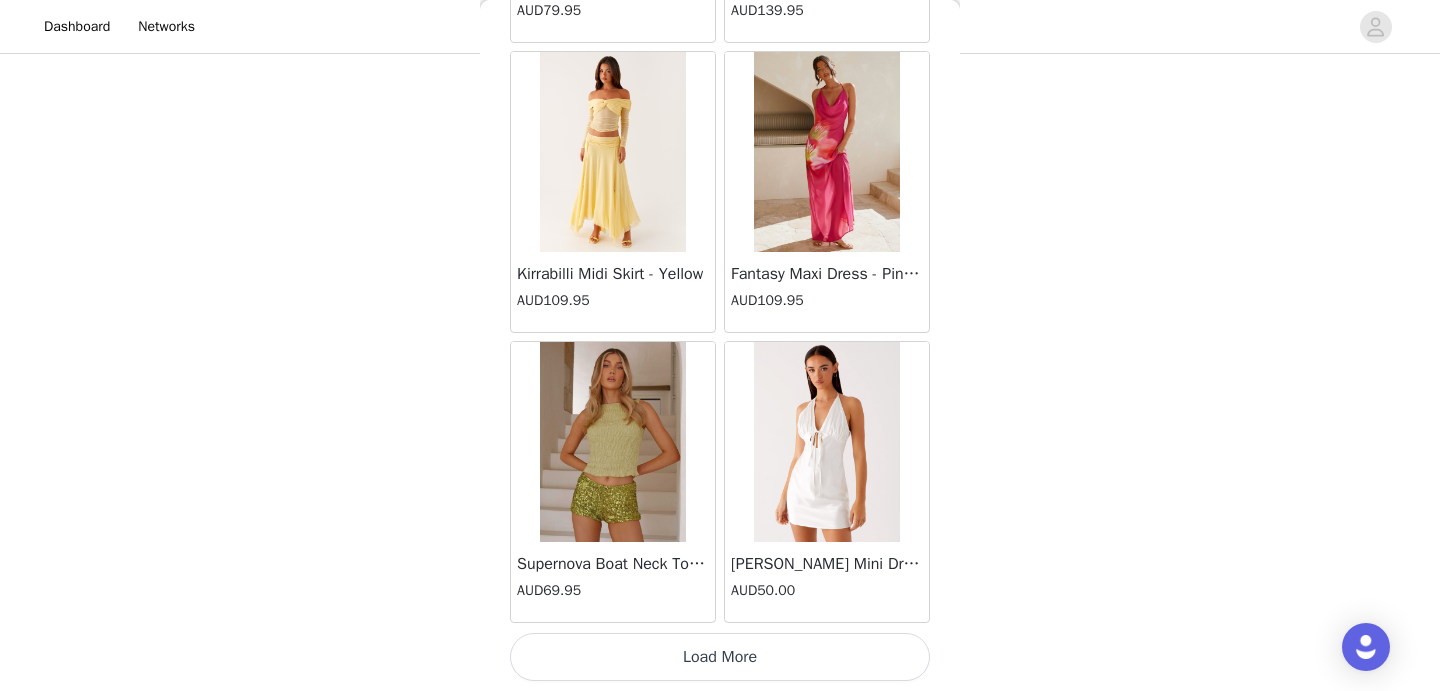 click on "Load More" at bounding box center [720, 657] 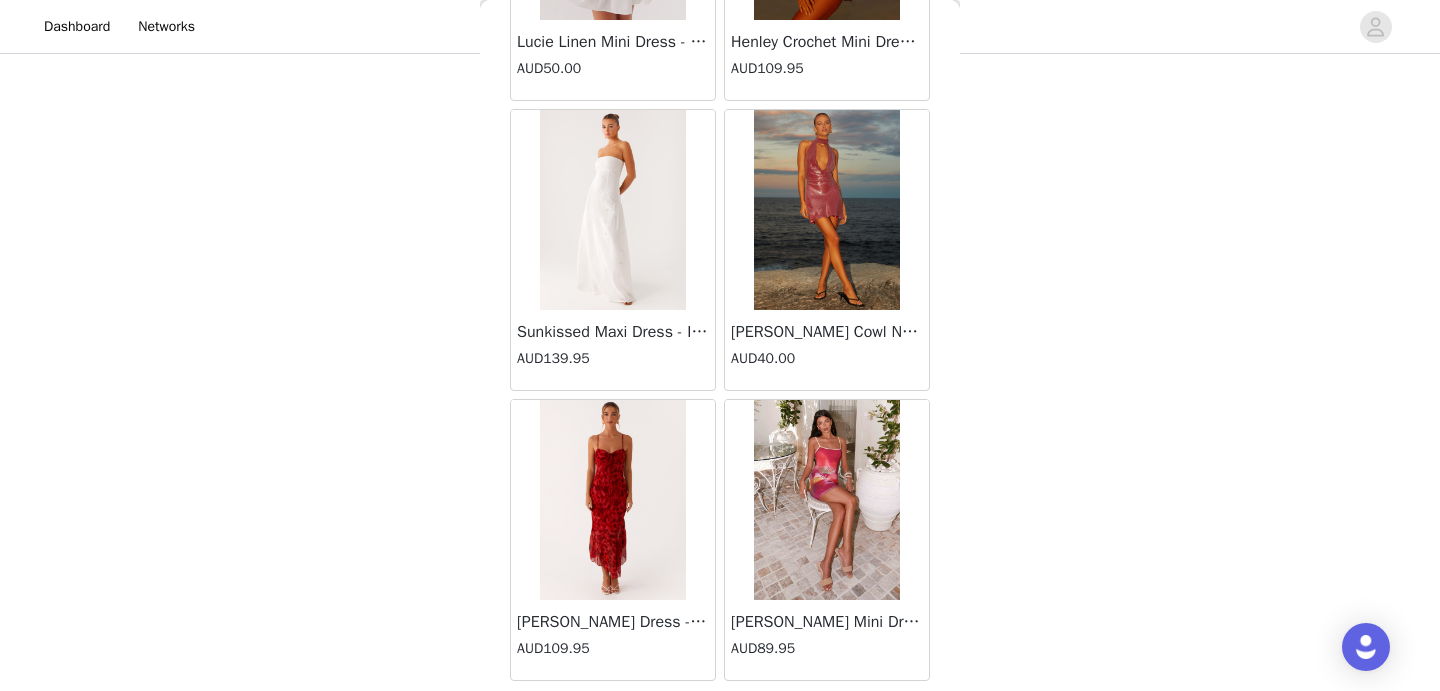 scroll, scrollTop: 69069, scrollLeft: 0, axis: vertical 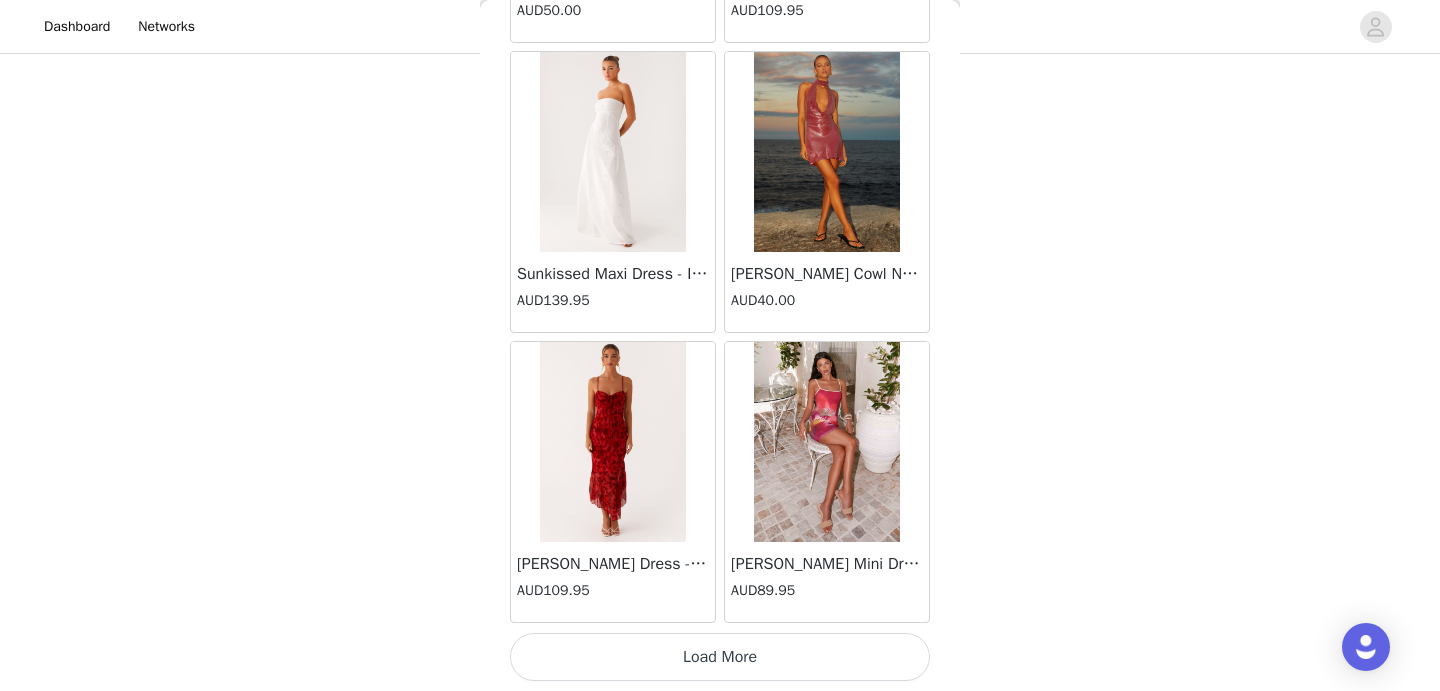 click on "Load More" at bounding box center [720, 657] 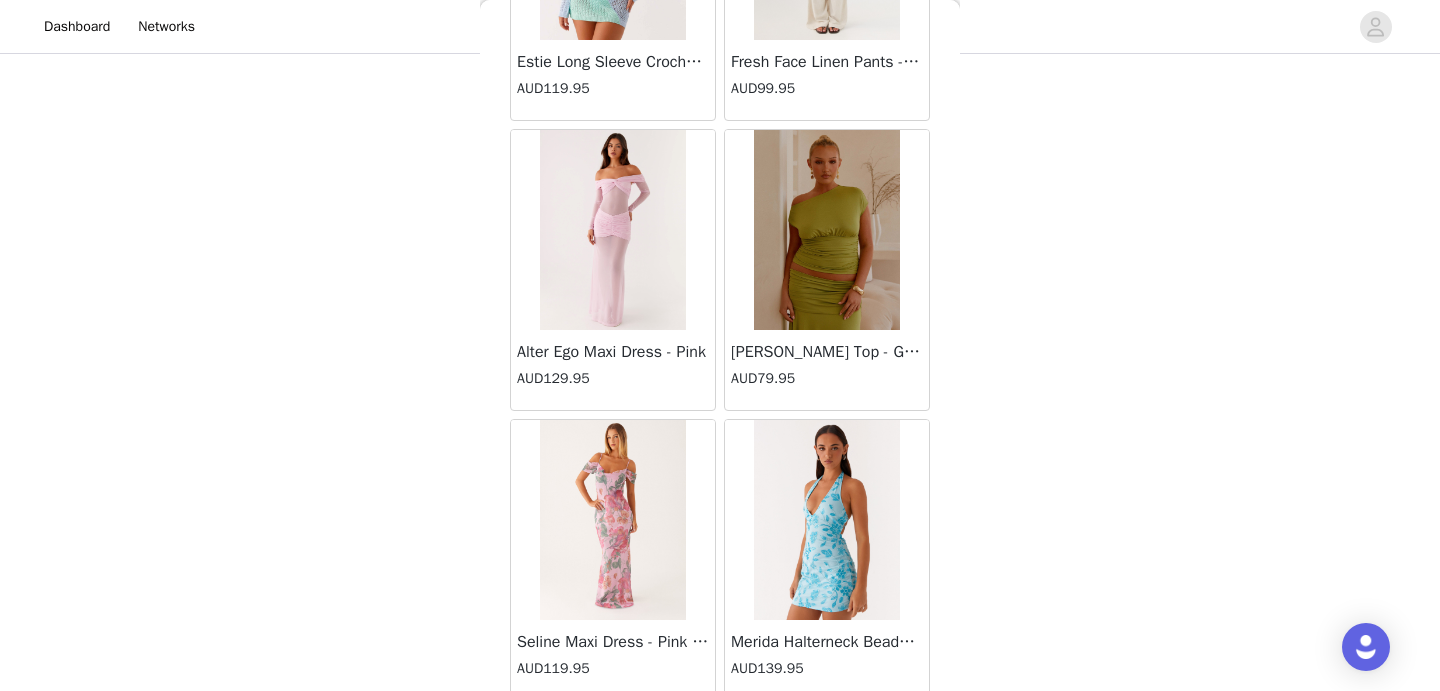 scroll, scrollTop: 71969, scrollLeft: 0, axis: vertical 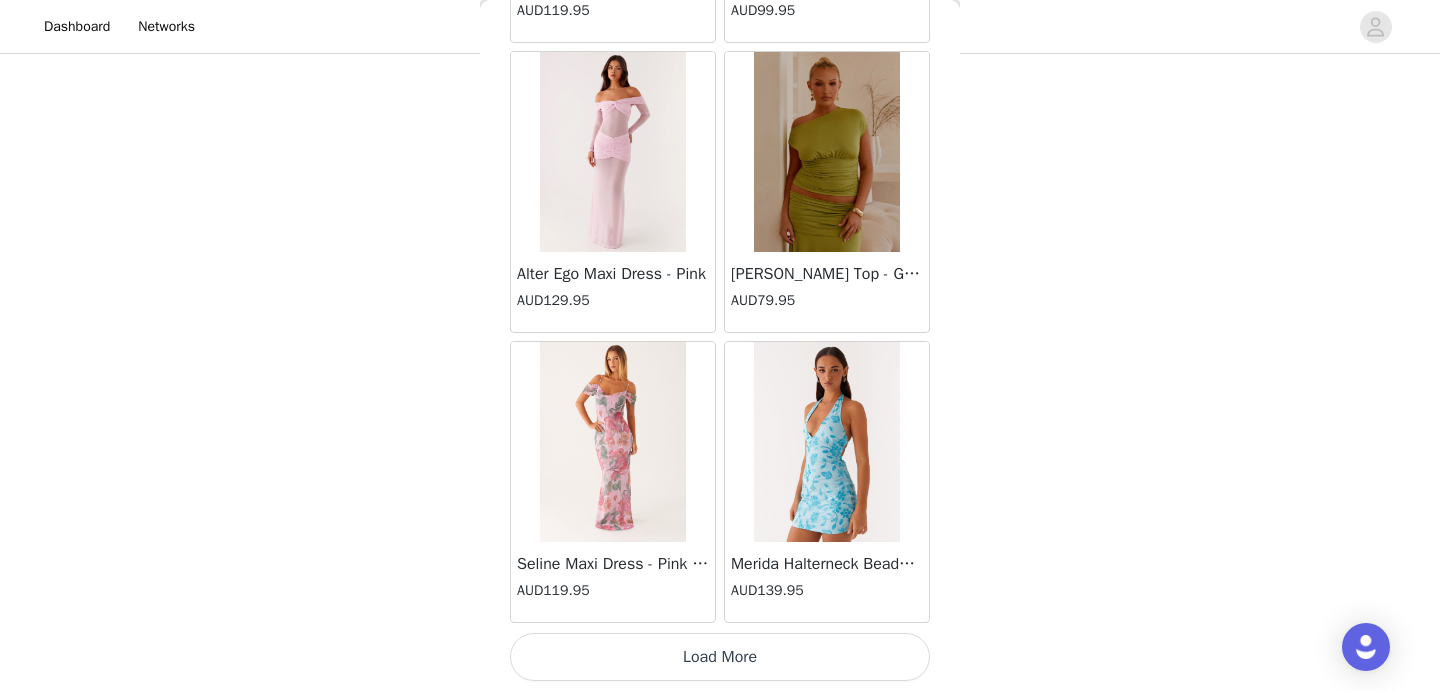 click on "Load More" at bounding box center [720, 657] 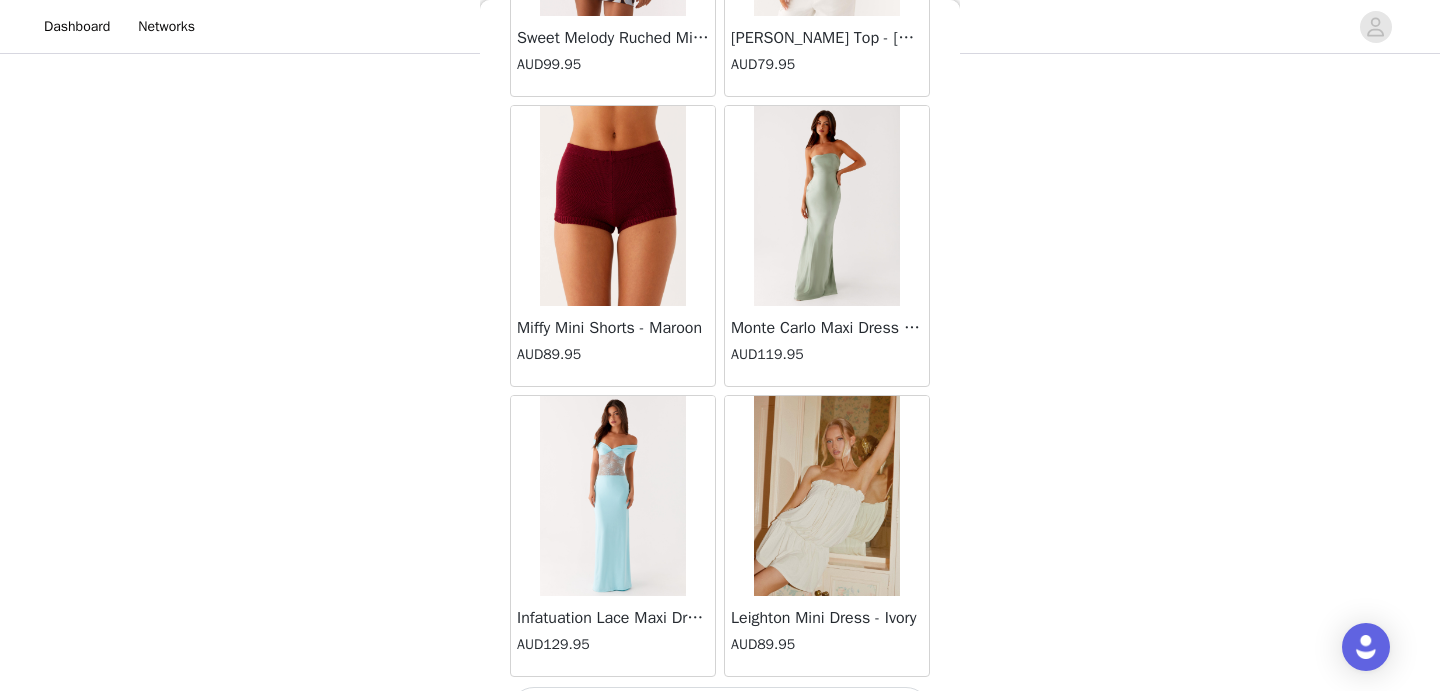 scroll, scrollTop: 74869, scrollLeft: 0, axis: vertical 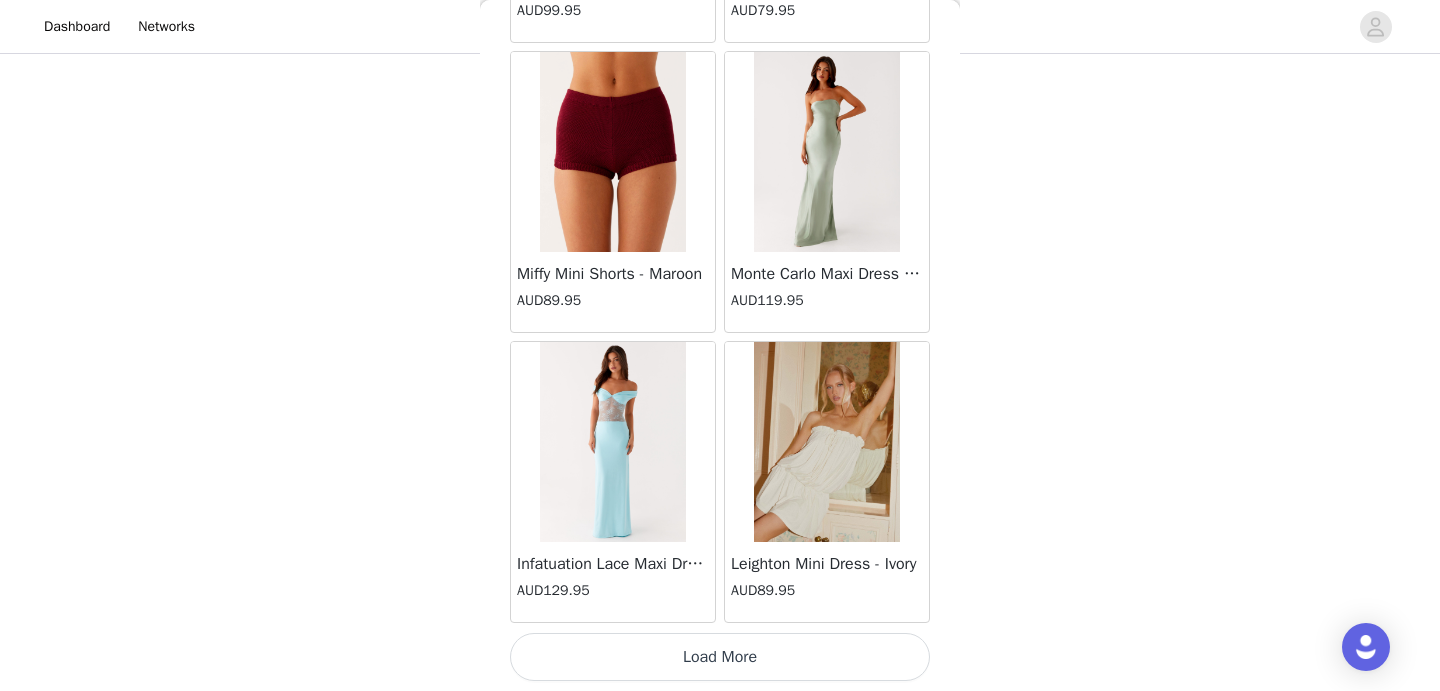 click on "Load More" at bounding box center [720, 657] 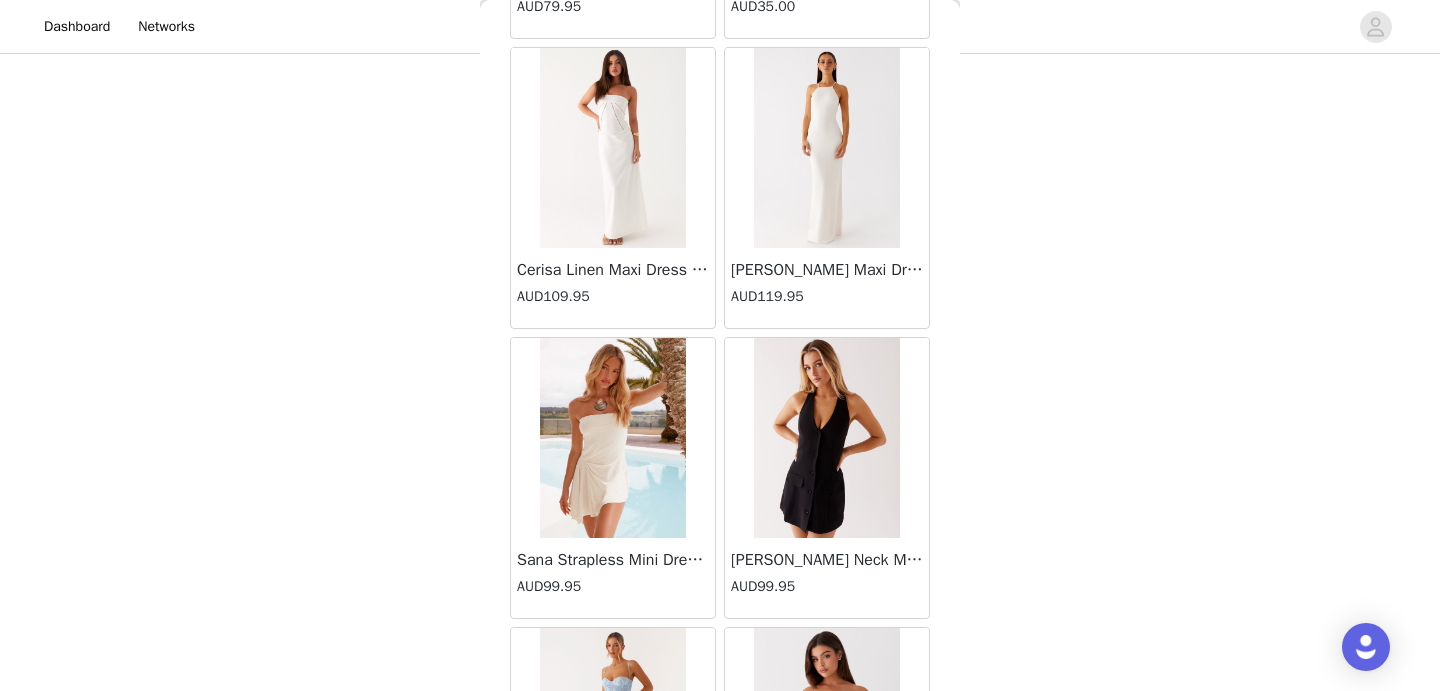 scroll, scrollTop: 76909, scrollLeft: 0, axis: vertical 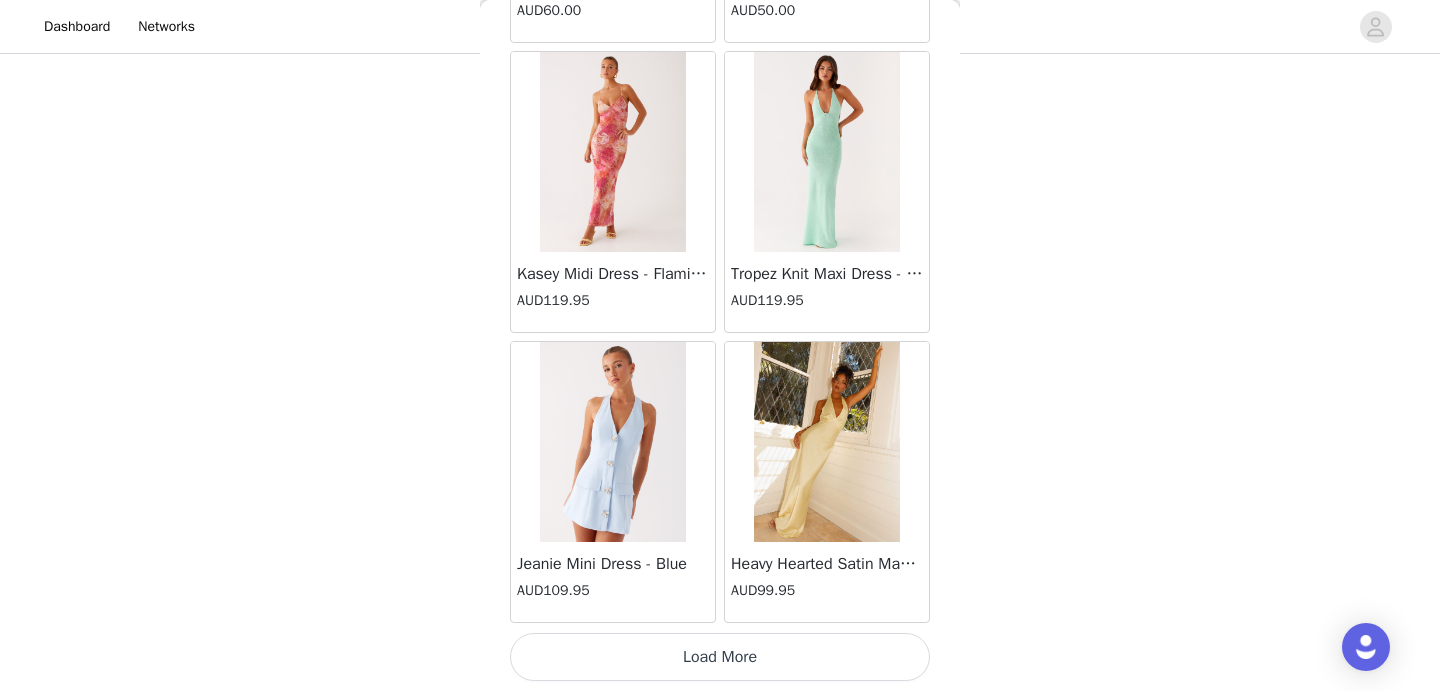 click on "Load More" at bounding box center (720, 657) 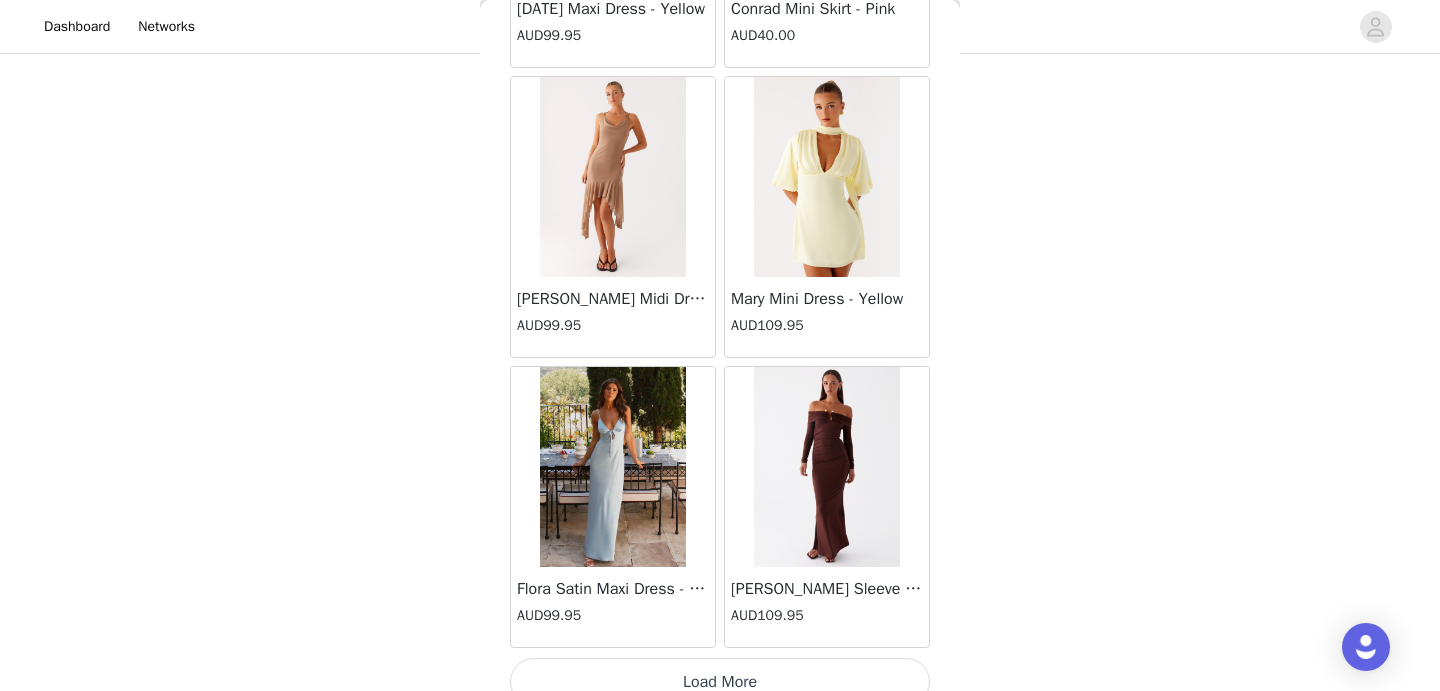 scroll, scrollTop: 80669, scrollLeft: 0, axis: vertical 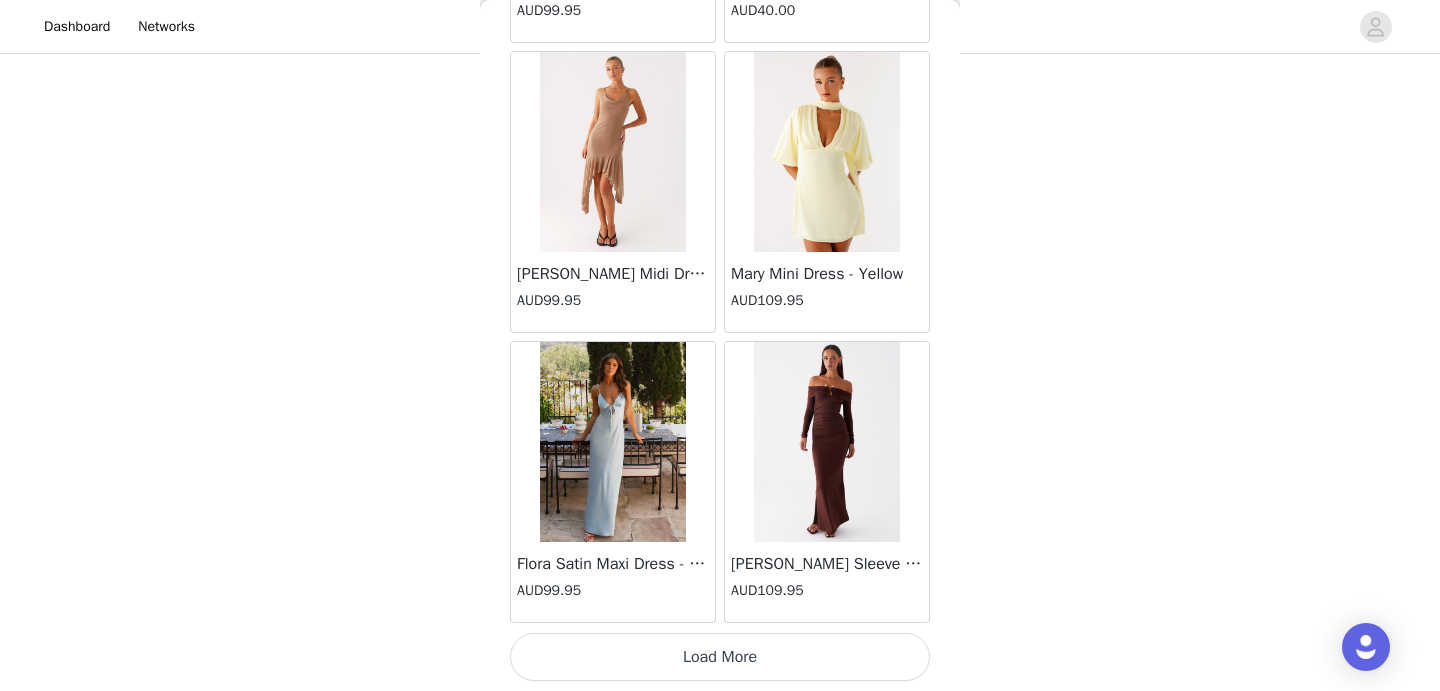 click on "Load More" at bounding box center (720, 657) 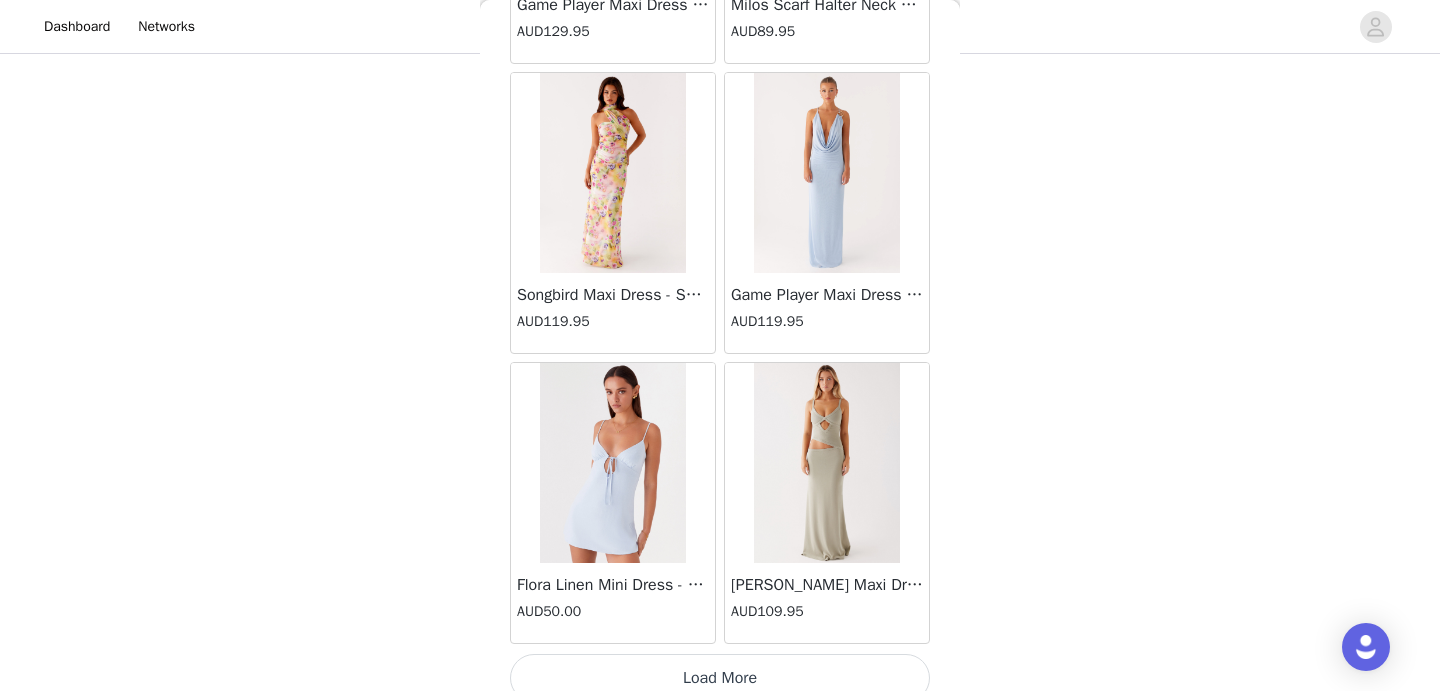 scroll, scrollTop: 83569, scrollLeft: 0, axis: vertical 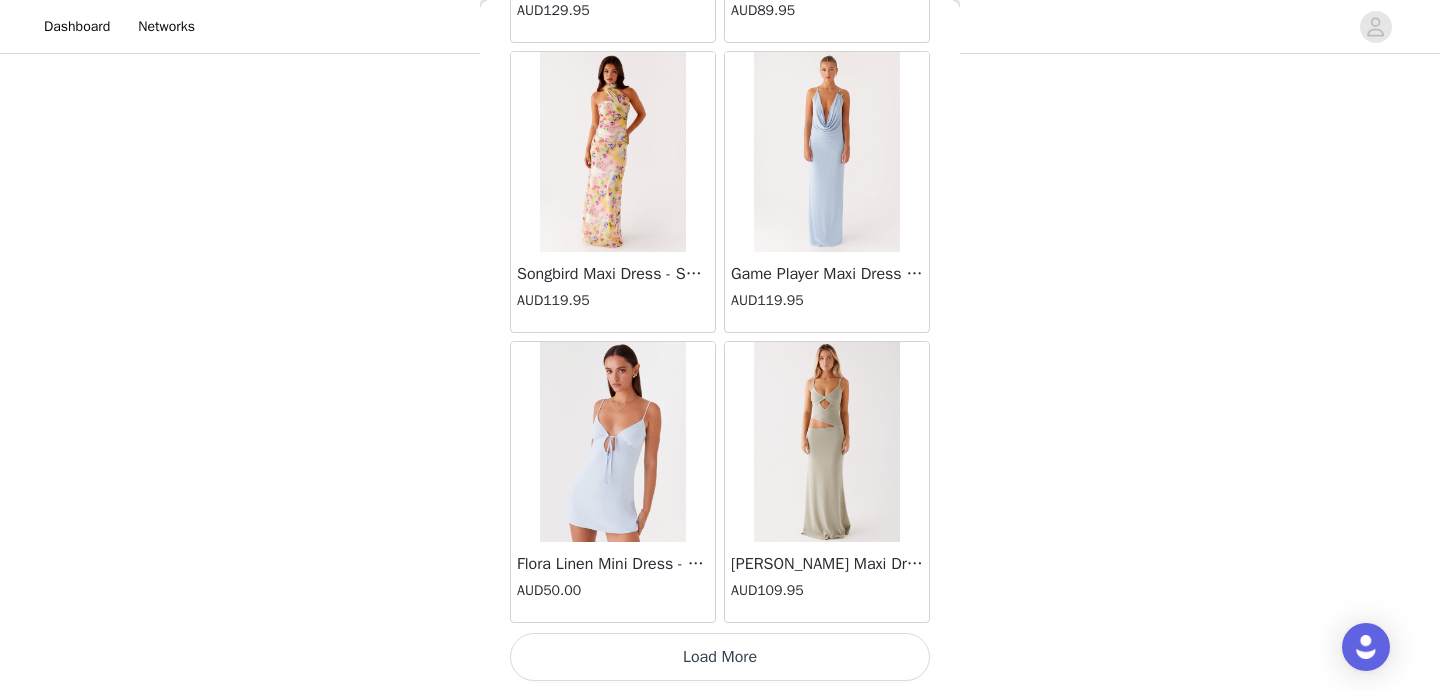 click on "Load More" at bounding box center [720, 657] 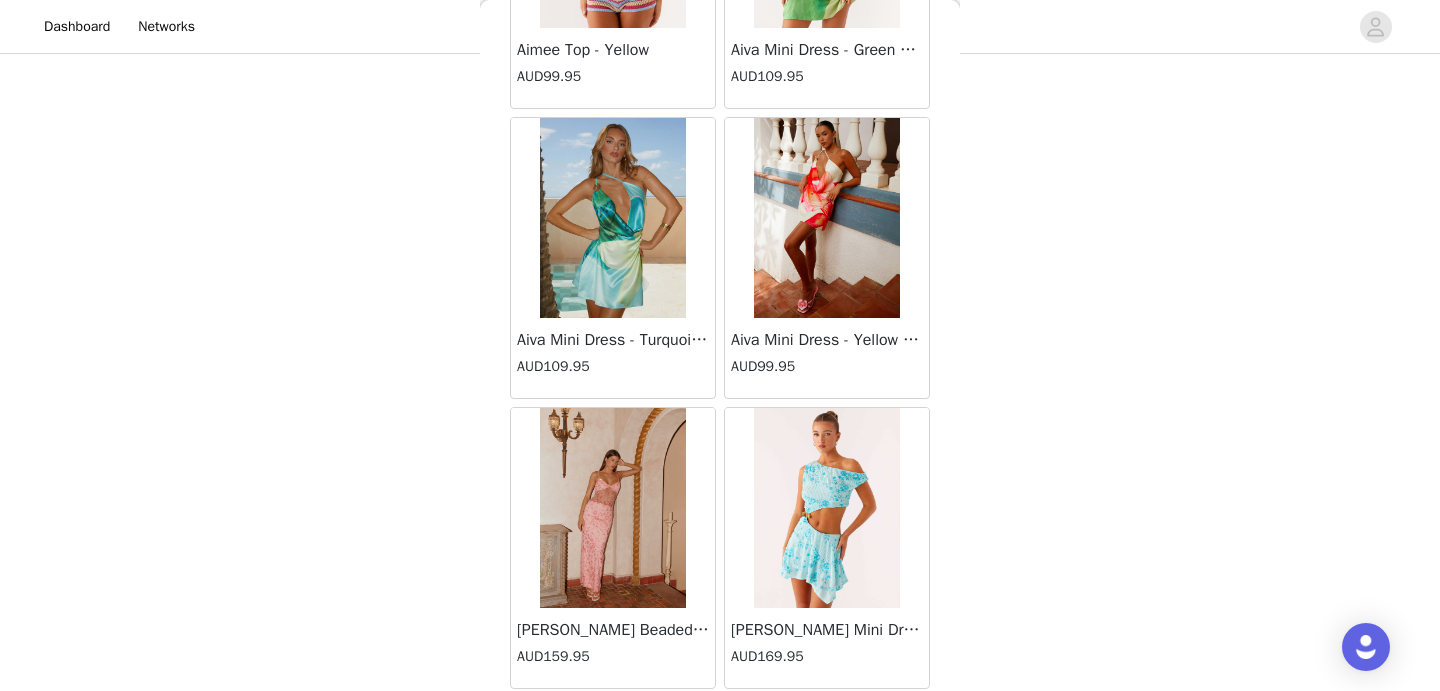 scroll, scrollTop: 86469, scrollLeft: 0, axis: vertical 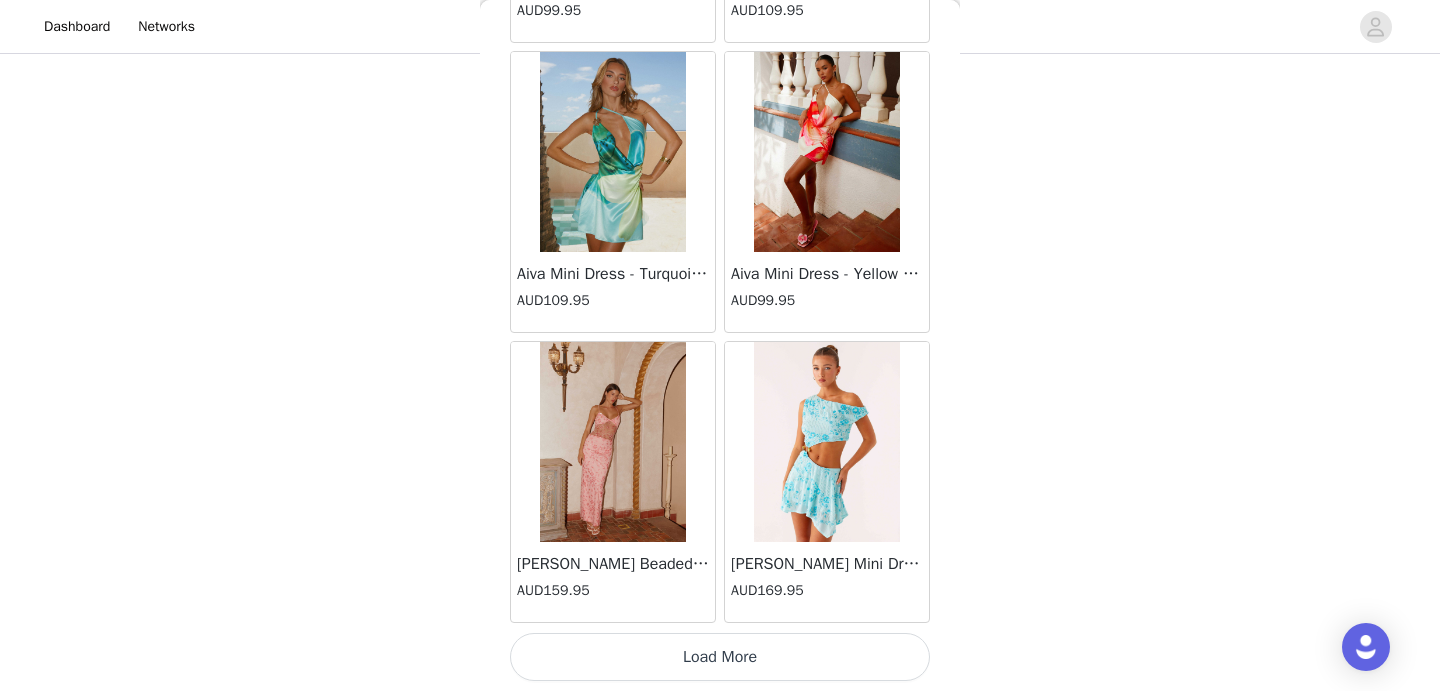 click on "Load More" at bounding box center [720, 657] 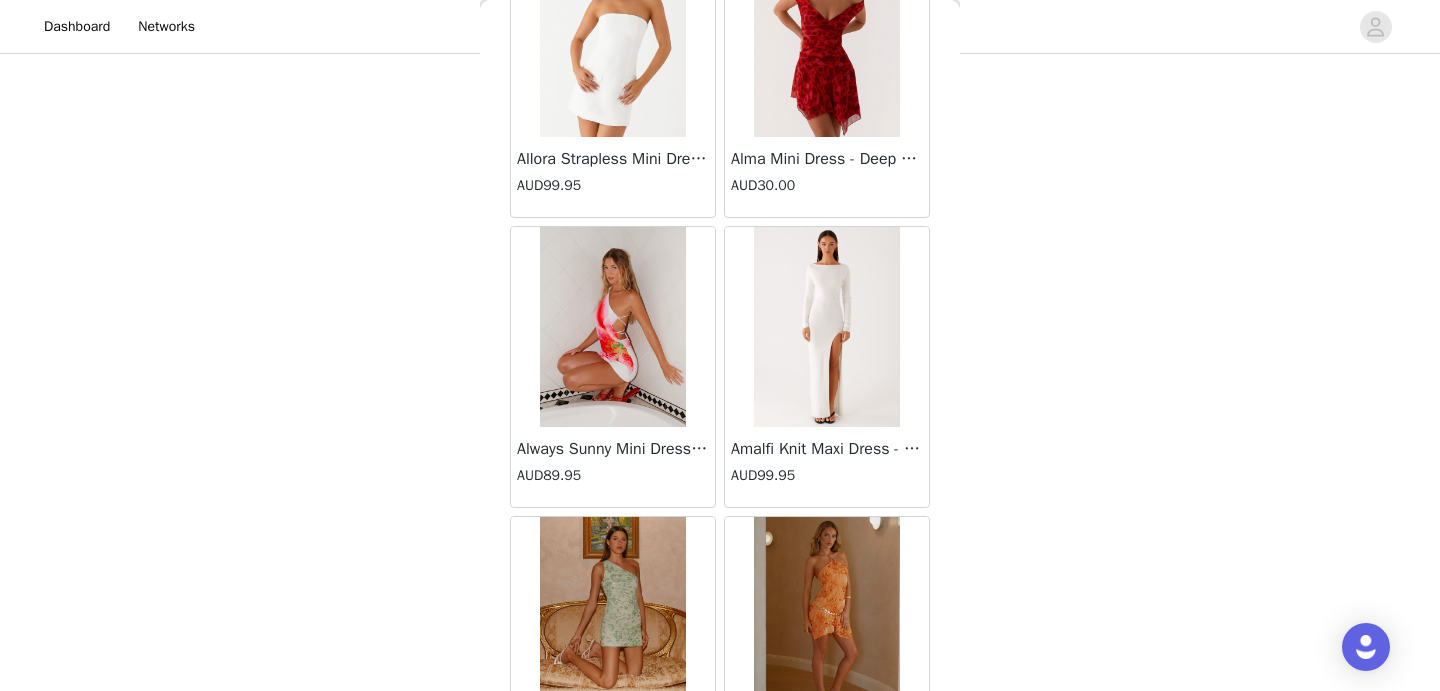 scroll, scrollTop: 89369, scrollLeft: 0, axis: vertical 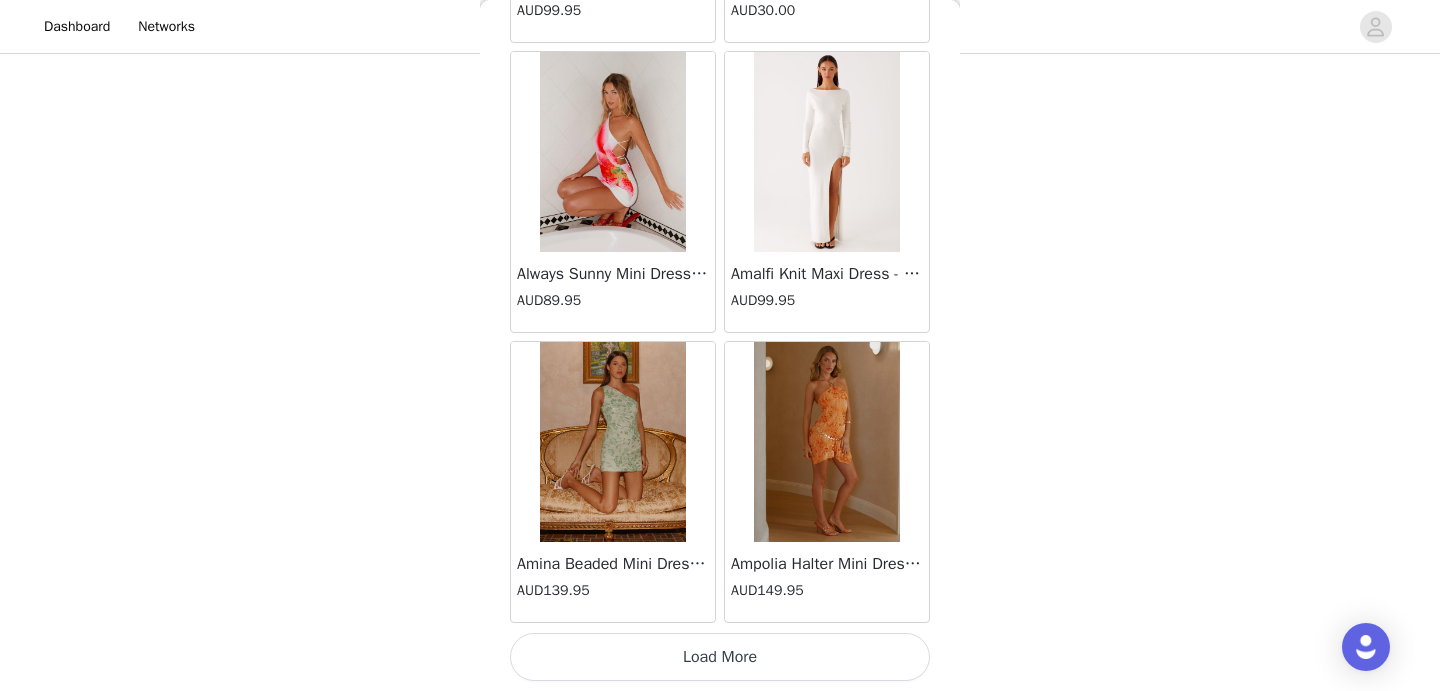 click on "Load More" at bounding box center [720, 657] 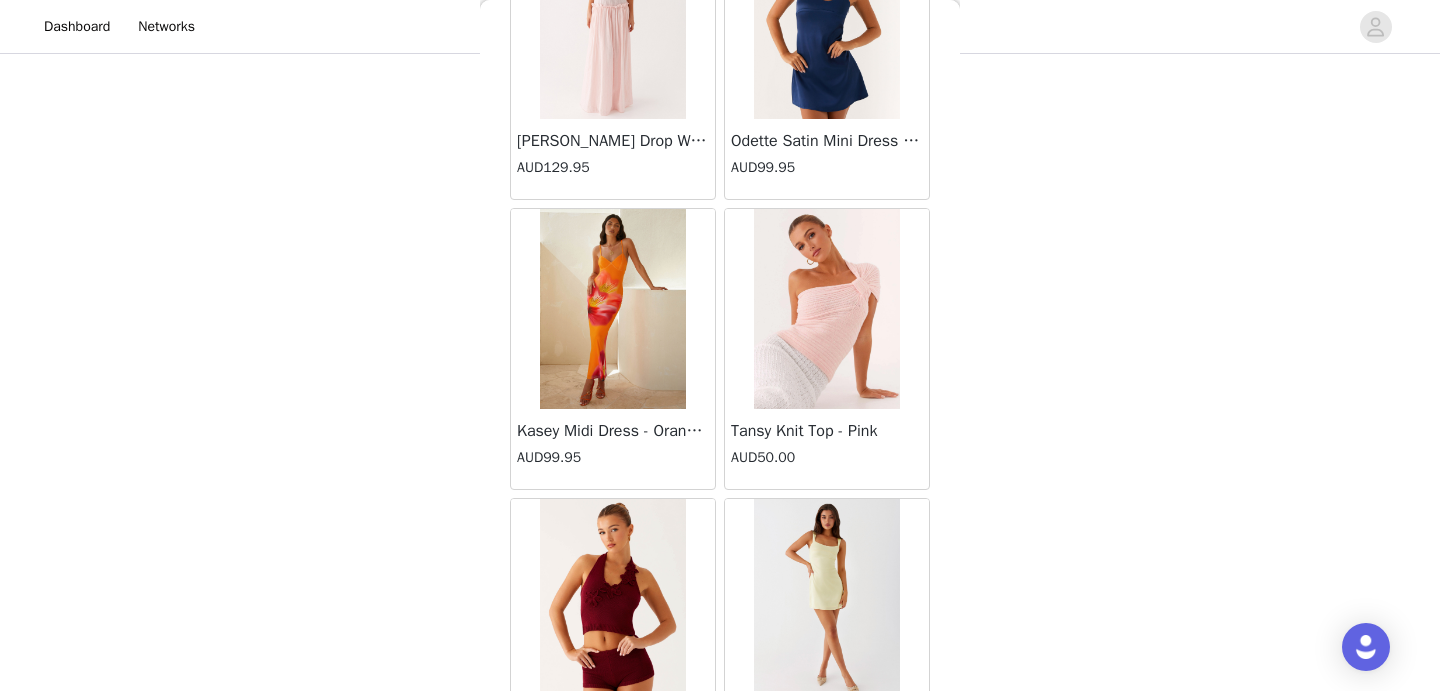 scroll, scrollTop: 82254, scrollLeft: 0, axis: vertical 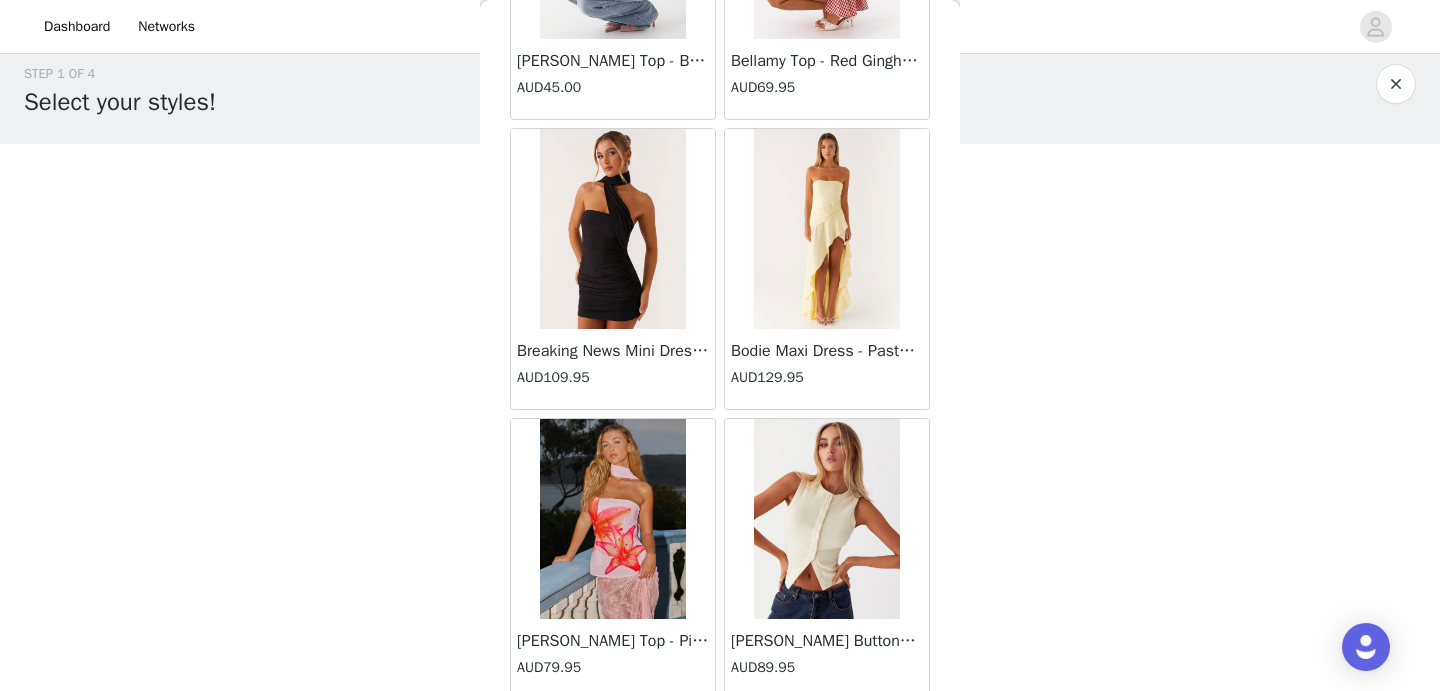 click at bounding box center [826, 229] 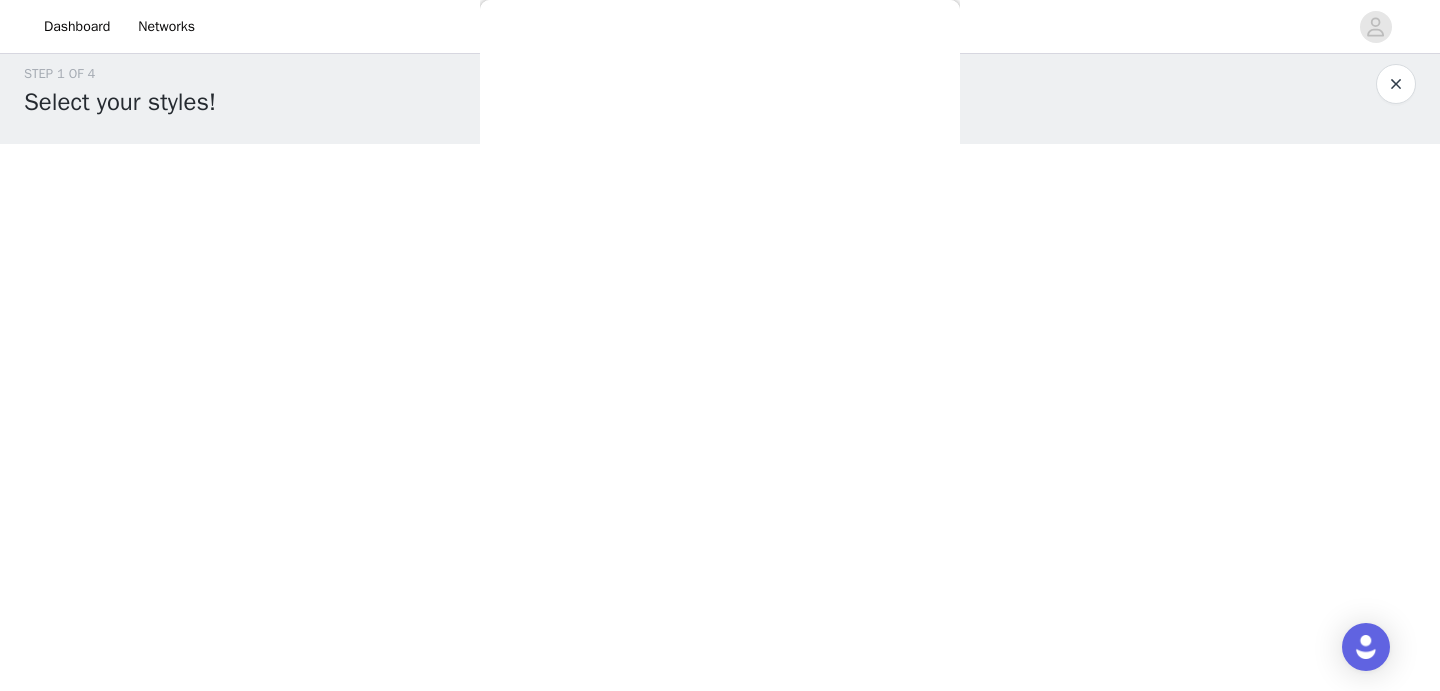 scroll, scrollTop: 0, scrollLeft: 0, axis: both 